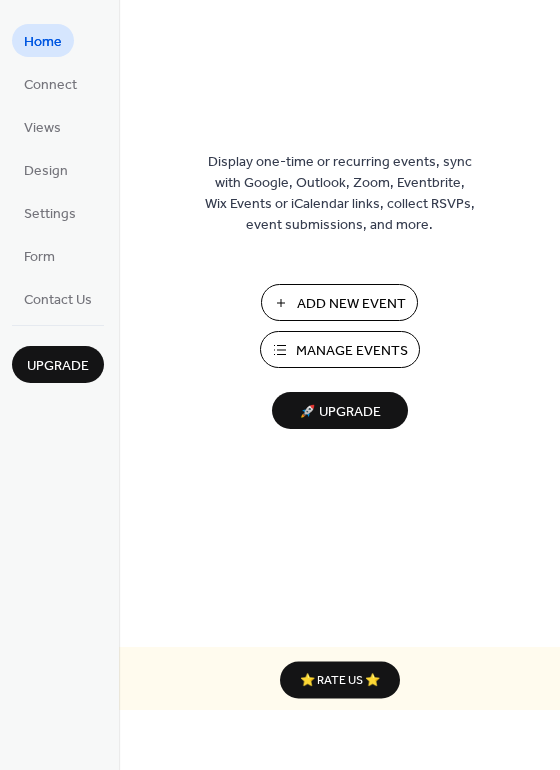 scroll, scrollTop: 0, scrollLeft: 0, axis: both 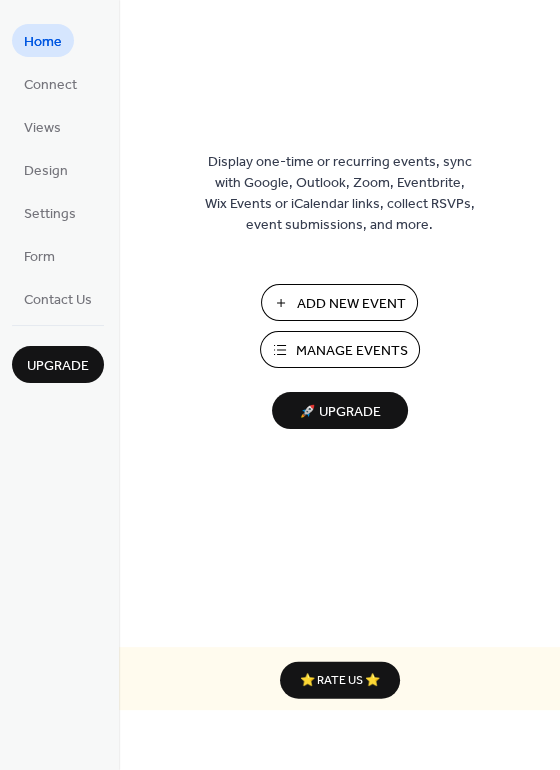 click on "Manage Events" at bounding box center [340, 349] 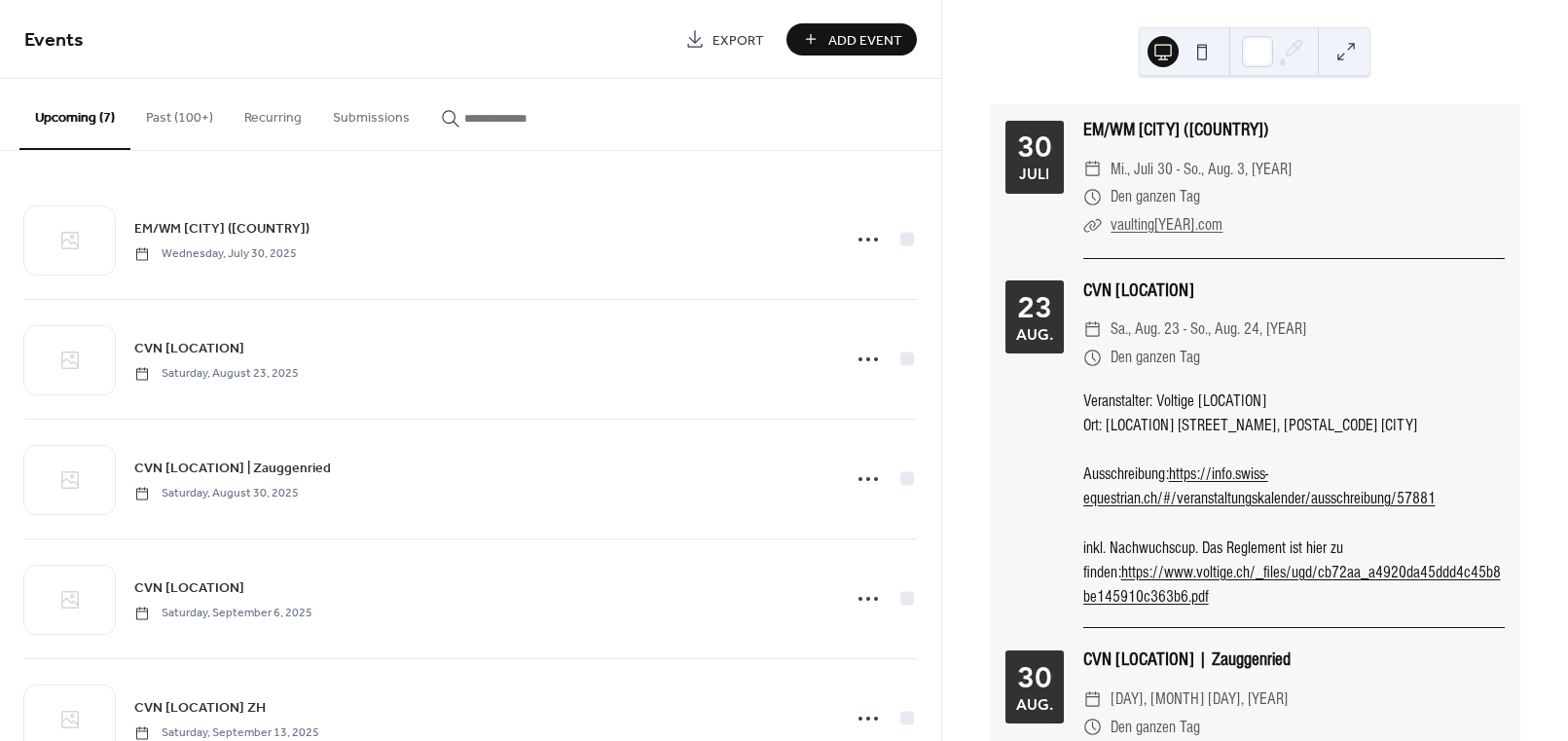 scroll, scrollTop: 0, scrollLeft: 0, axis: both 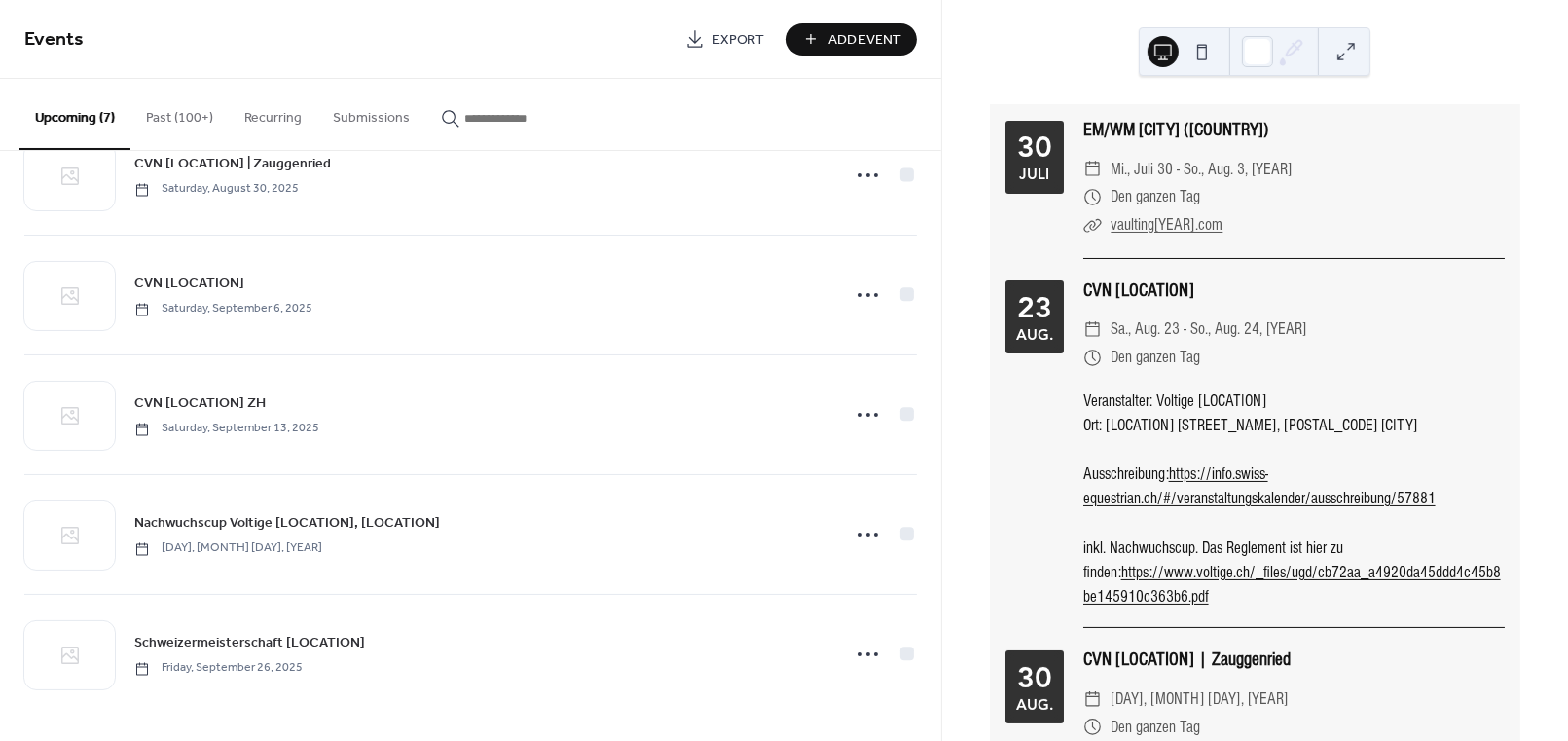 click on "Past (100+)" at bounding box center (179, 113) 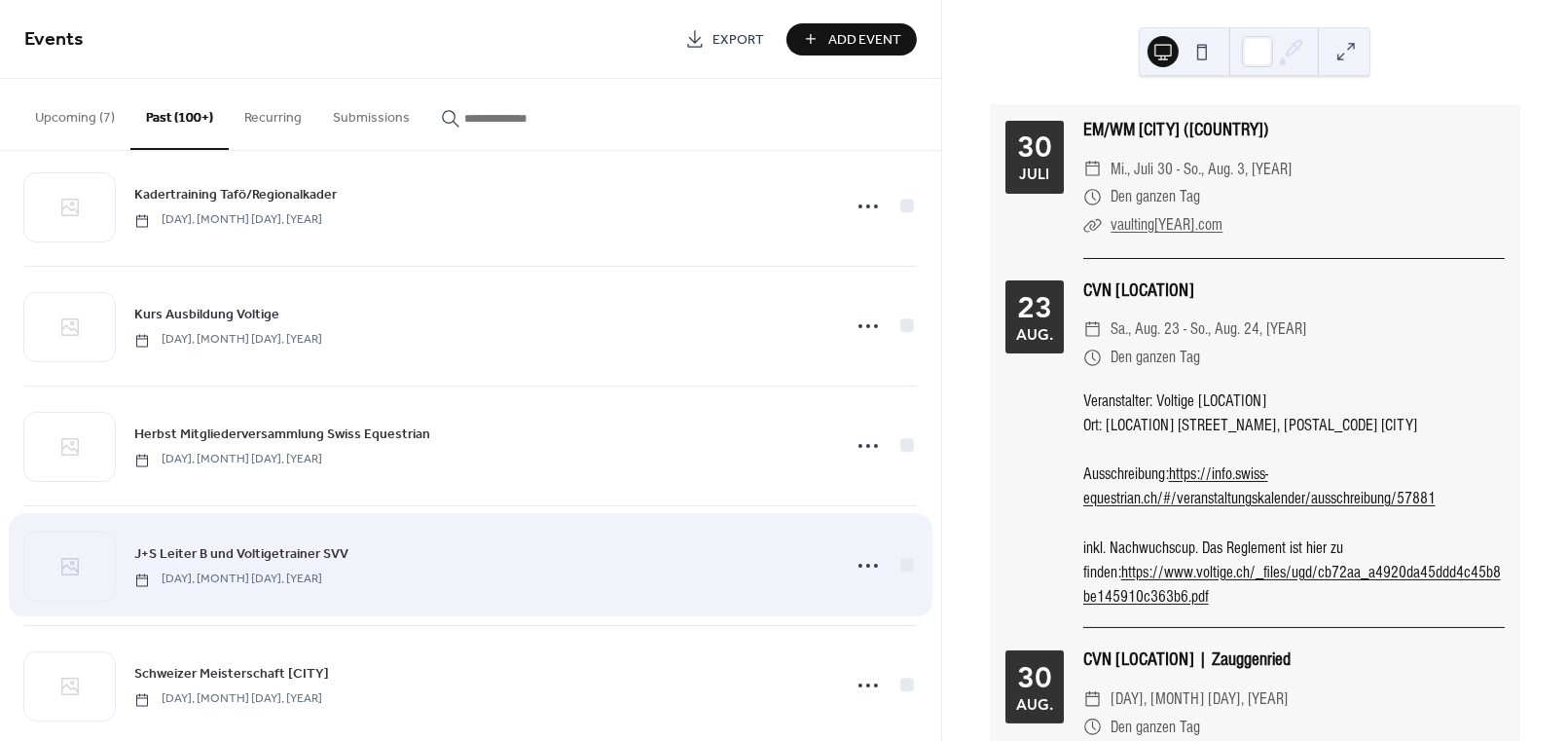 scroll, scrollTop: 902, scrollLeft: 0, axis: vertical 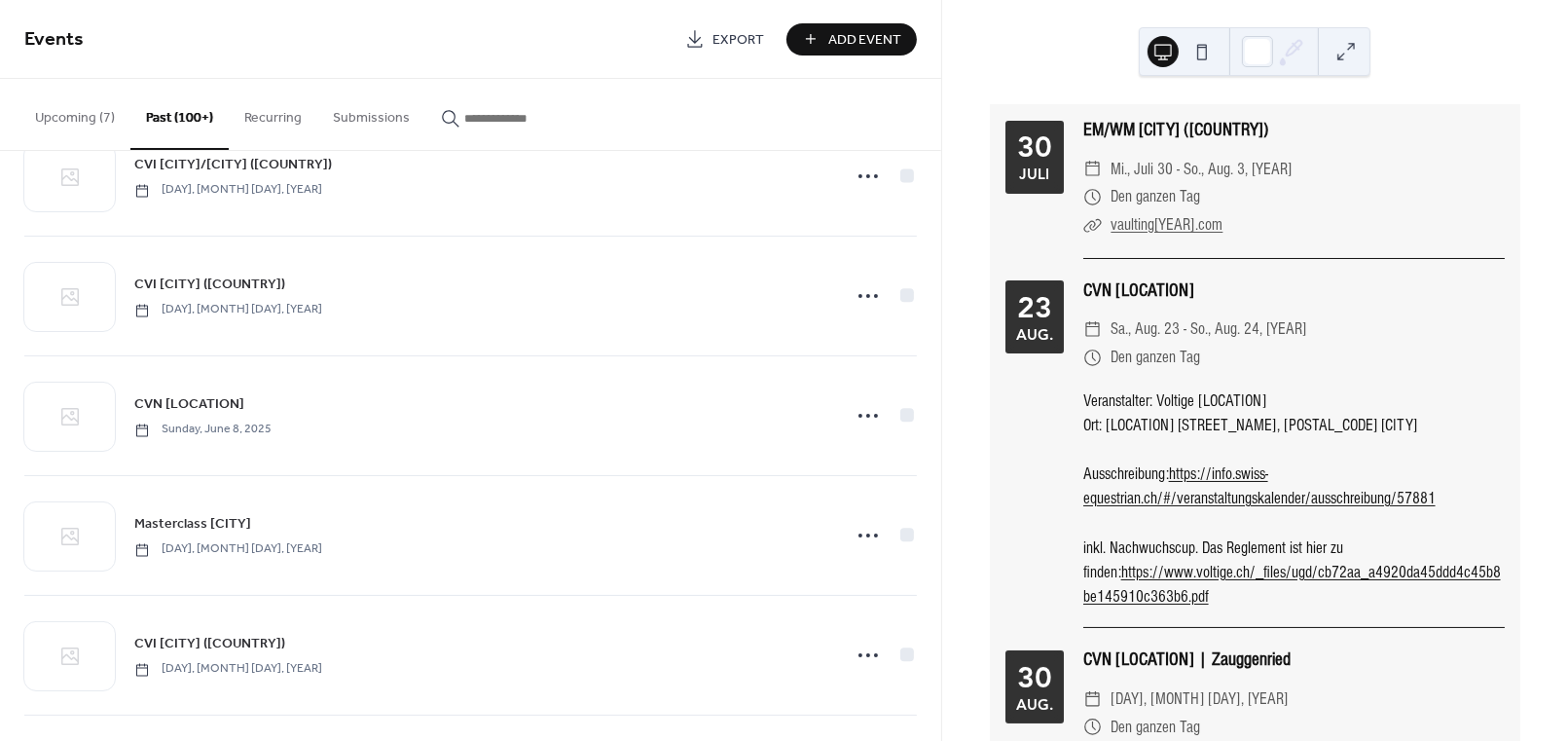 click on "Upcoming (7)" at bounding box center [75, 113] 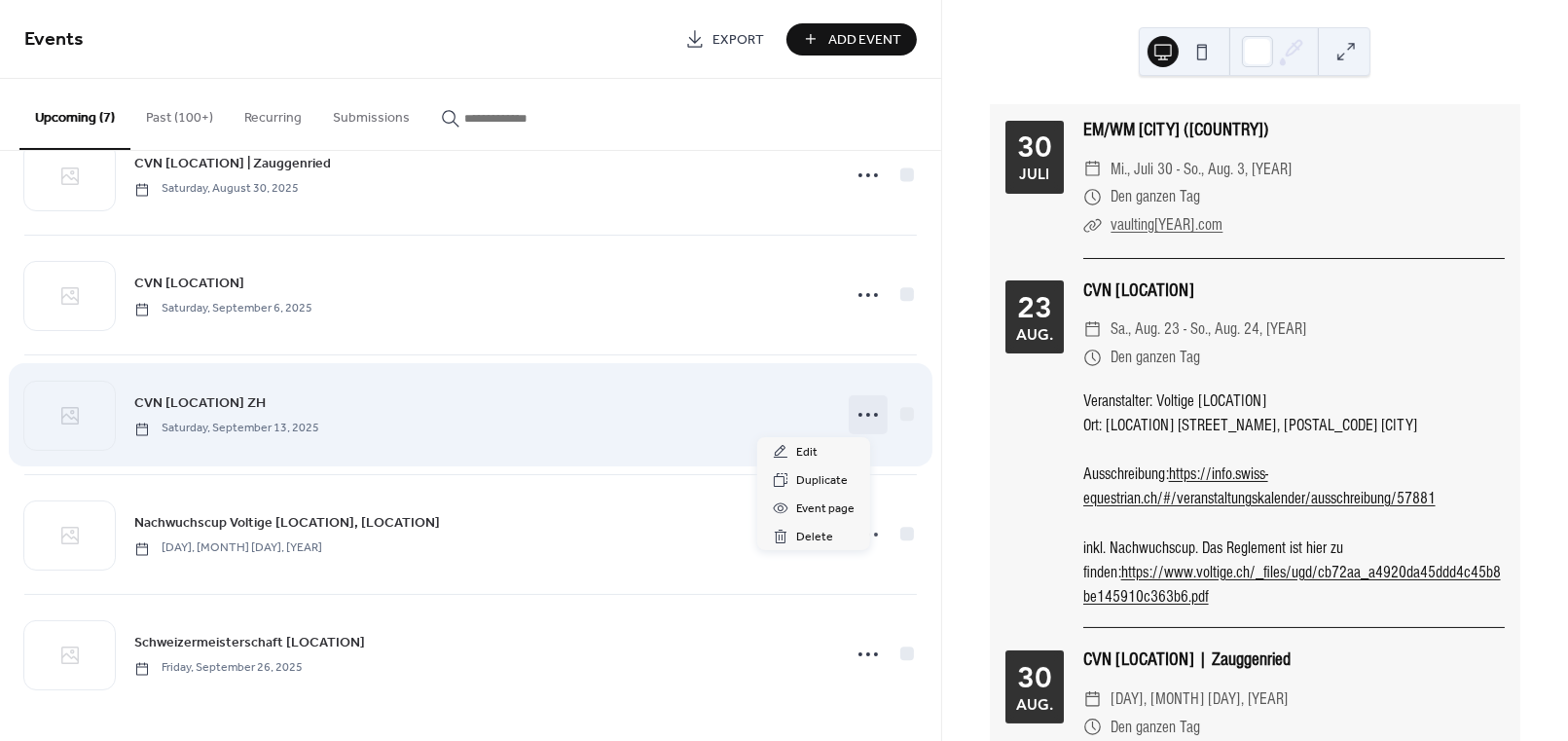 click 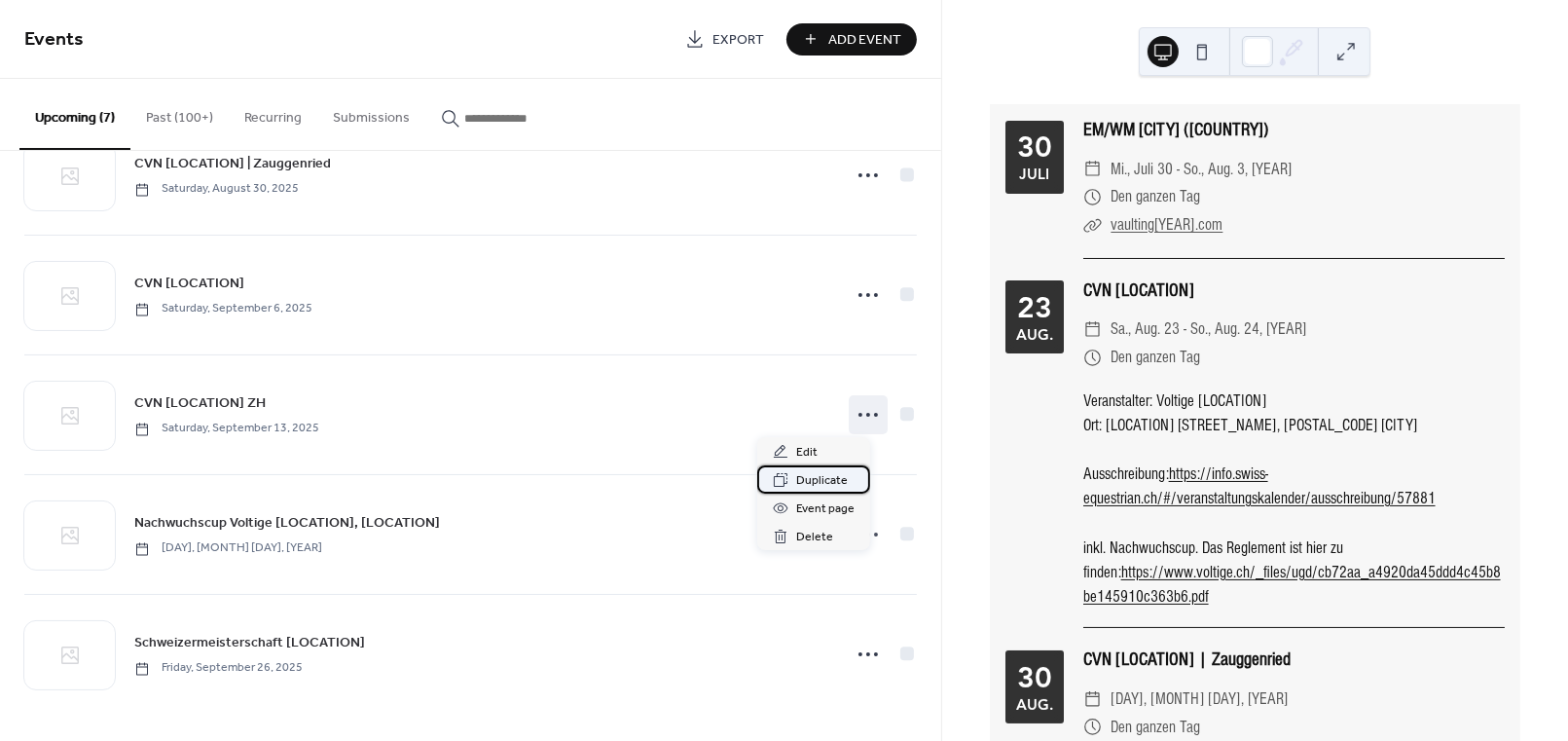 click on "Duplicate" at bounding box center [814, 479] 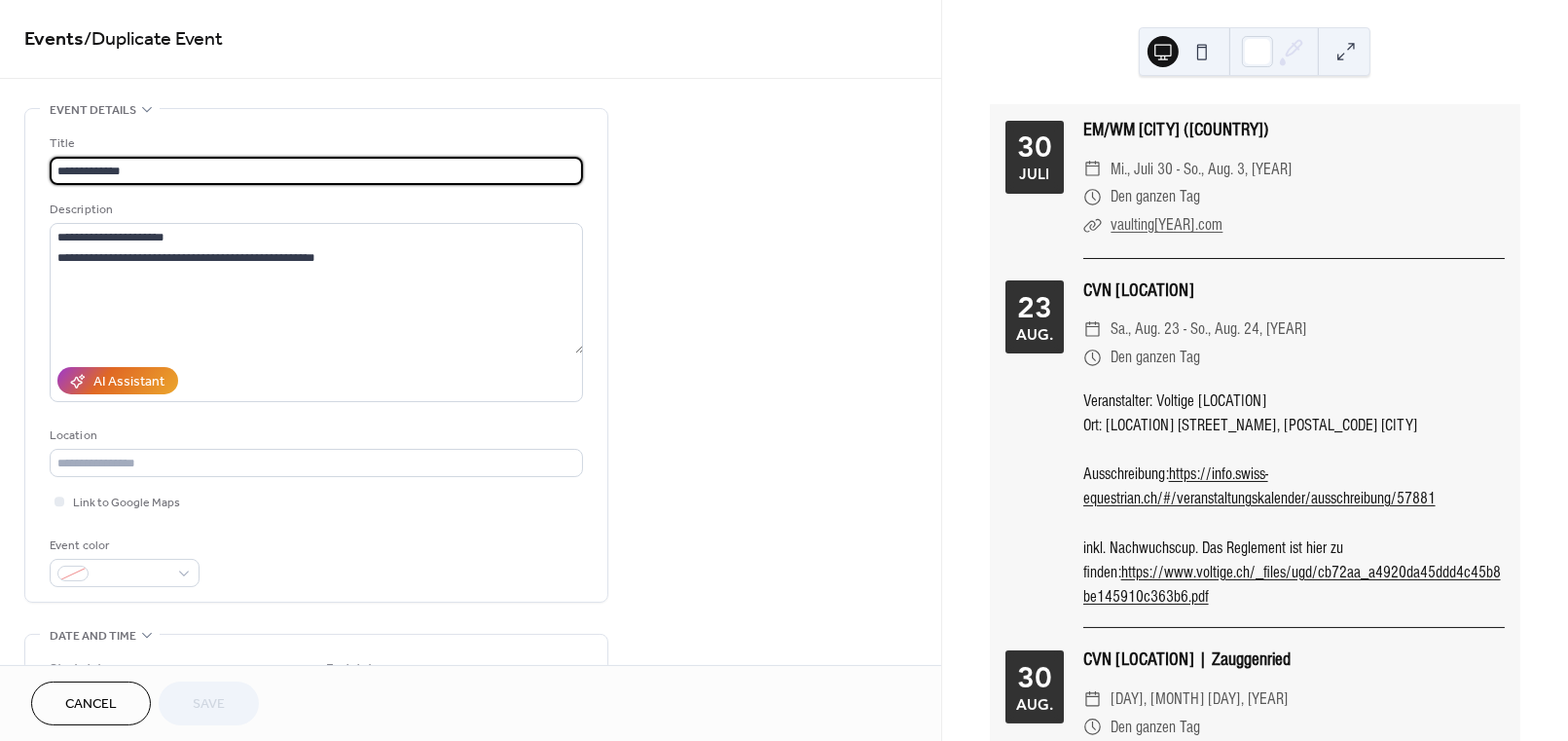 click on "**********" at bounding box center (316, 170) 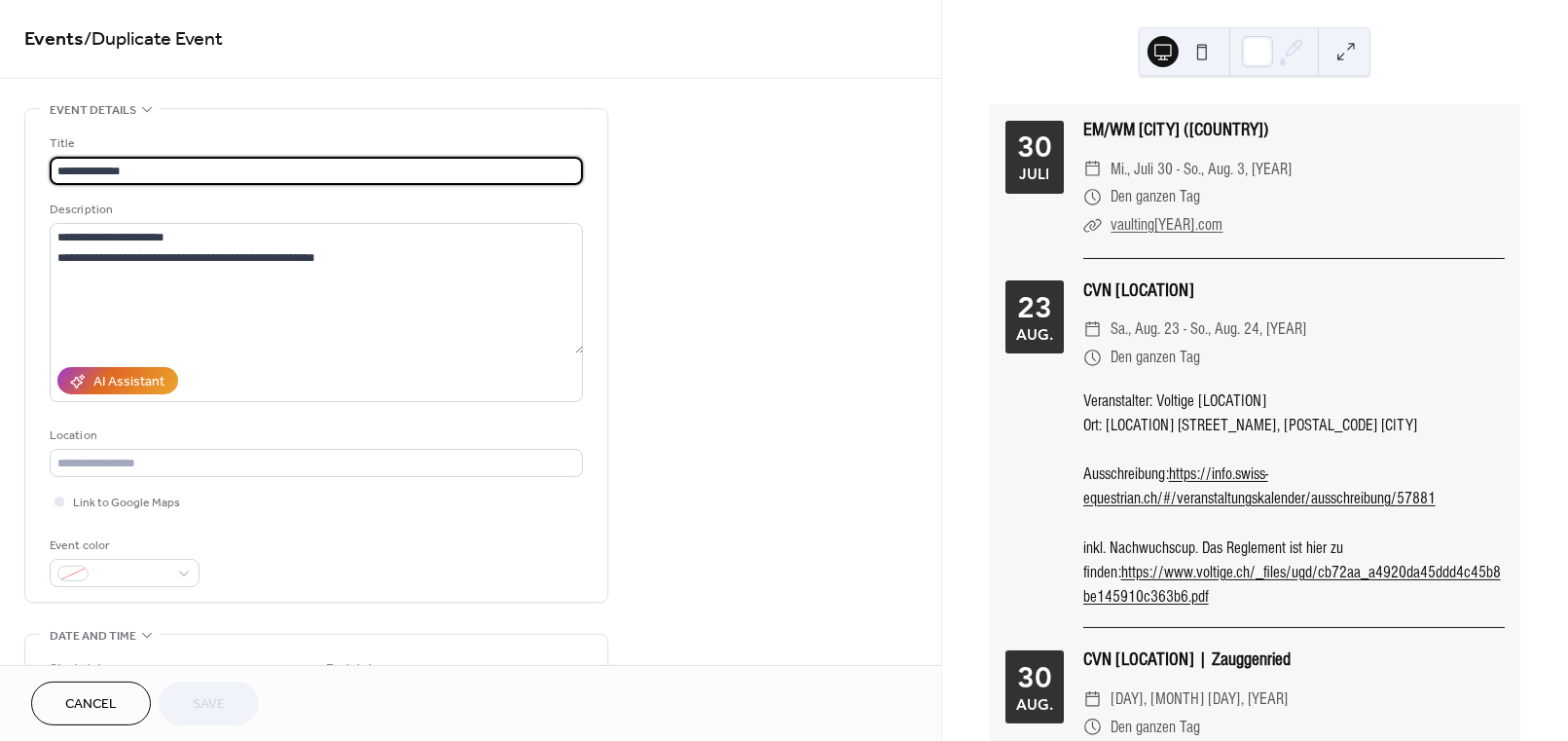 click on "**********" at bounding box center (316, 170) 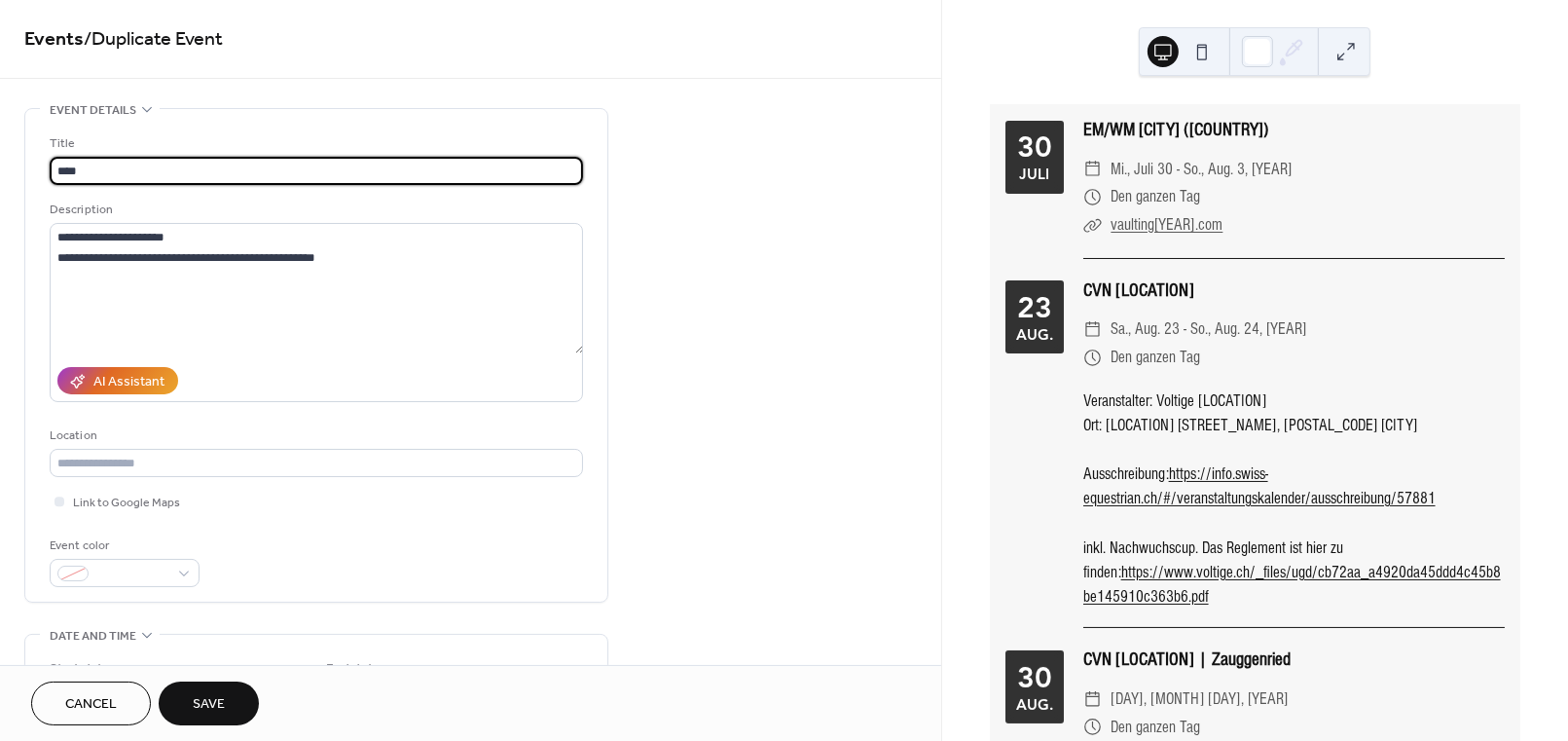 paste on "**********" 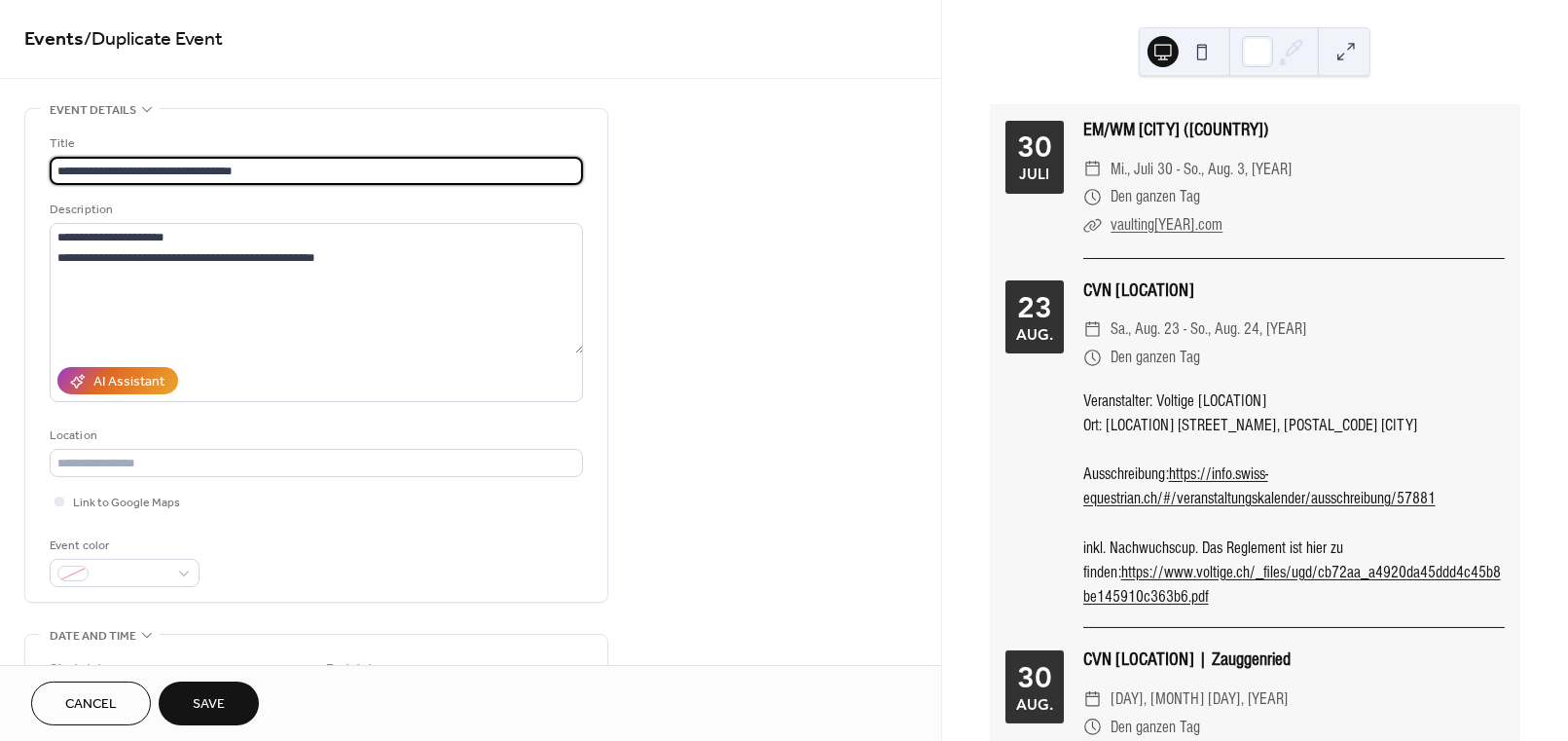 type on "**********" 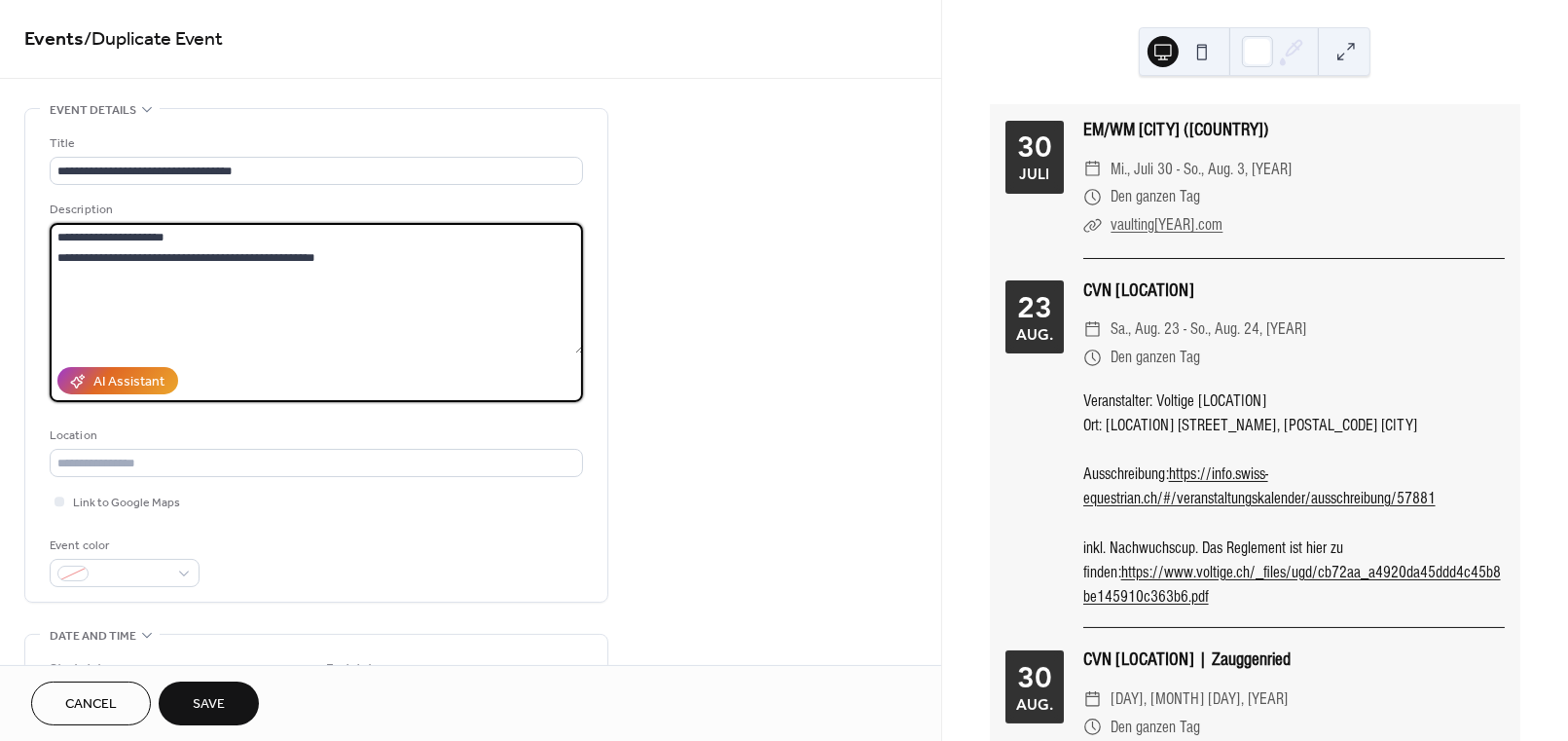drag, startPoint x: 385, startPoint y: 295, endPoint x: 72, endPoint y: 216, distance: 322.81574 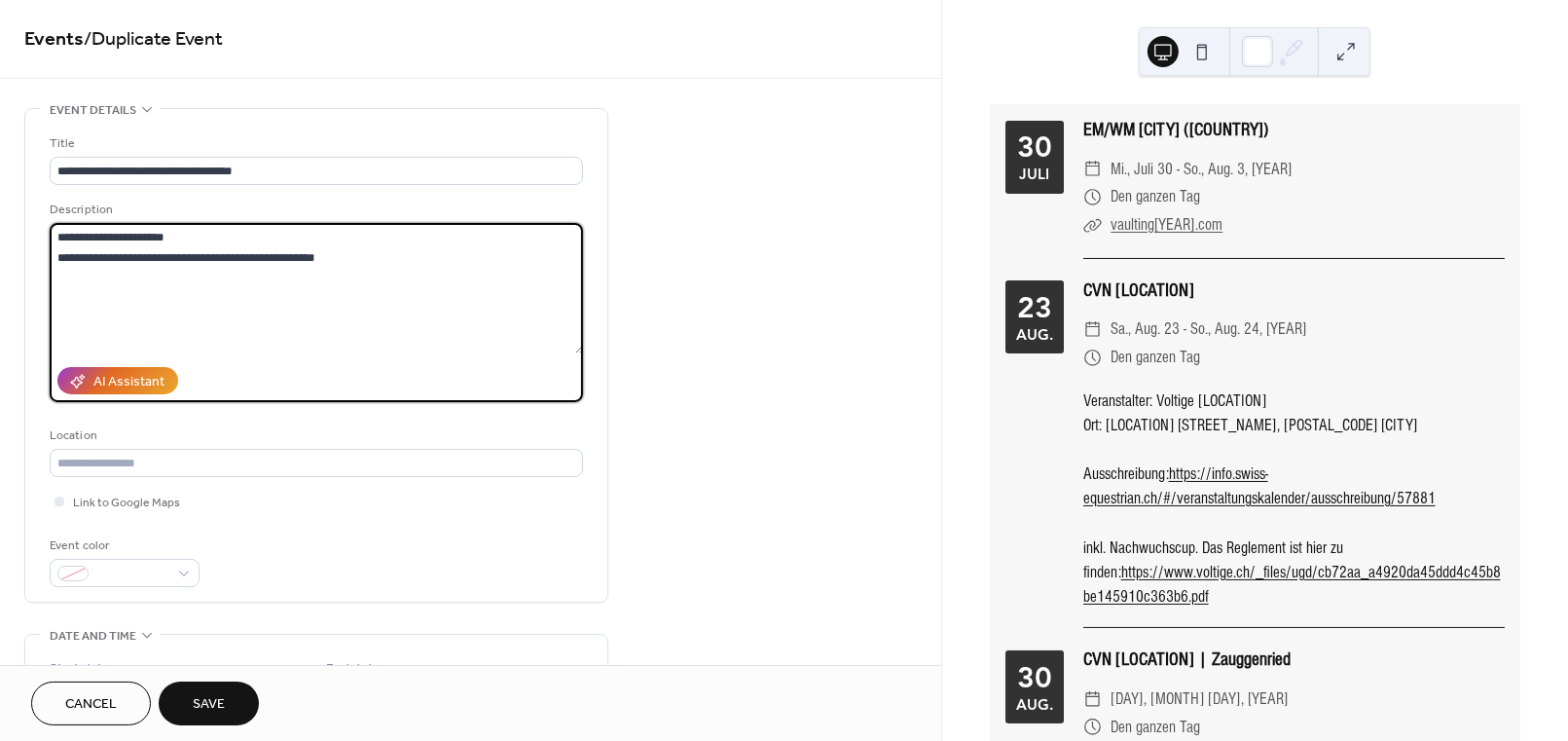 click on "**********" at bounding box center (316, 288) 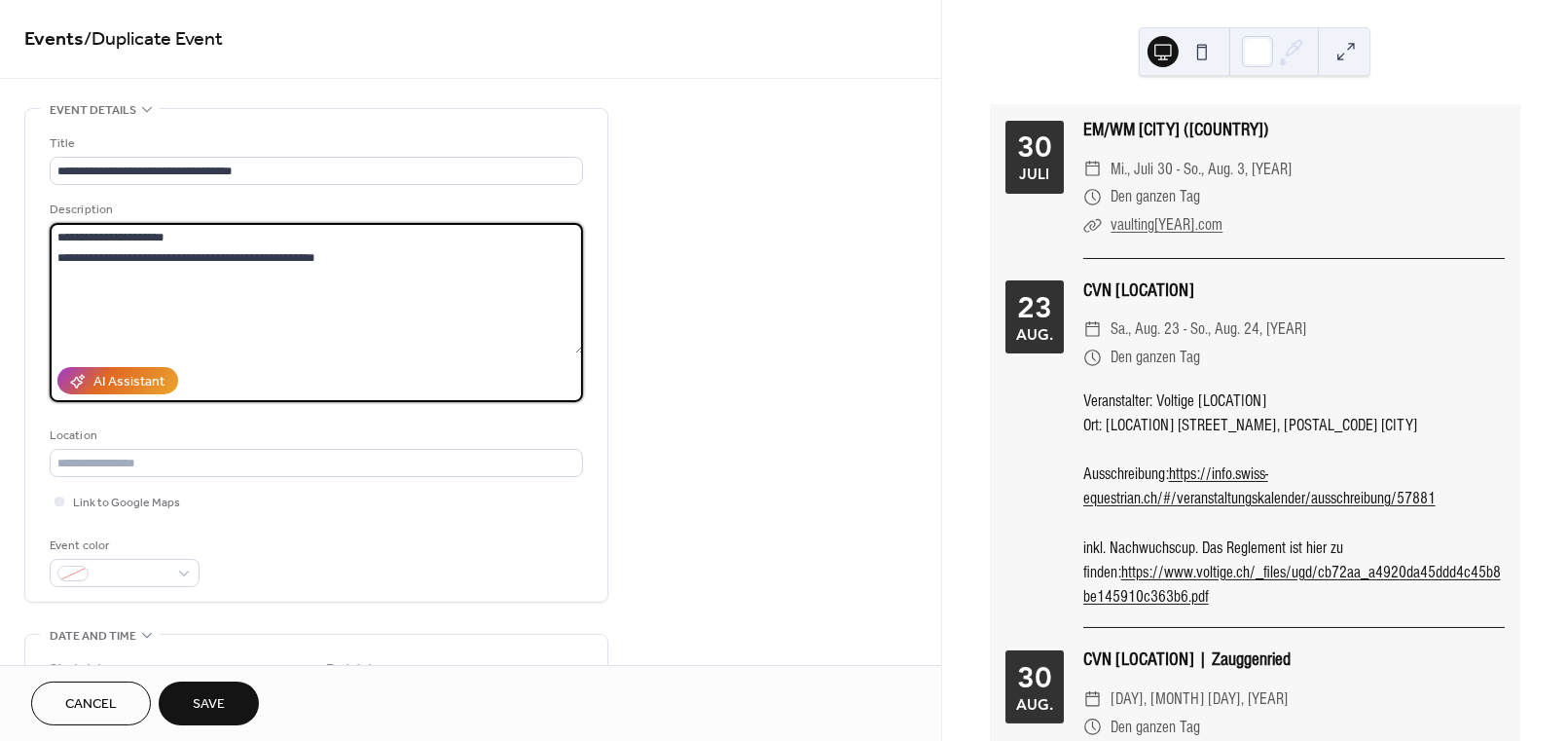 paste on "**********" 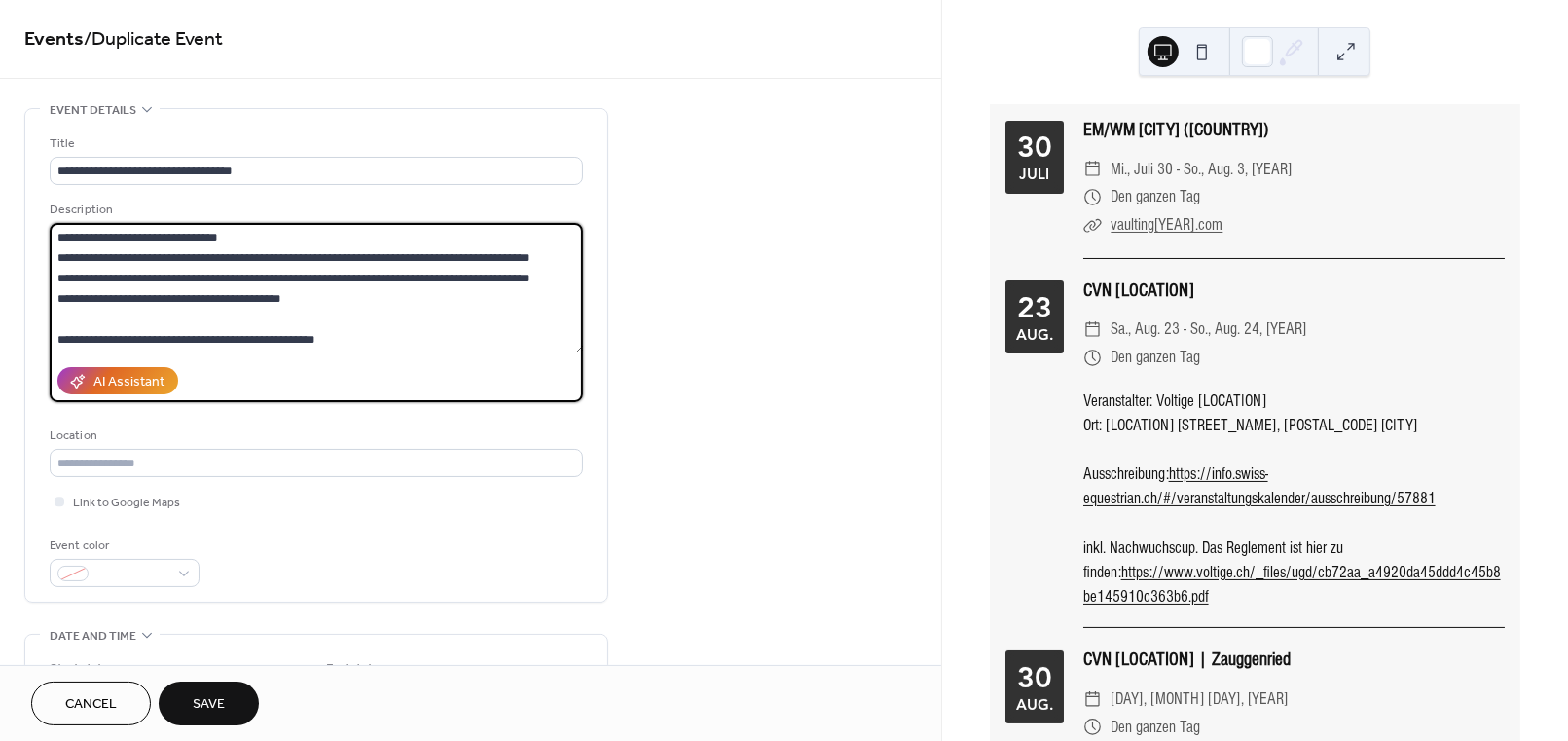 drag, startPoint x: 352, startPoint y: 346, endPoint x: 84, endPoint y: 341, distance: 268.0466 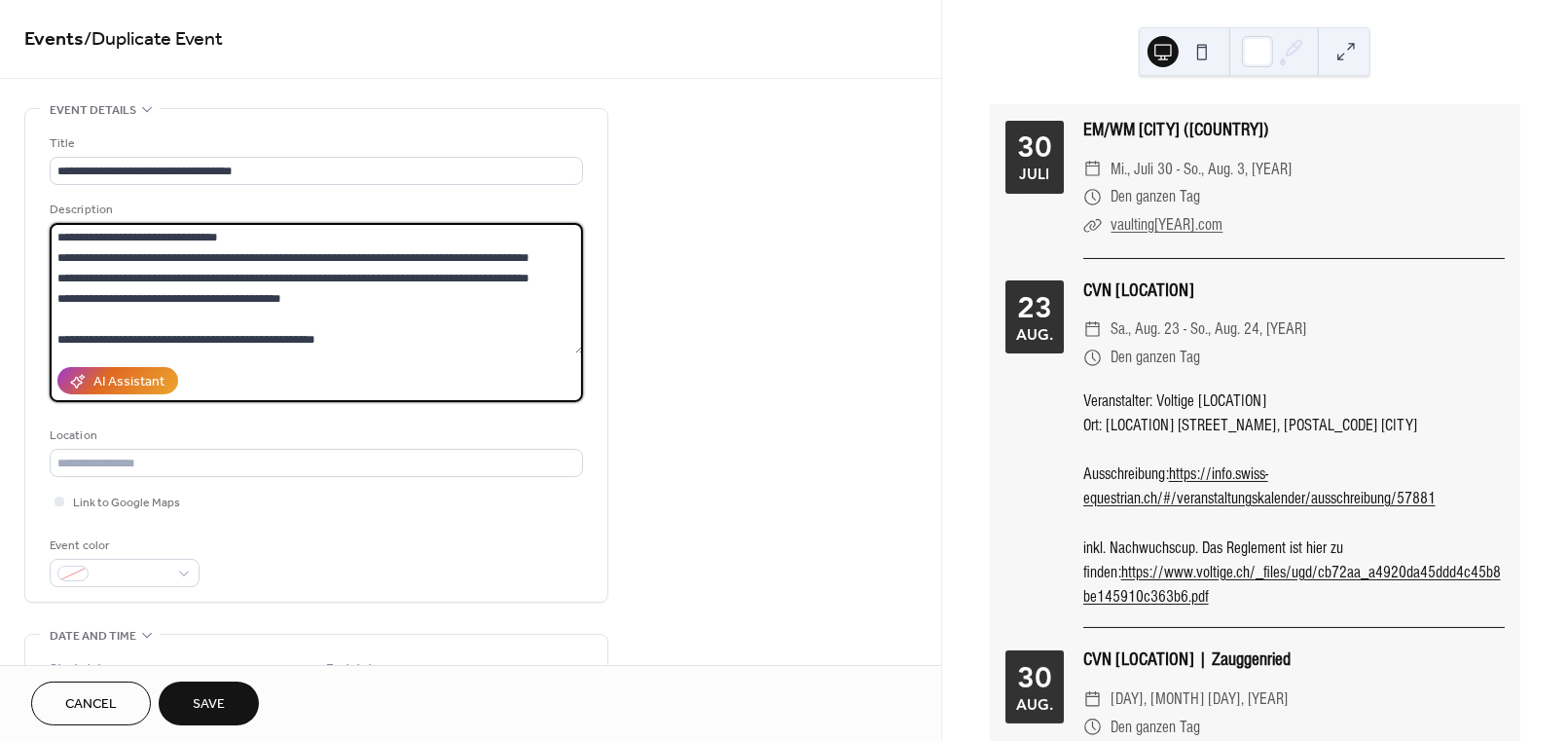 click on "**********" at bounding box center (316, 288) 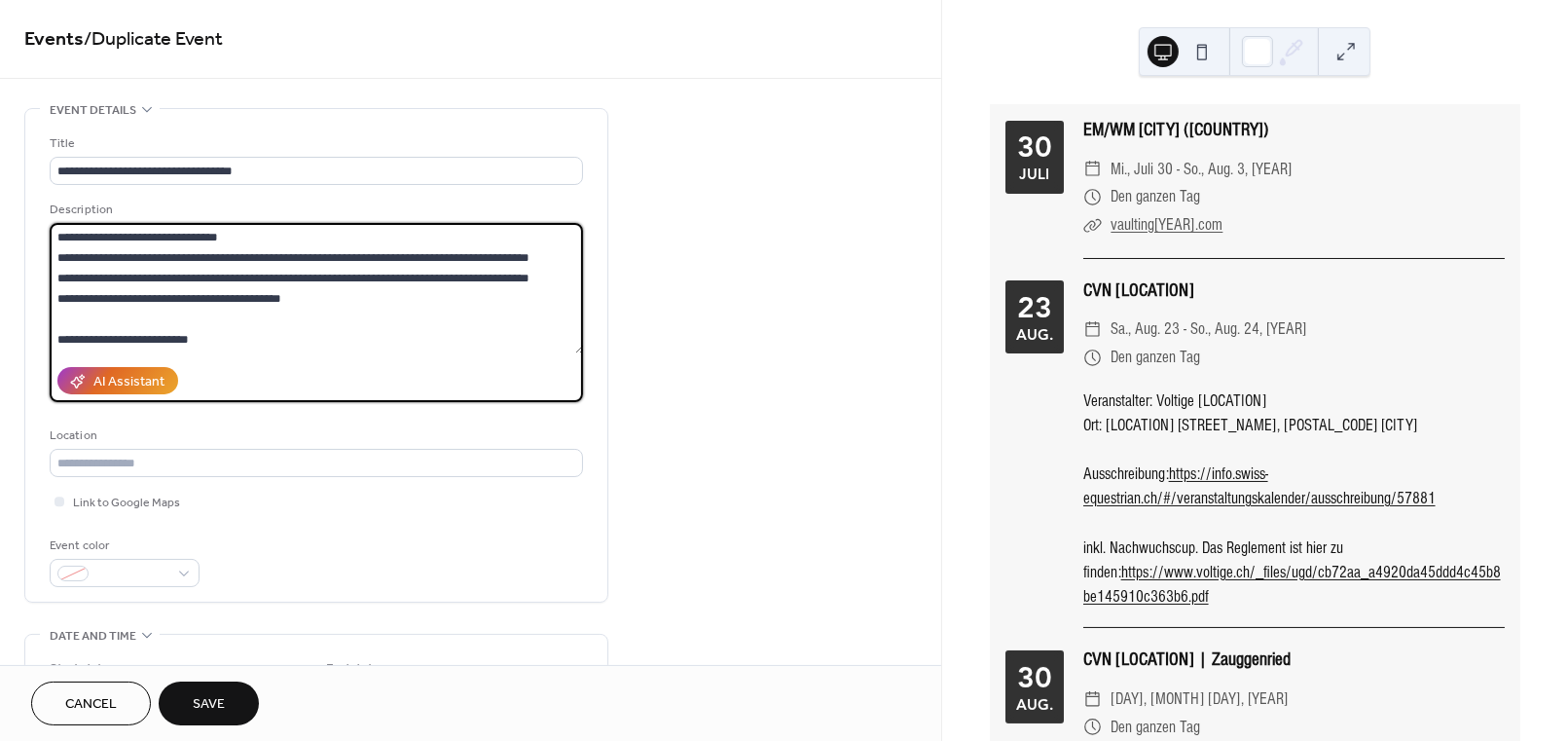 scroll, scrollTop: 39, scrollLeft: 0, axis: vertical 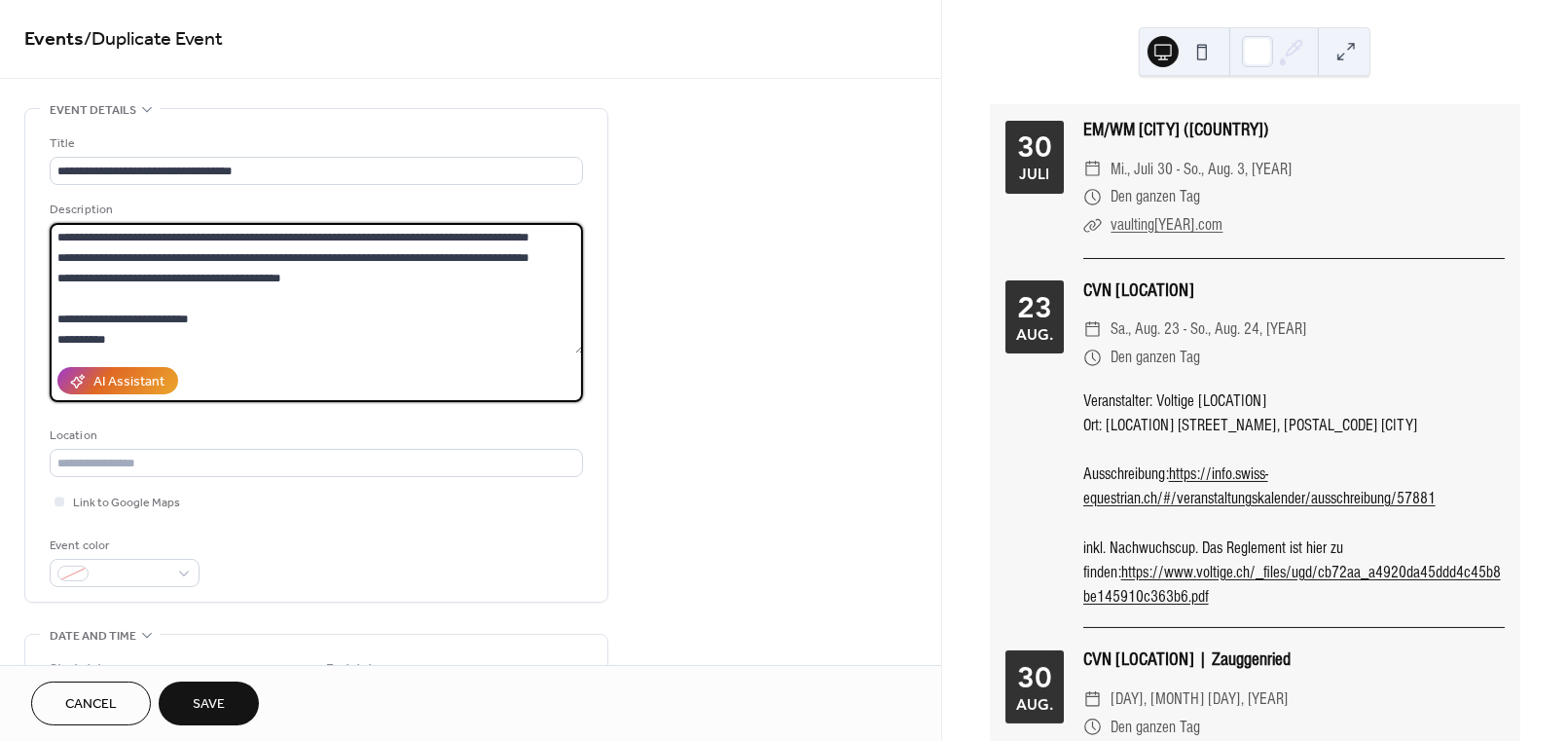 click on "**********" at bounding box center (316, 288) 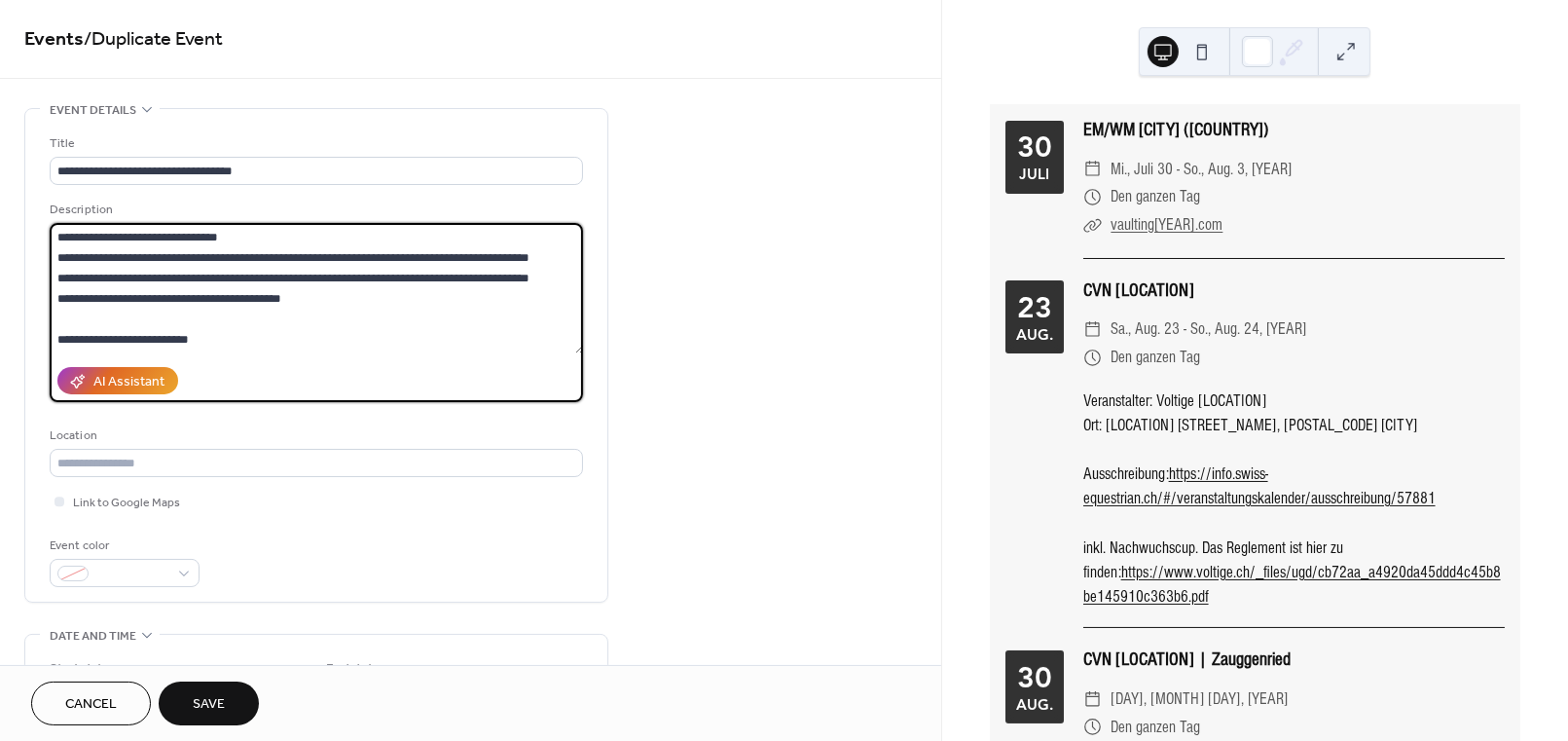 scroll, scrollTop: 3, scrollLeft: 0, axis: vertical 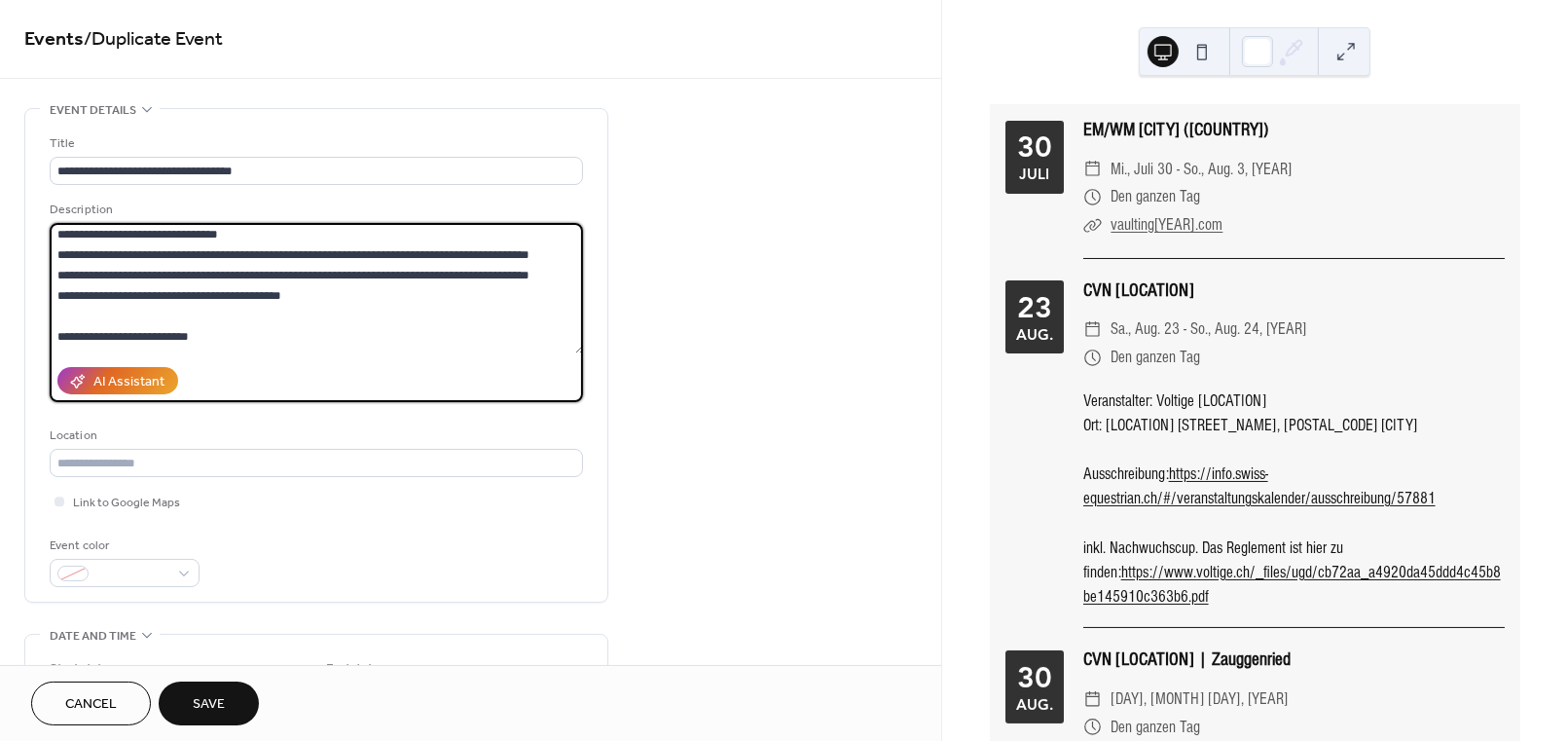 click on "**********" at bounding box center (316, 288) 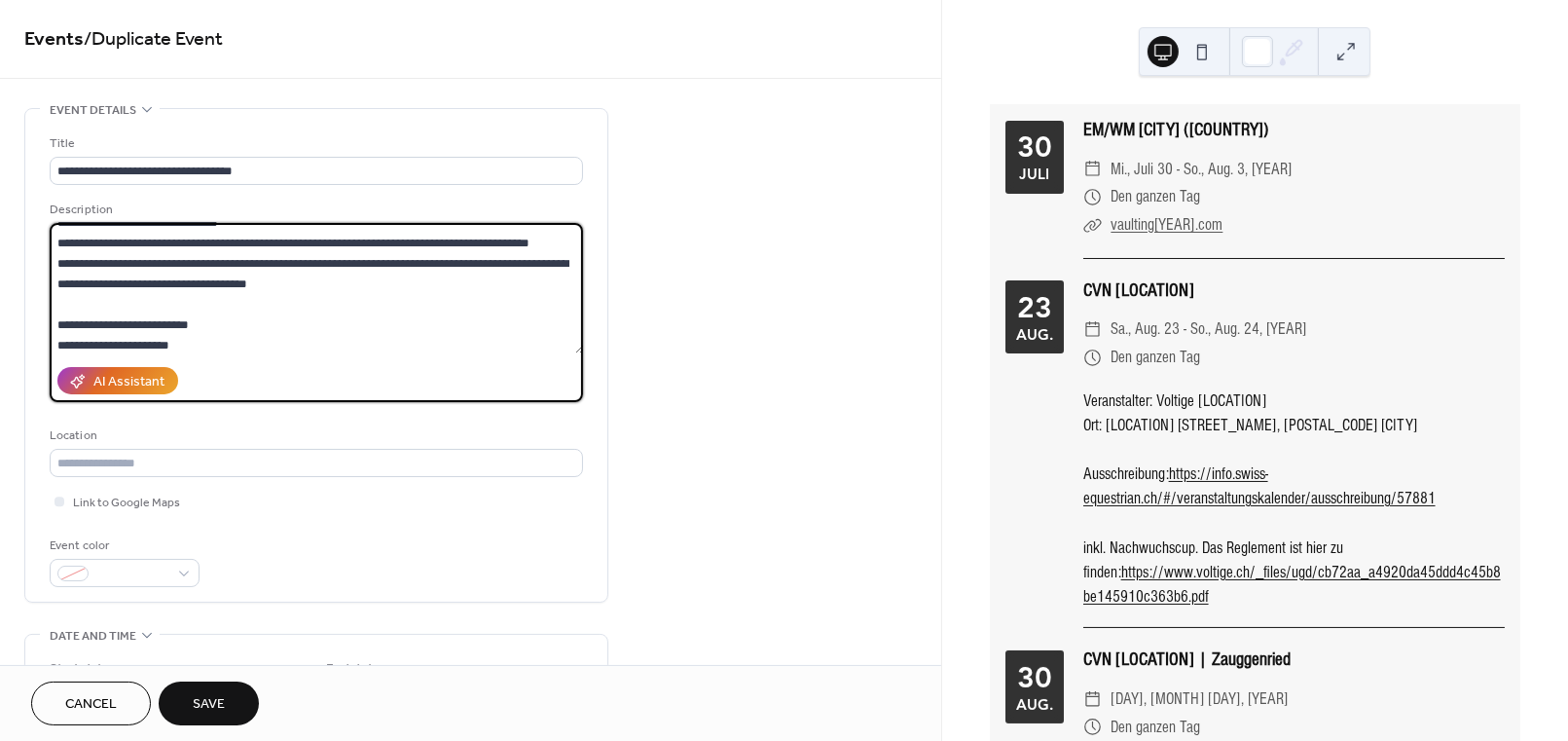 scroll, scrollTop: 21, scrollLeft: 0, axis: vertical 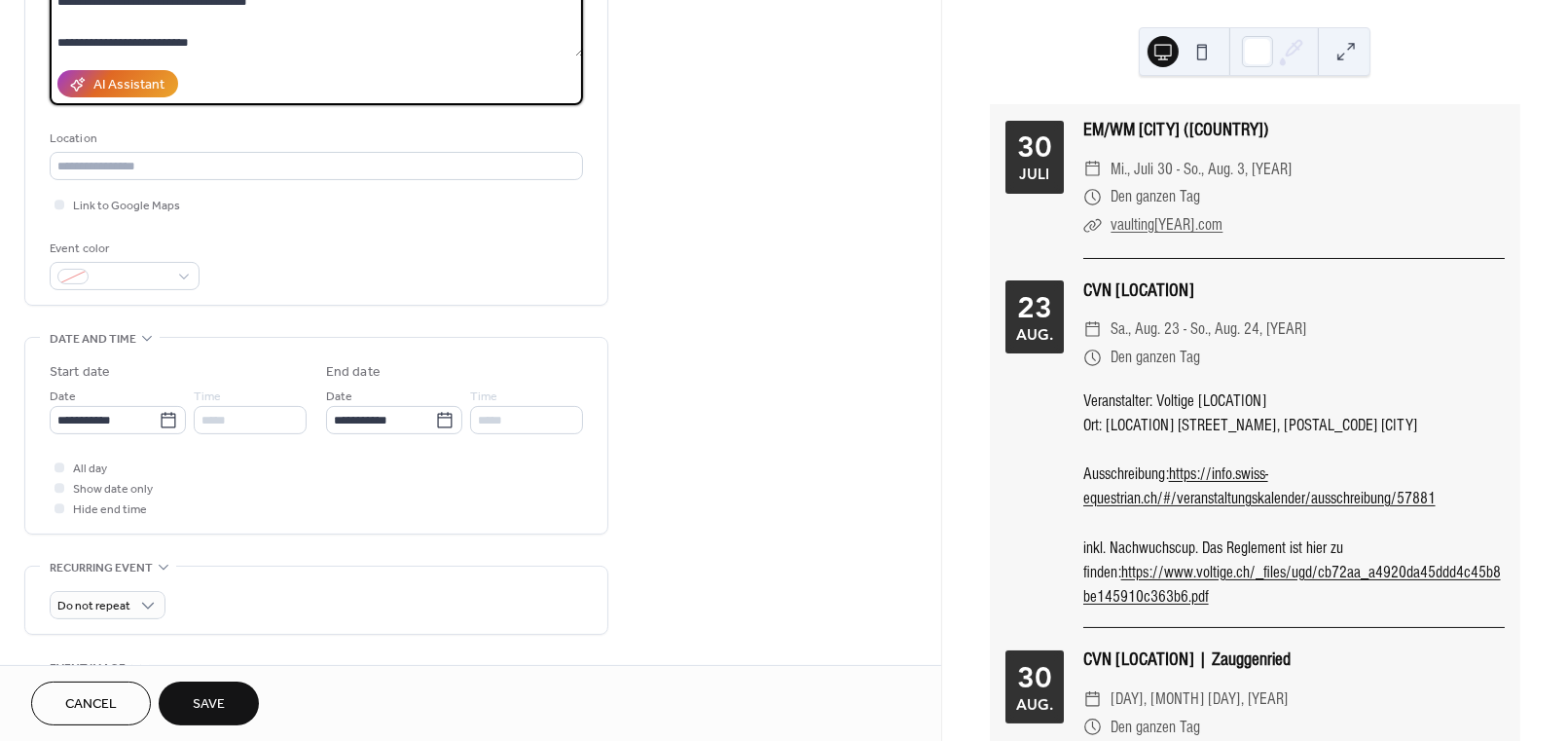 type on "**********" 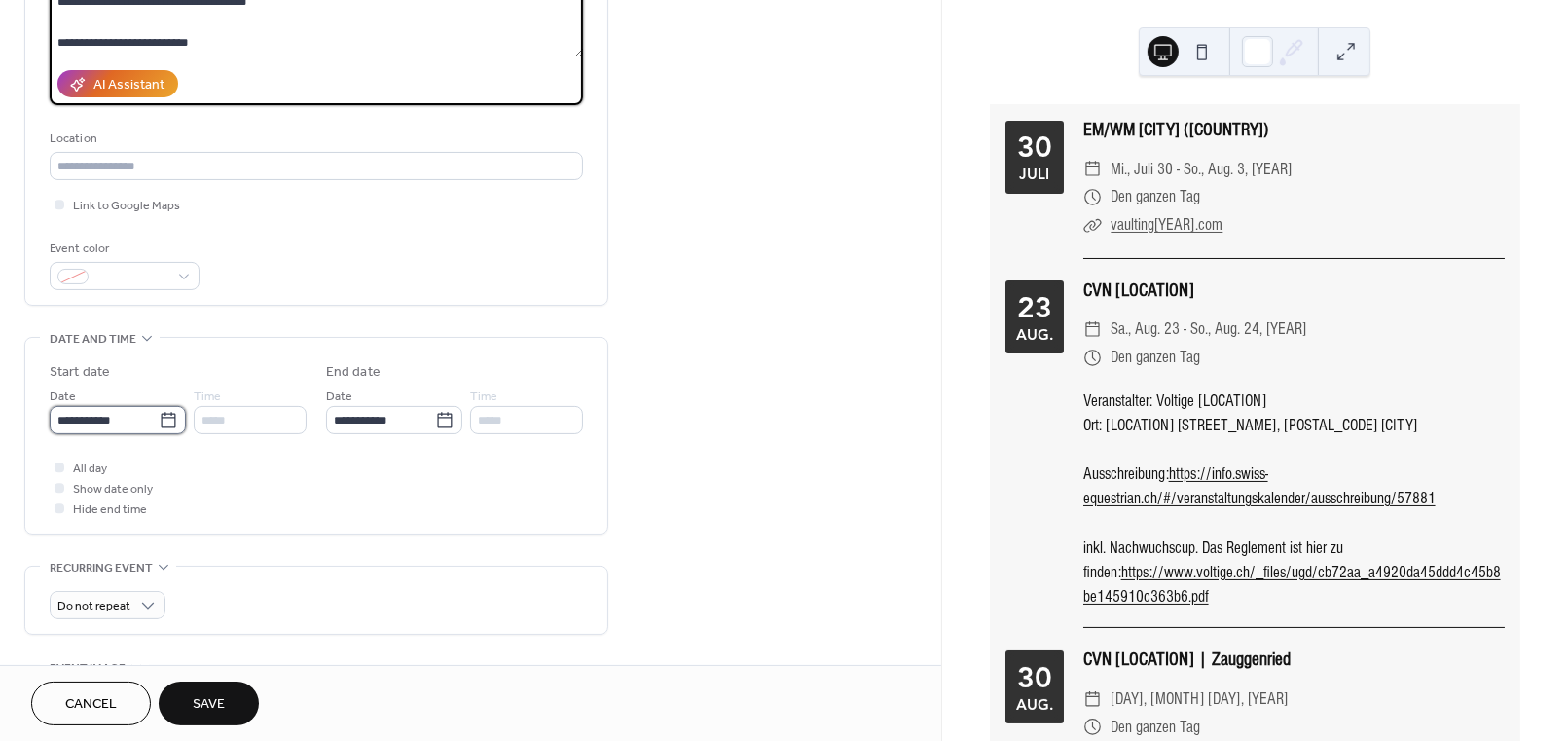 click on "**********" at bounding box center [104, 420] 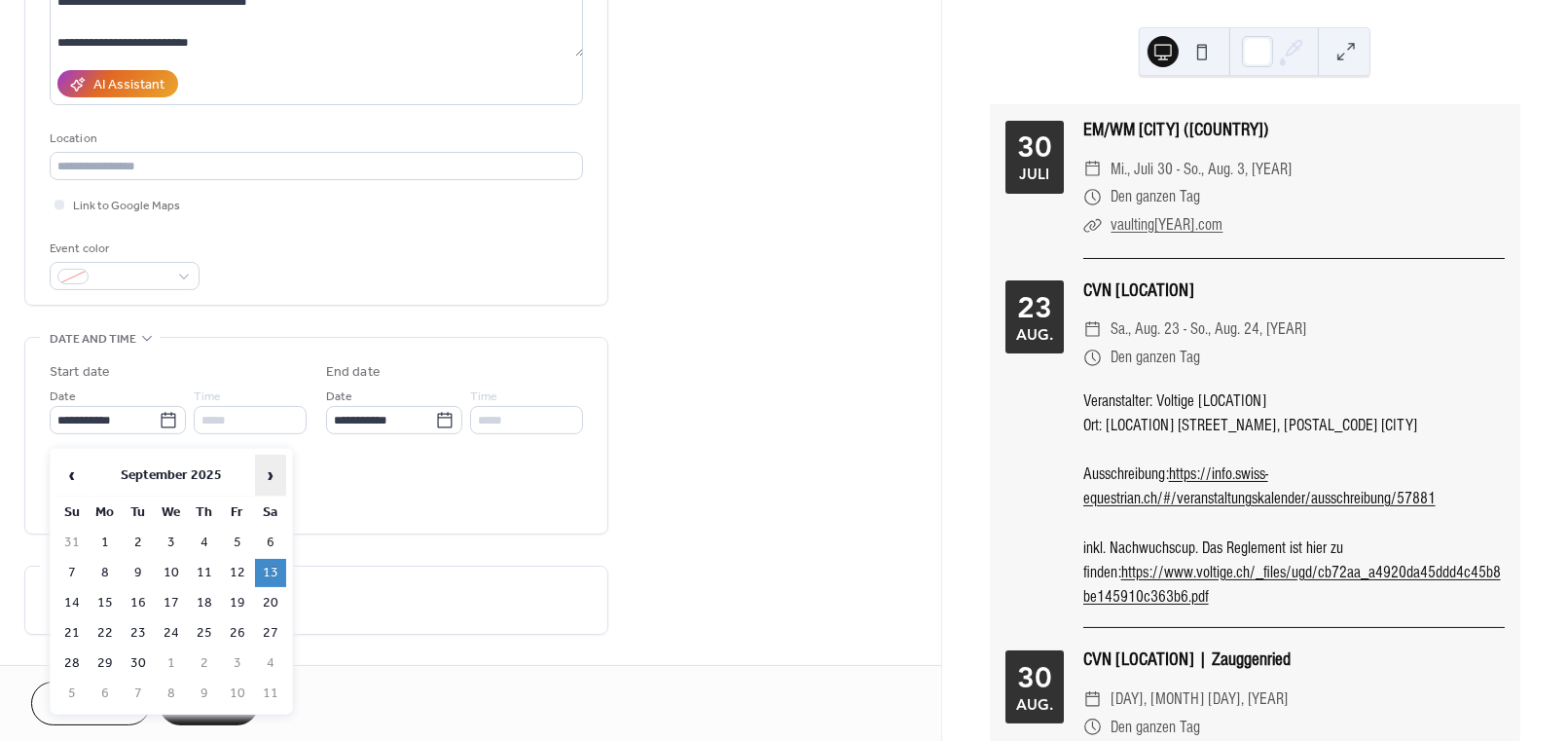 click on "›" at bounding box center [271, 475] 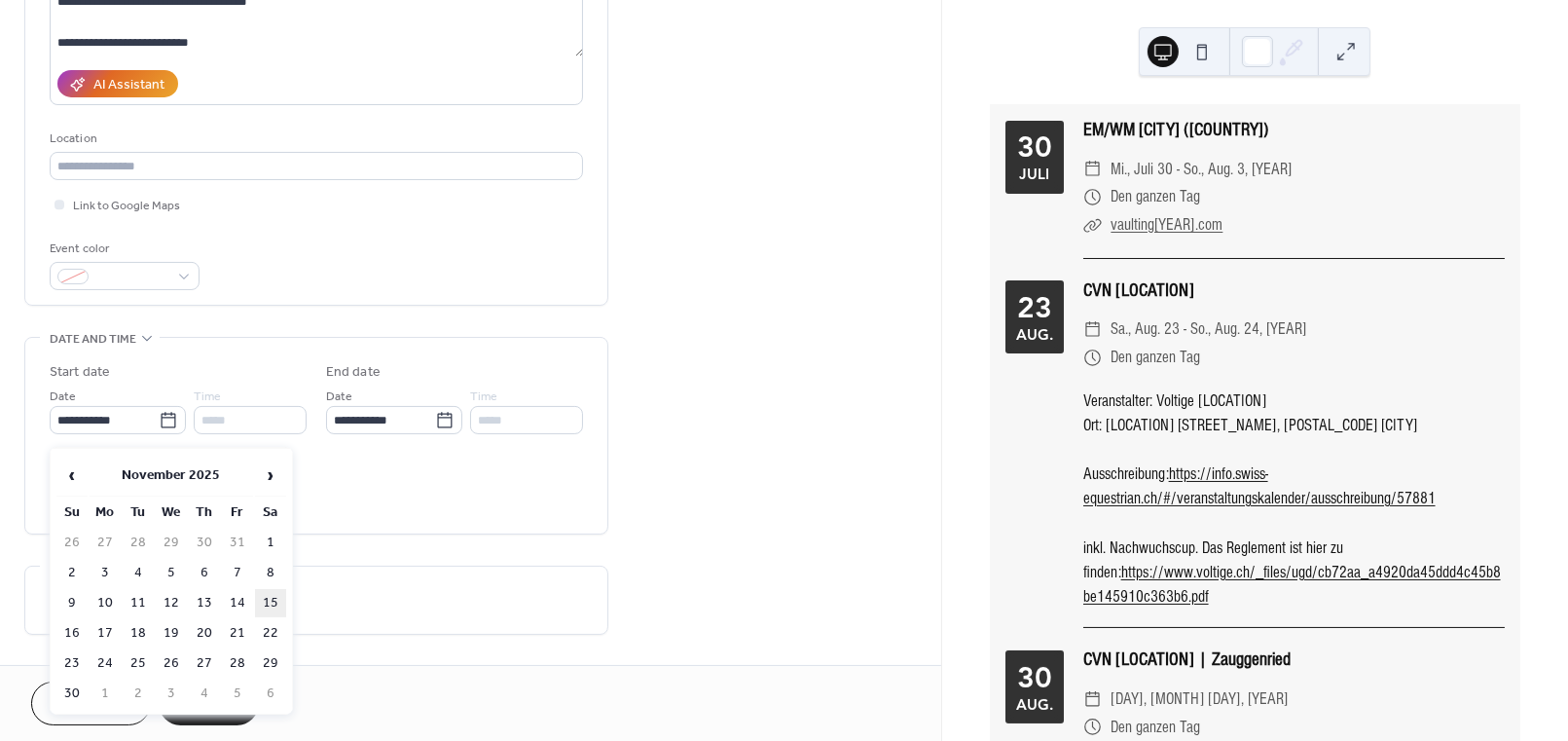 click on "15" at bounding box center [271, 603] 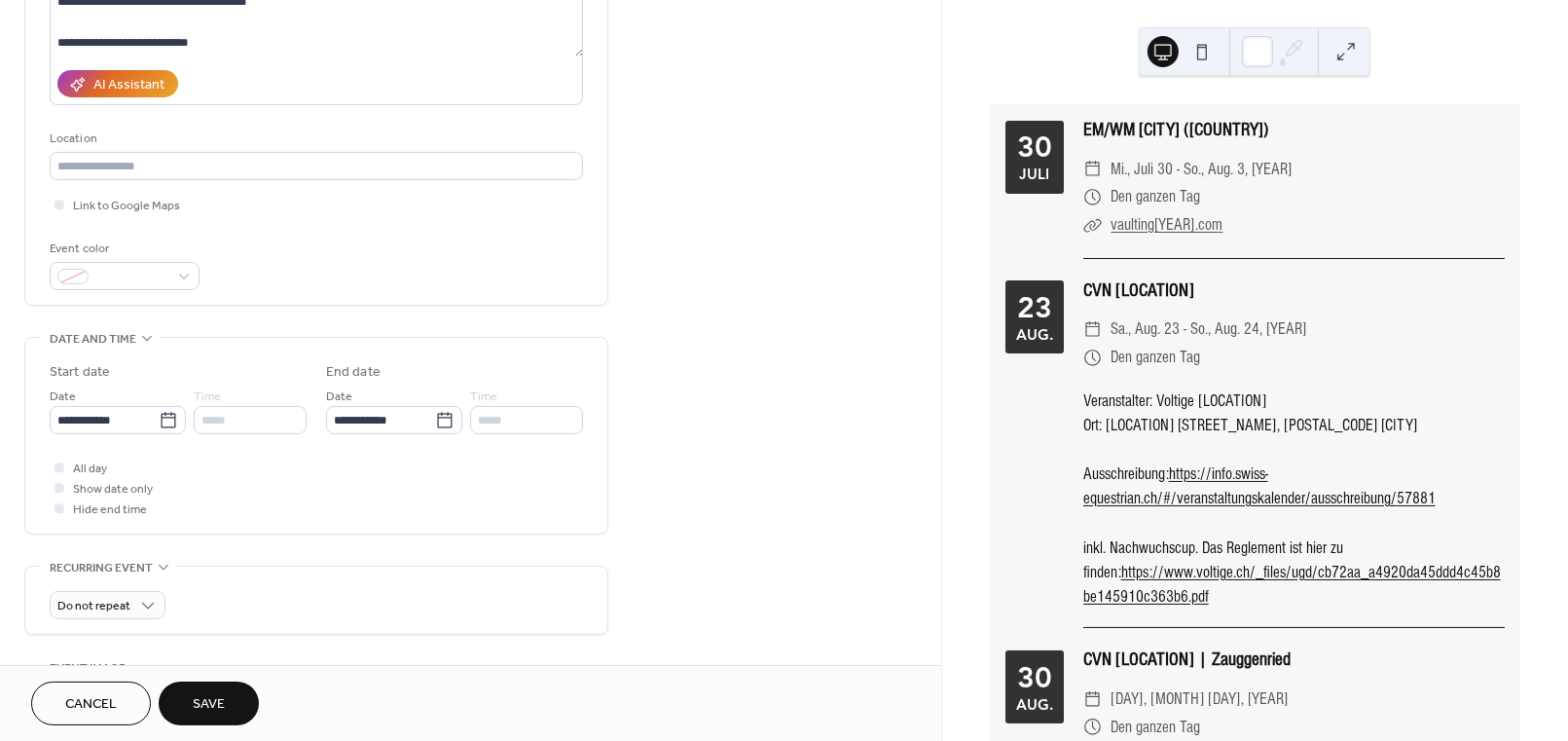 type on "**********" 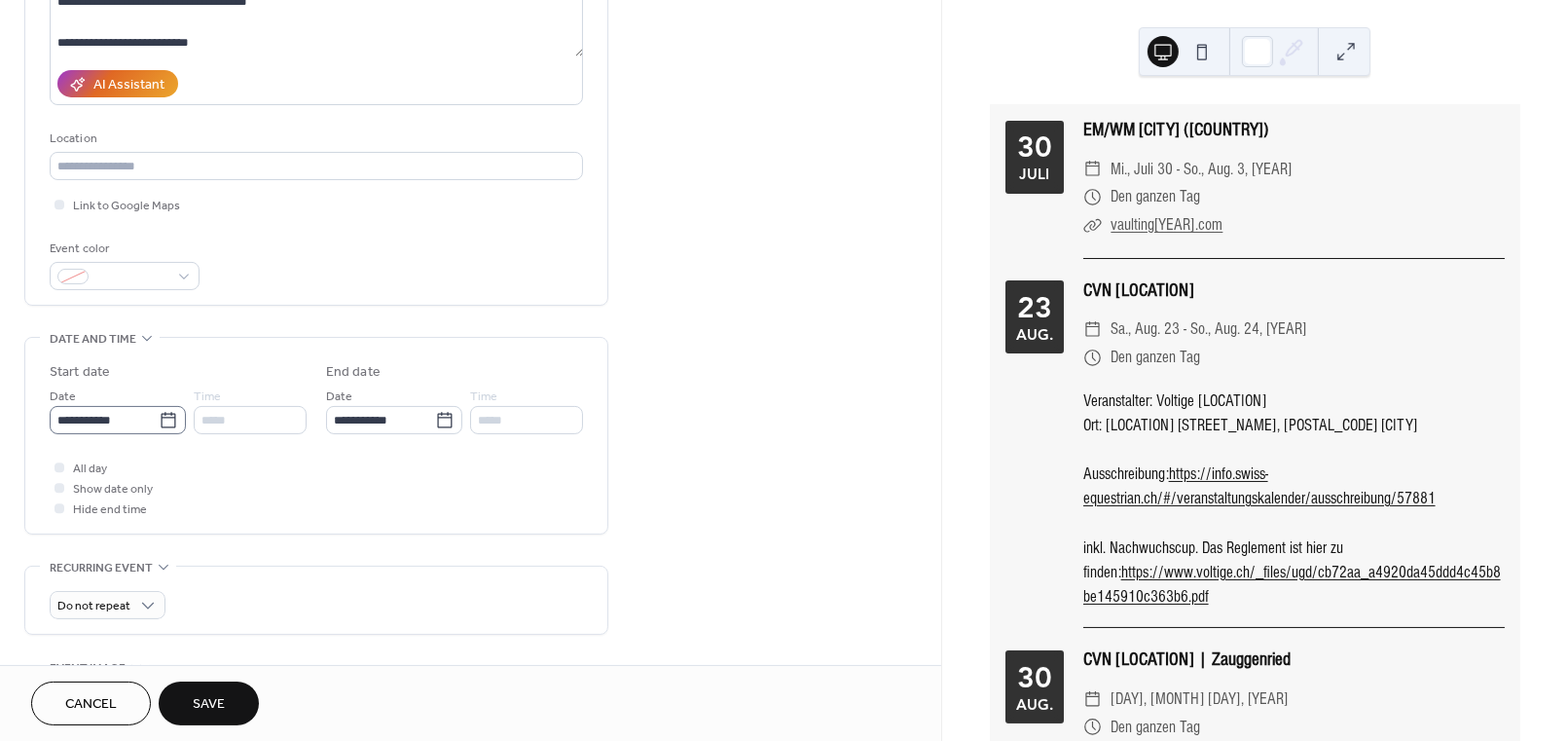 click 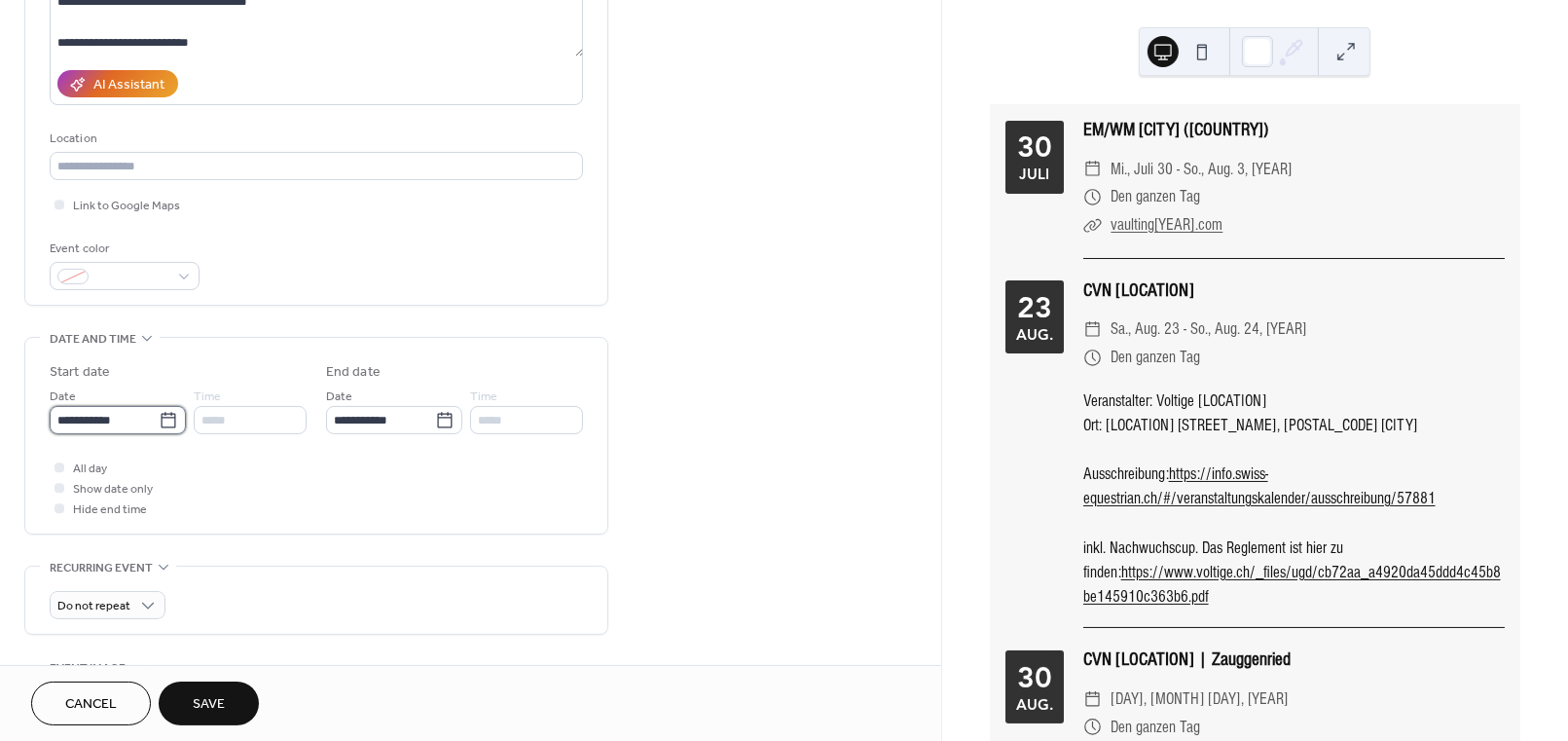click on "**********" at bounding box center [104, 420] 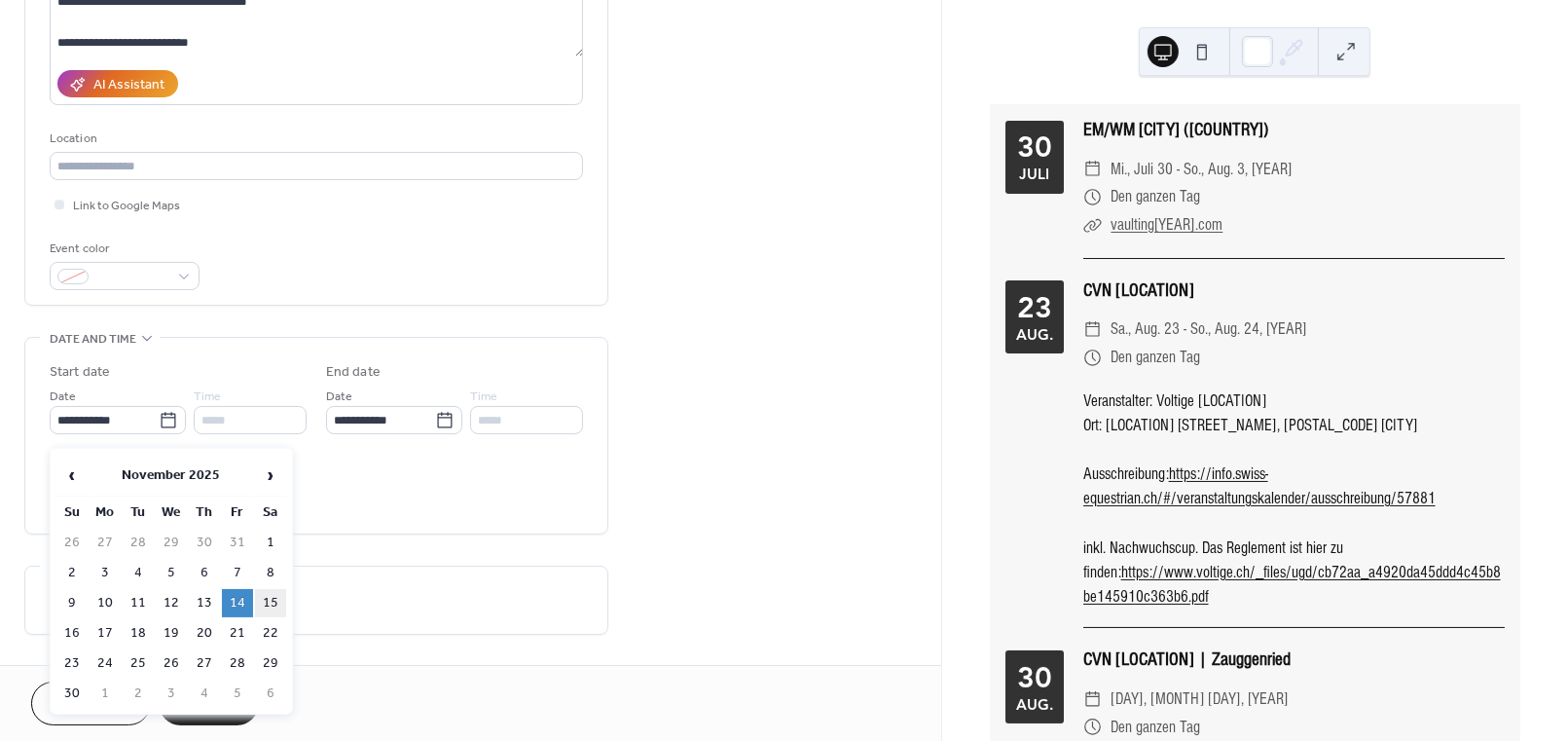 click on "15" at bounding box center [271, 603] 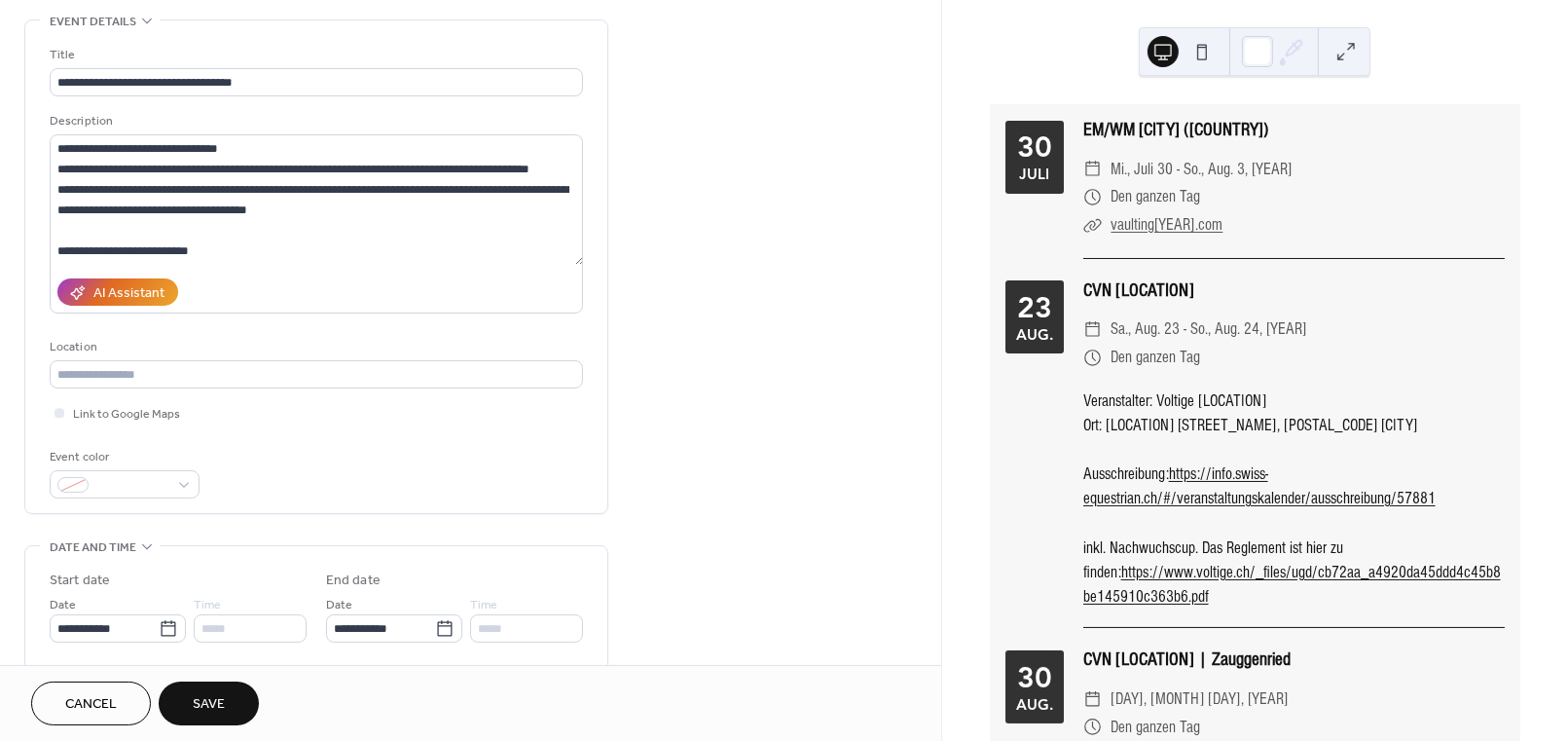 scroll, scrollTop: 0, scrollLeft: 0, axis: both 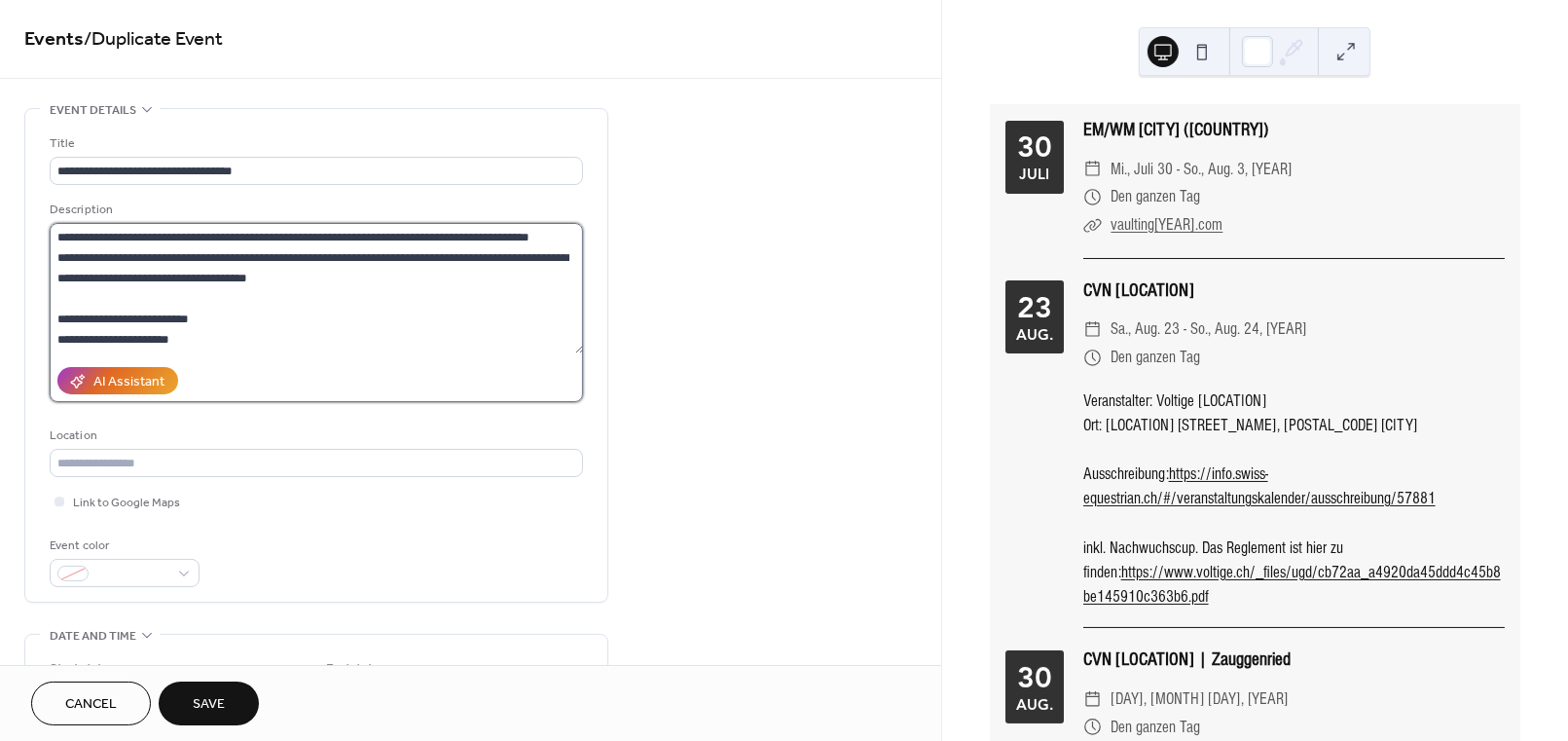 click on "**********" at bounding box center (316, 288) 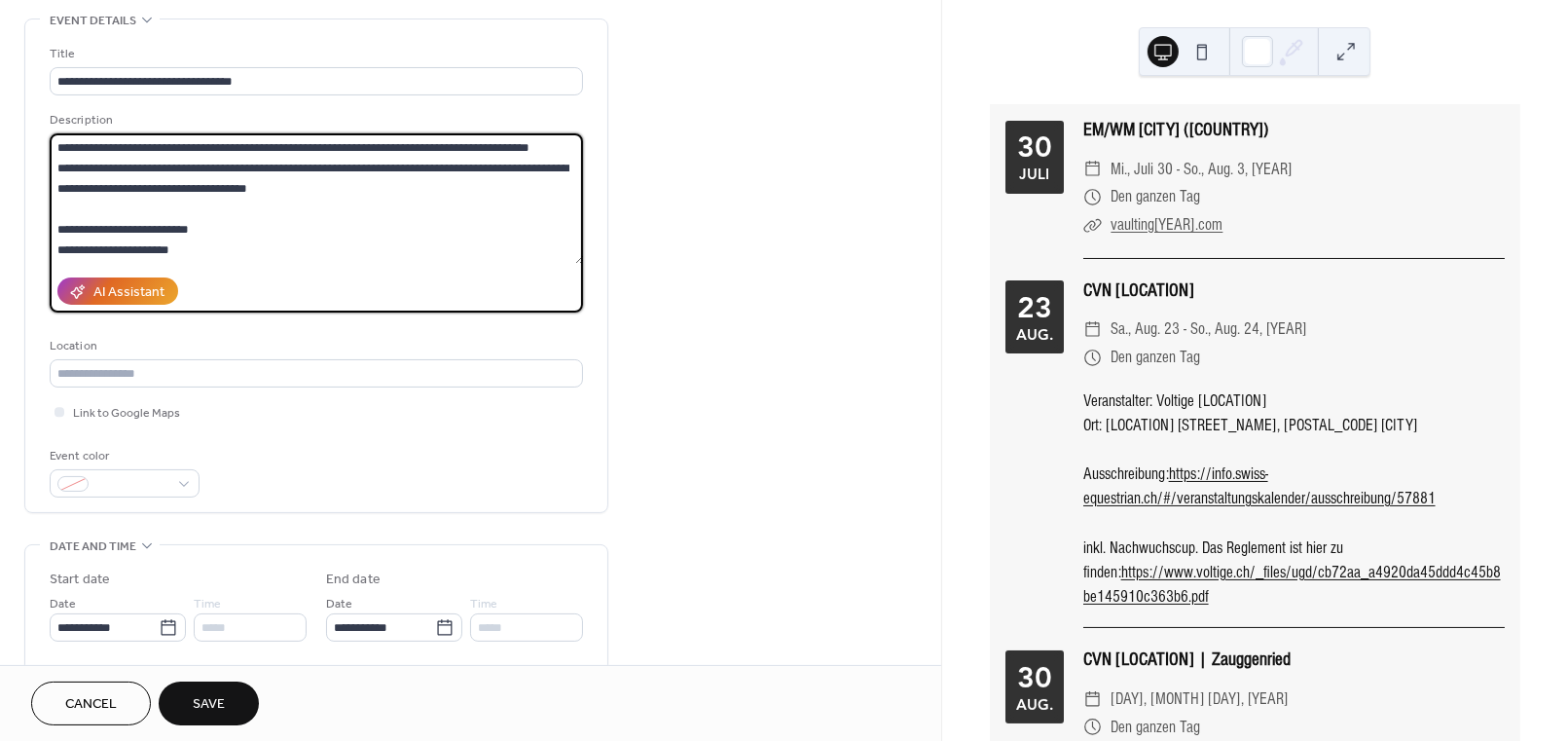 scroll, scrollTop: 137, scrollLeft: 0, axis: vertical 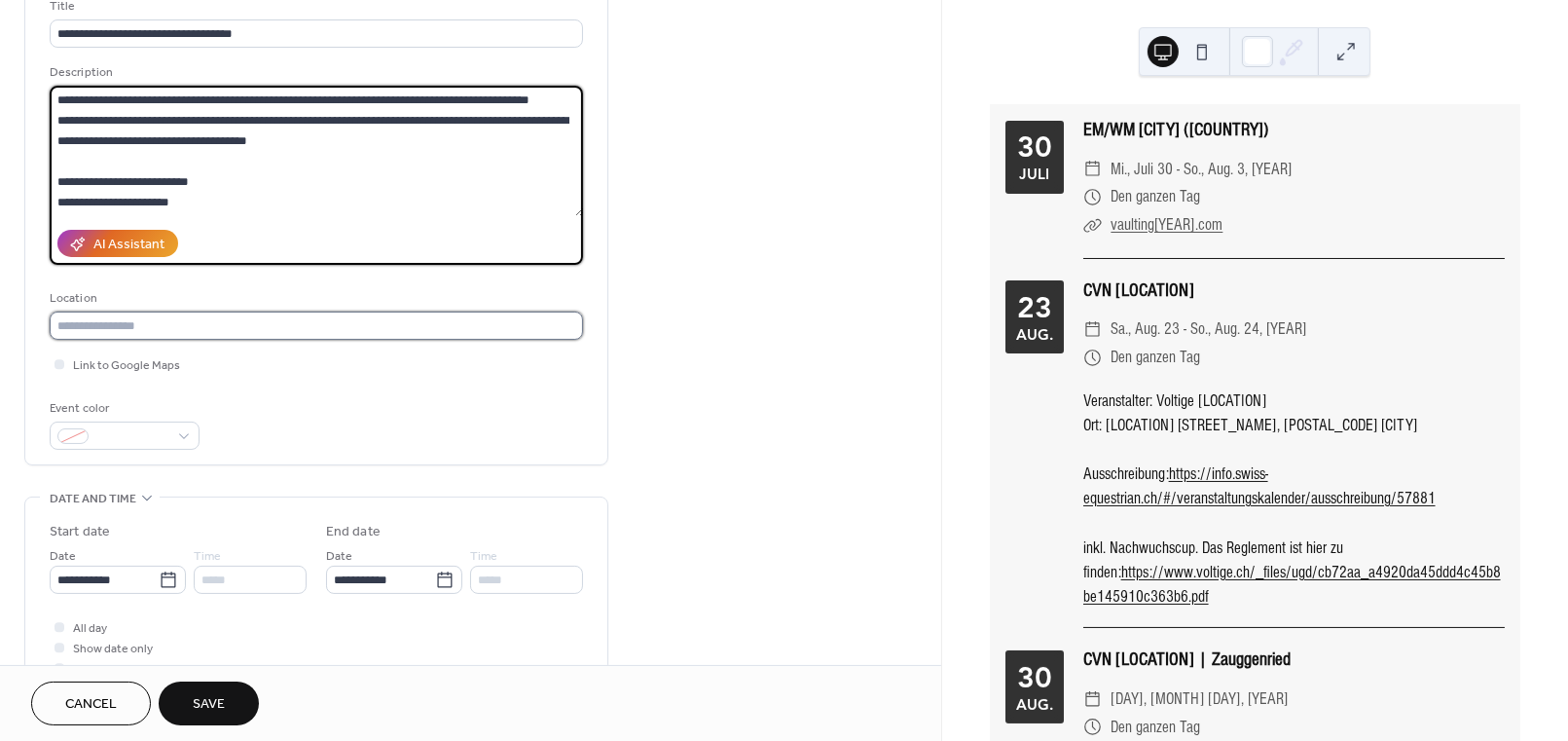 click at bounding box center (316, 325) 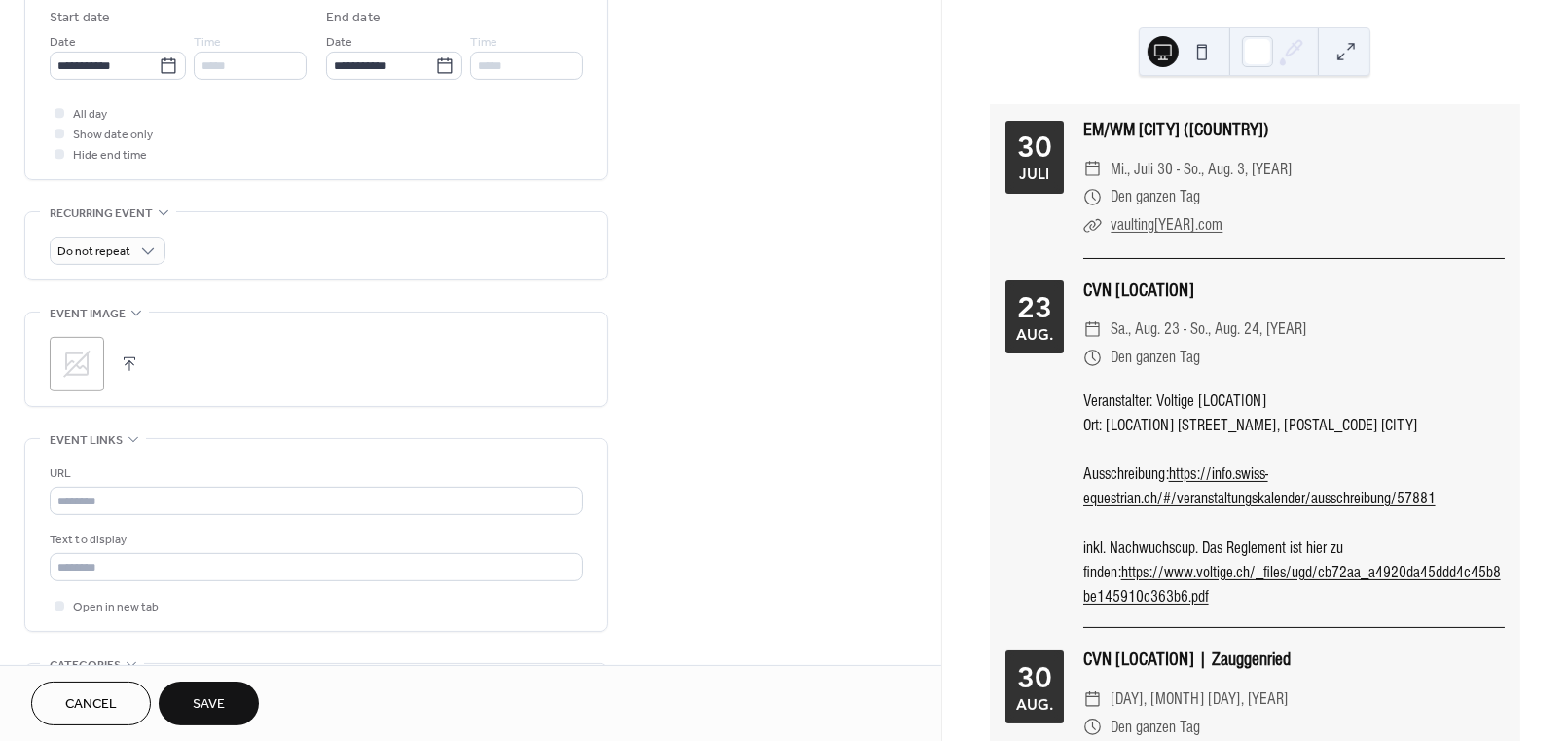 scroll, scrollTop: 658, scrollLeft: 0, axis: vertical 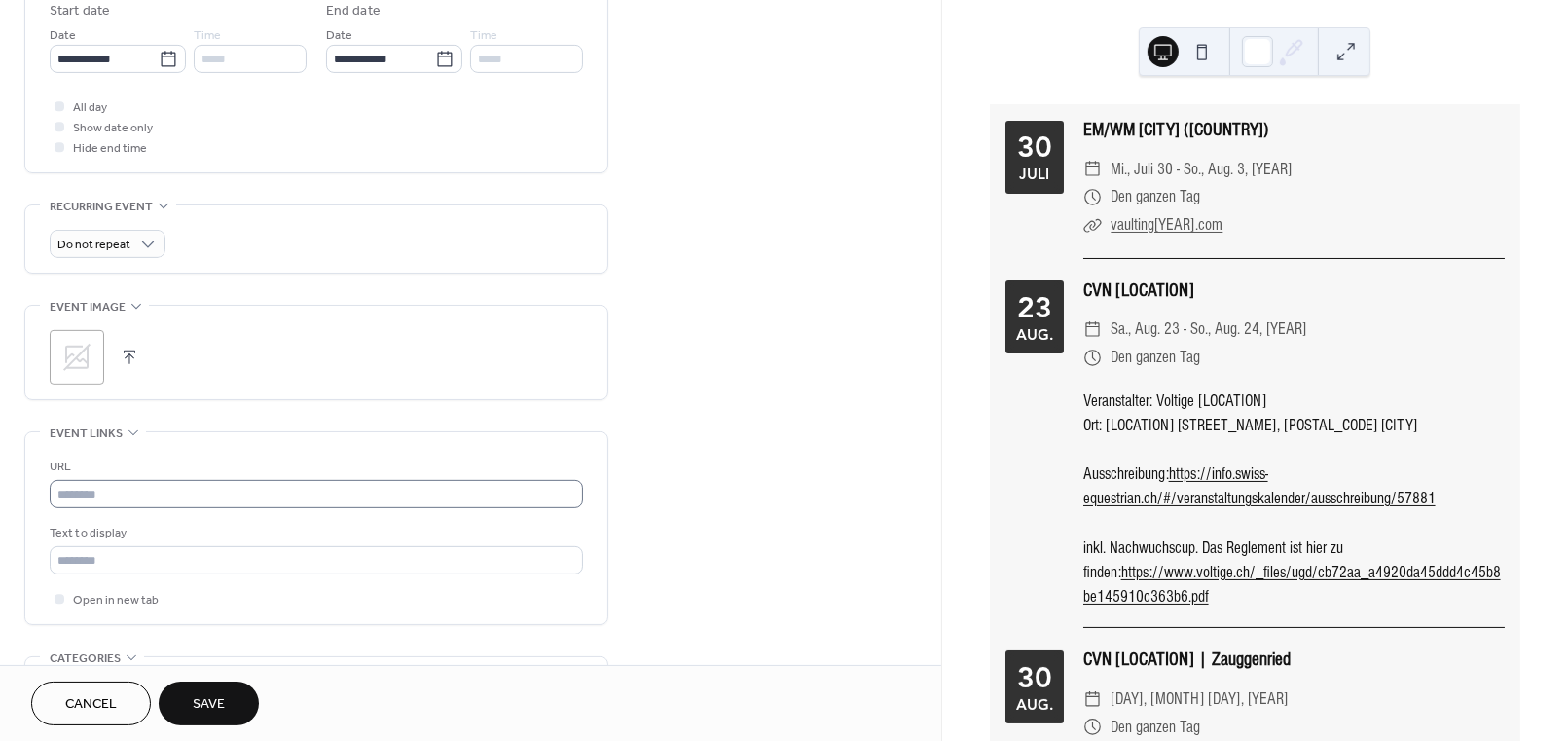 type on "**********" 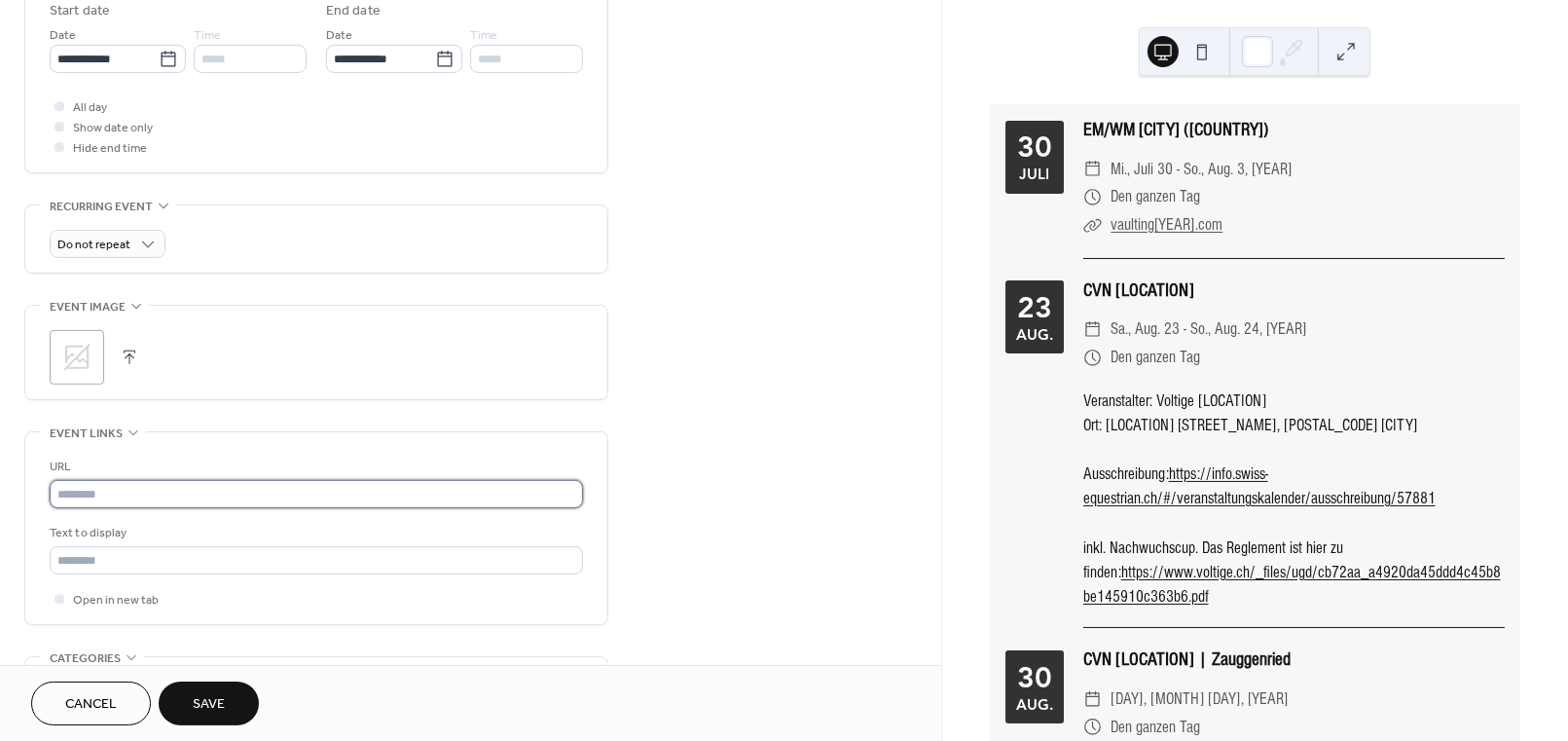 click at bounding box center (316, 494) 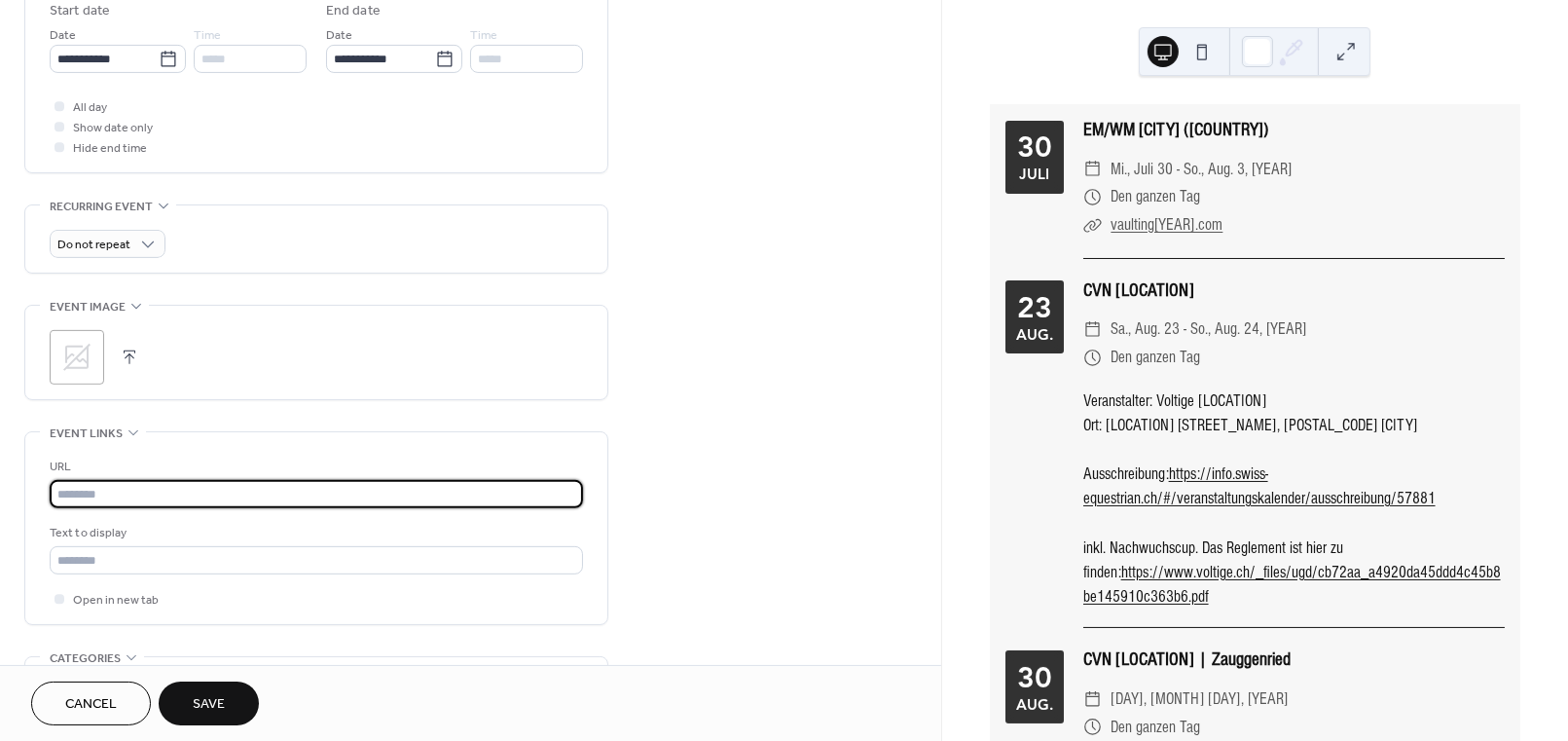 paste on "**********" 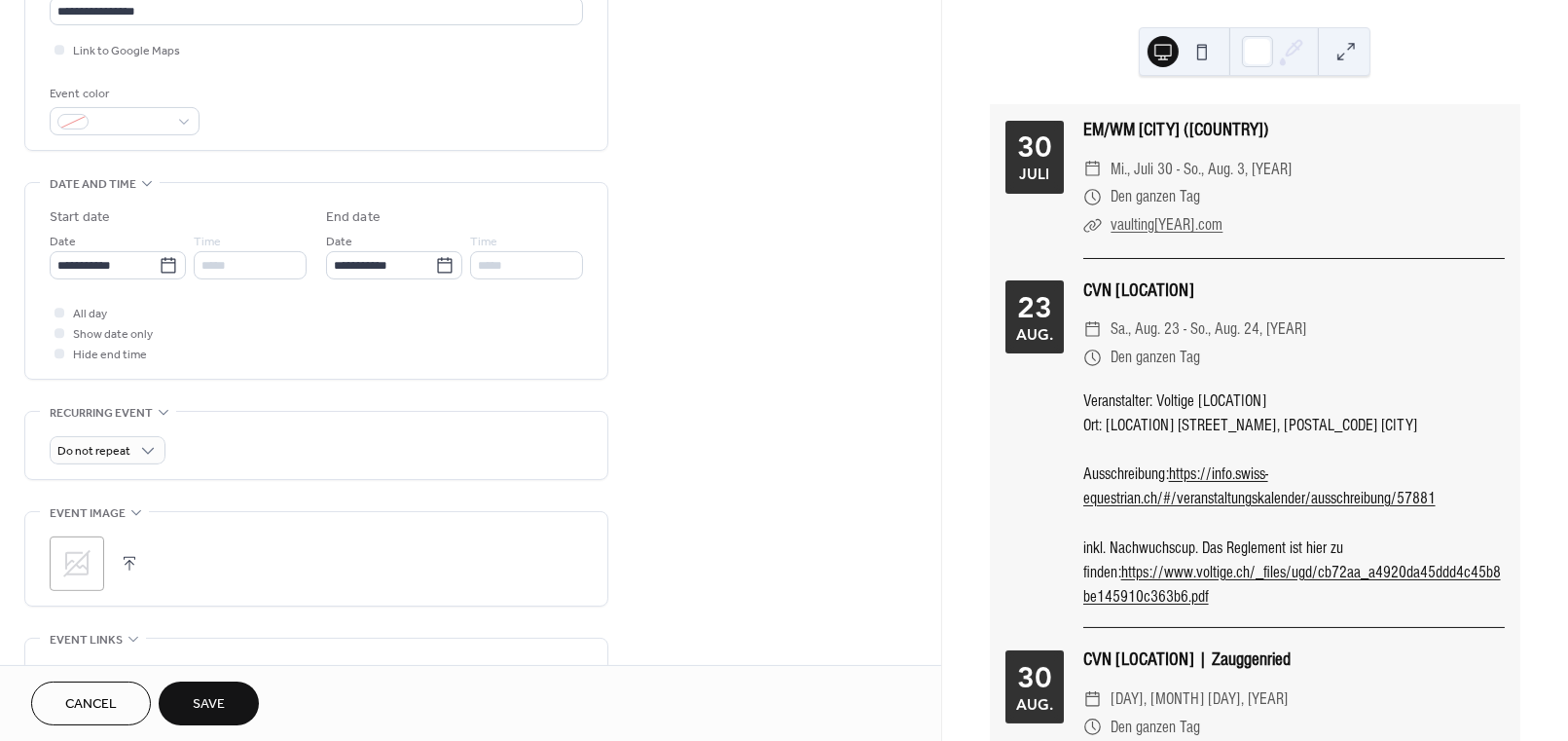 scroll, scrollTop: 157, scrollLeft: 0, axis: vertical 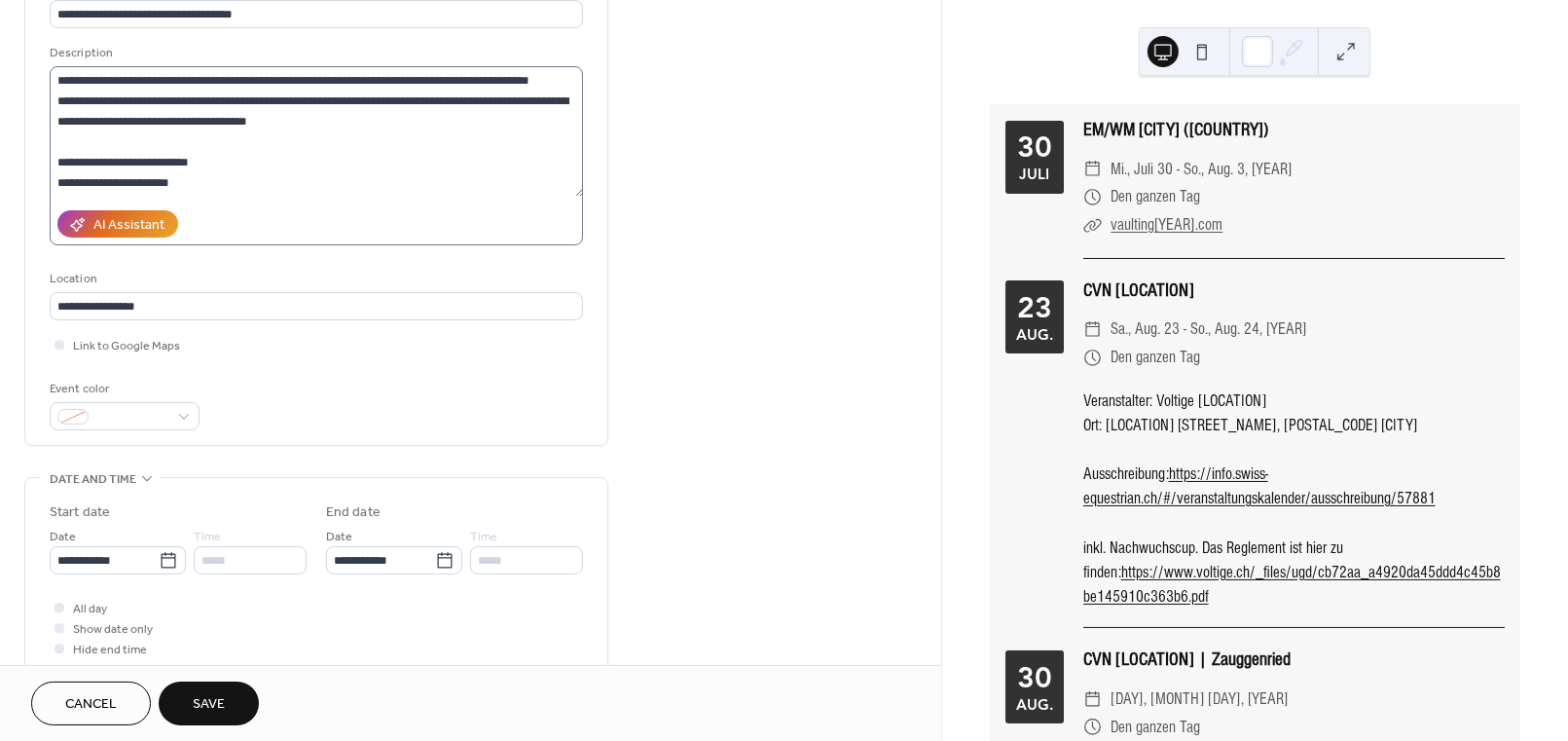 type on "**********" 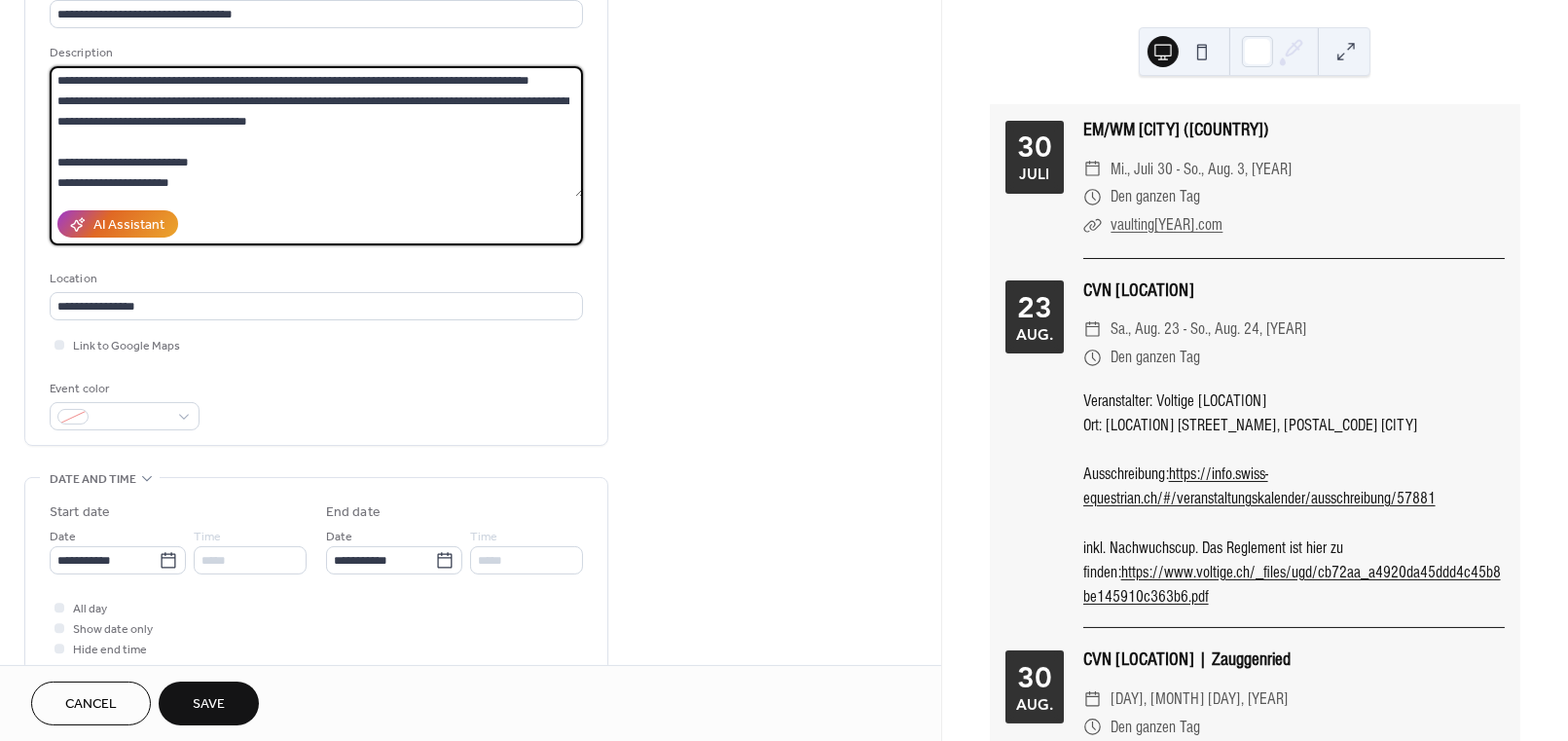 click on "**********" at bounding box center [316, 131] 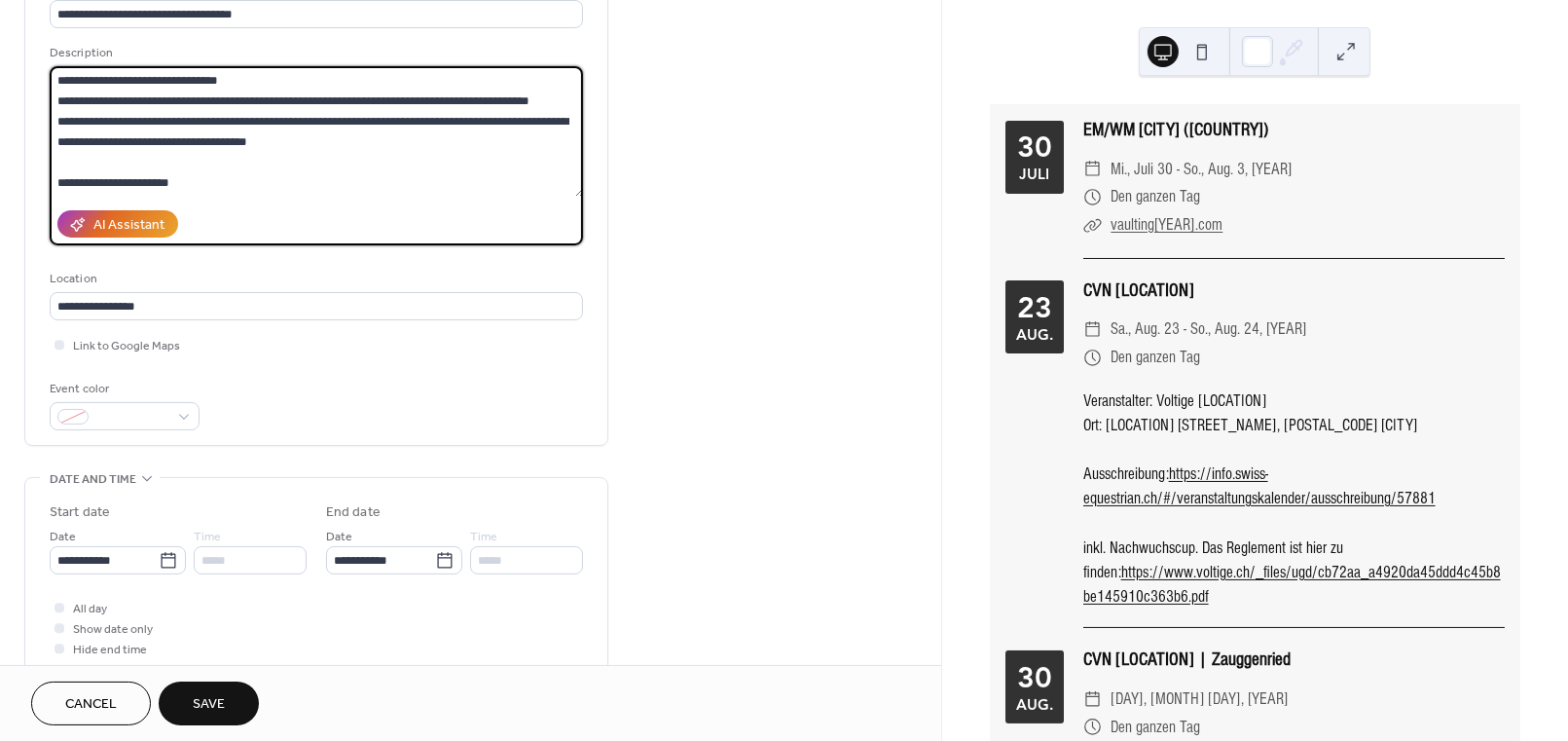 scroll, scrollTop: 0, scrollLeft: 0, axis: both 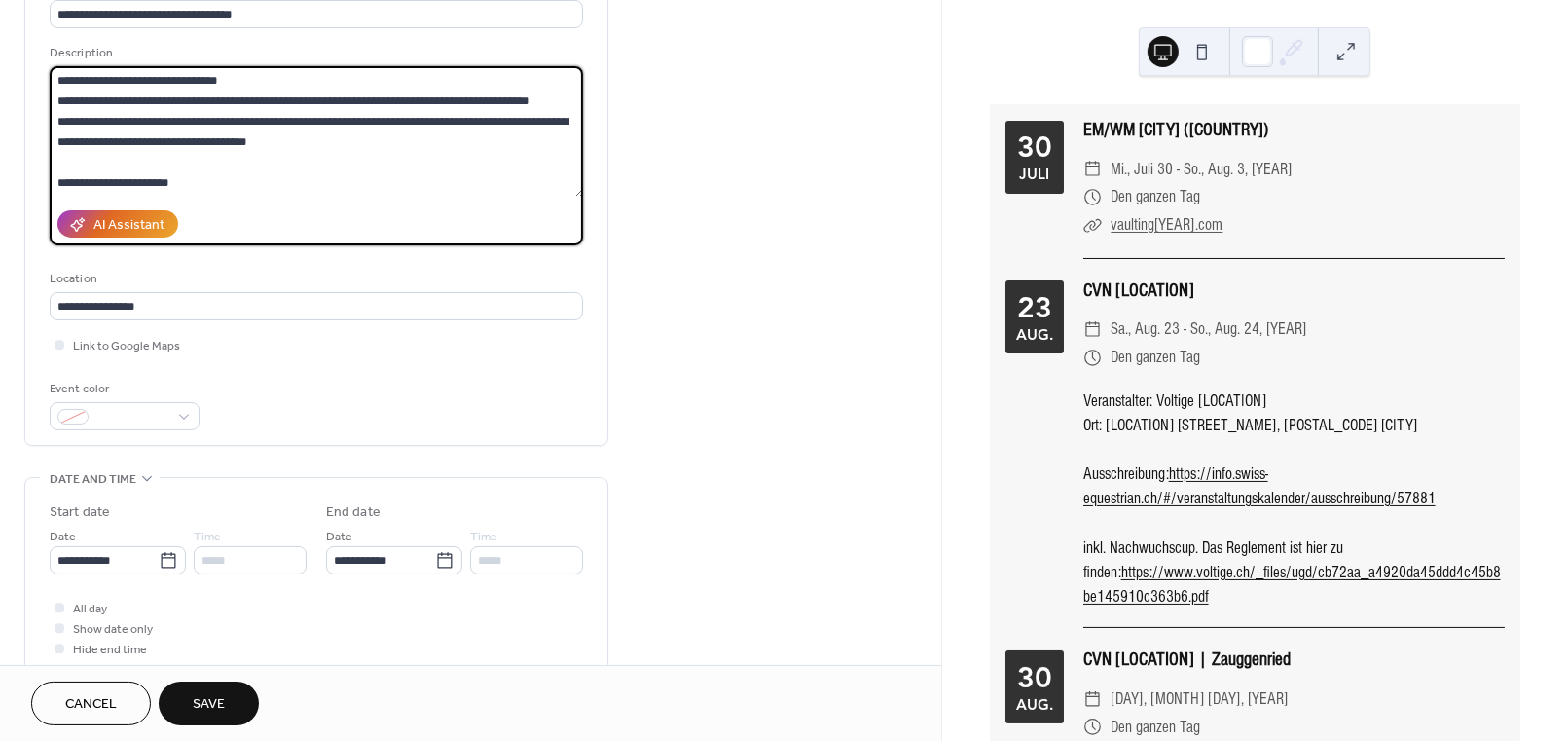 click on "**********" at bounding box center [316, 131] 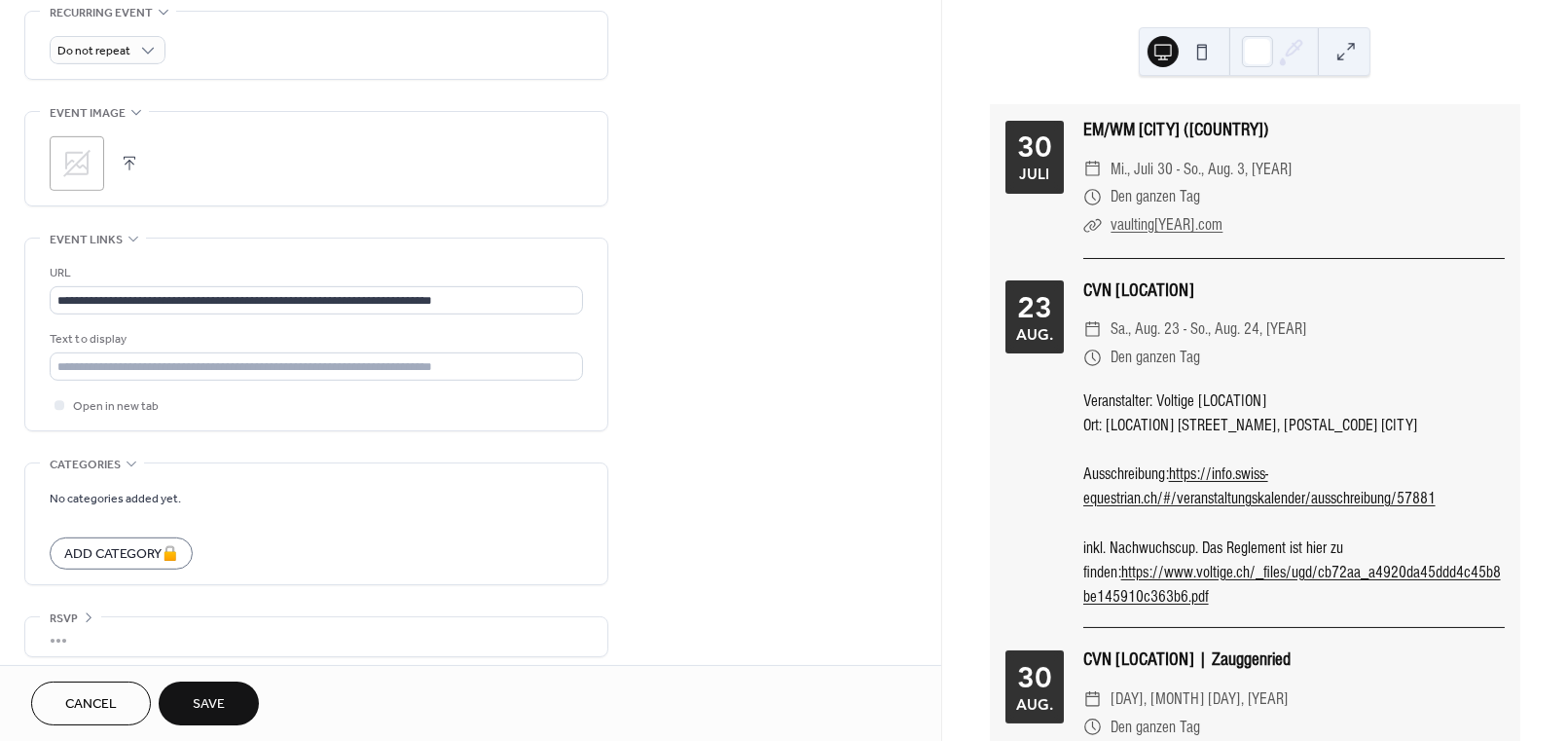 scroll, scrollTop: 876, scrollLeft: 0, axis: vertical 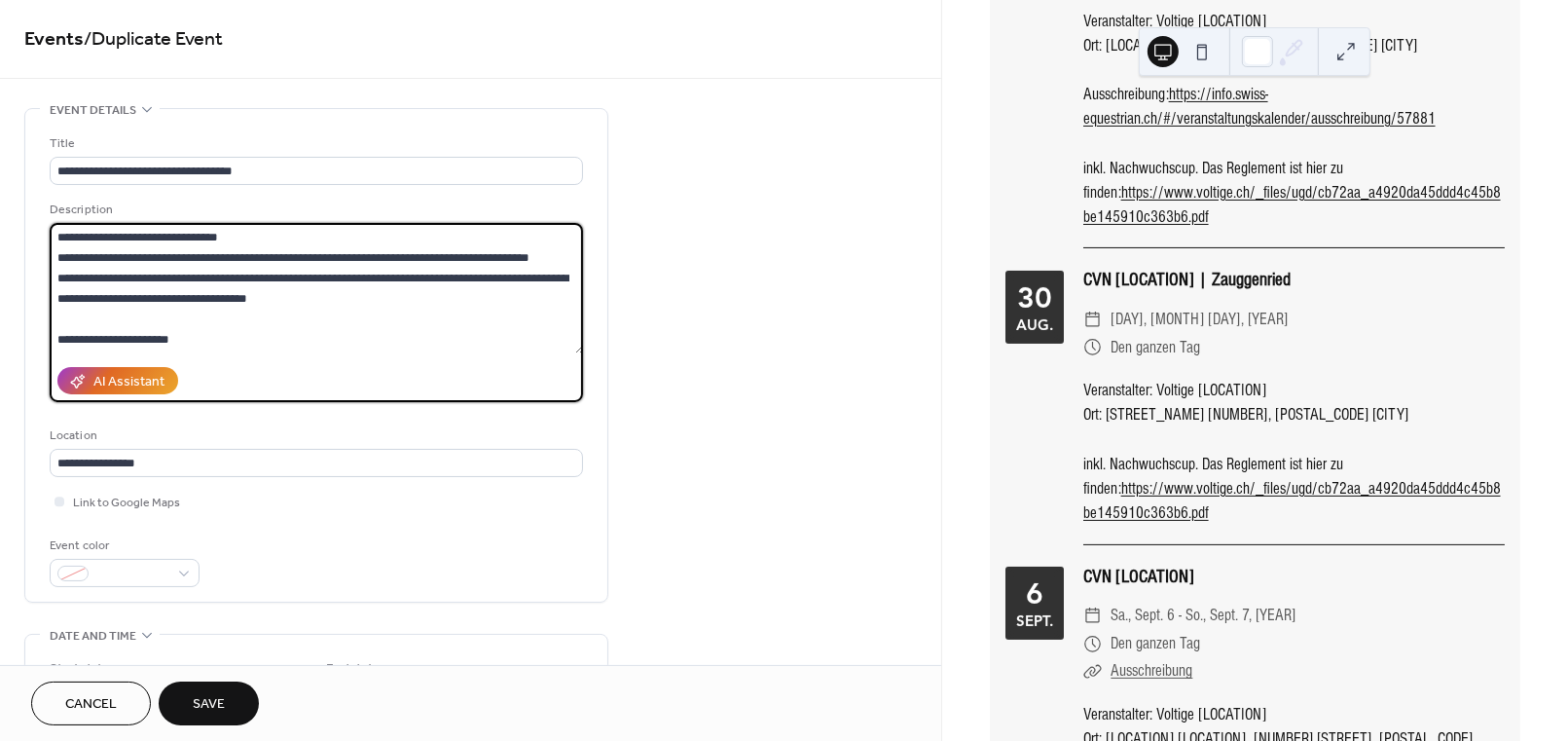 click on "**********" at bounding box center (316, 288) 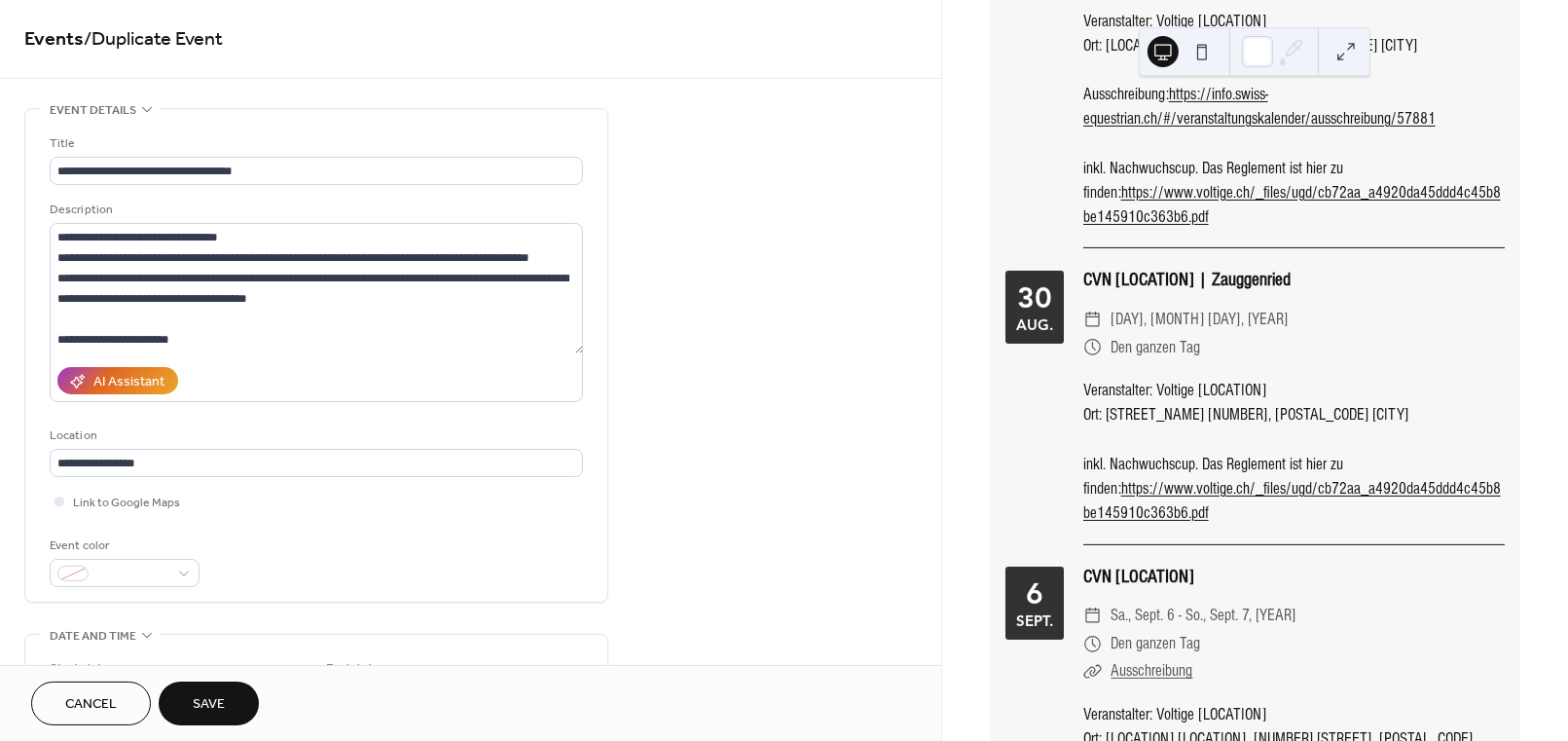 click on "Save" at bounding box center [208, 705] 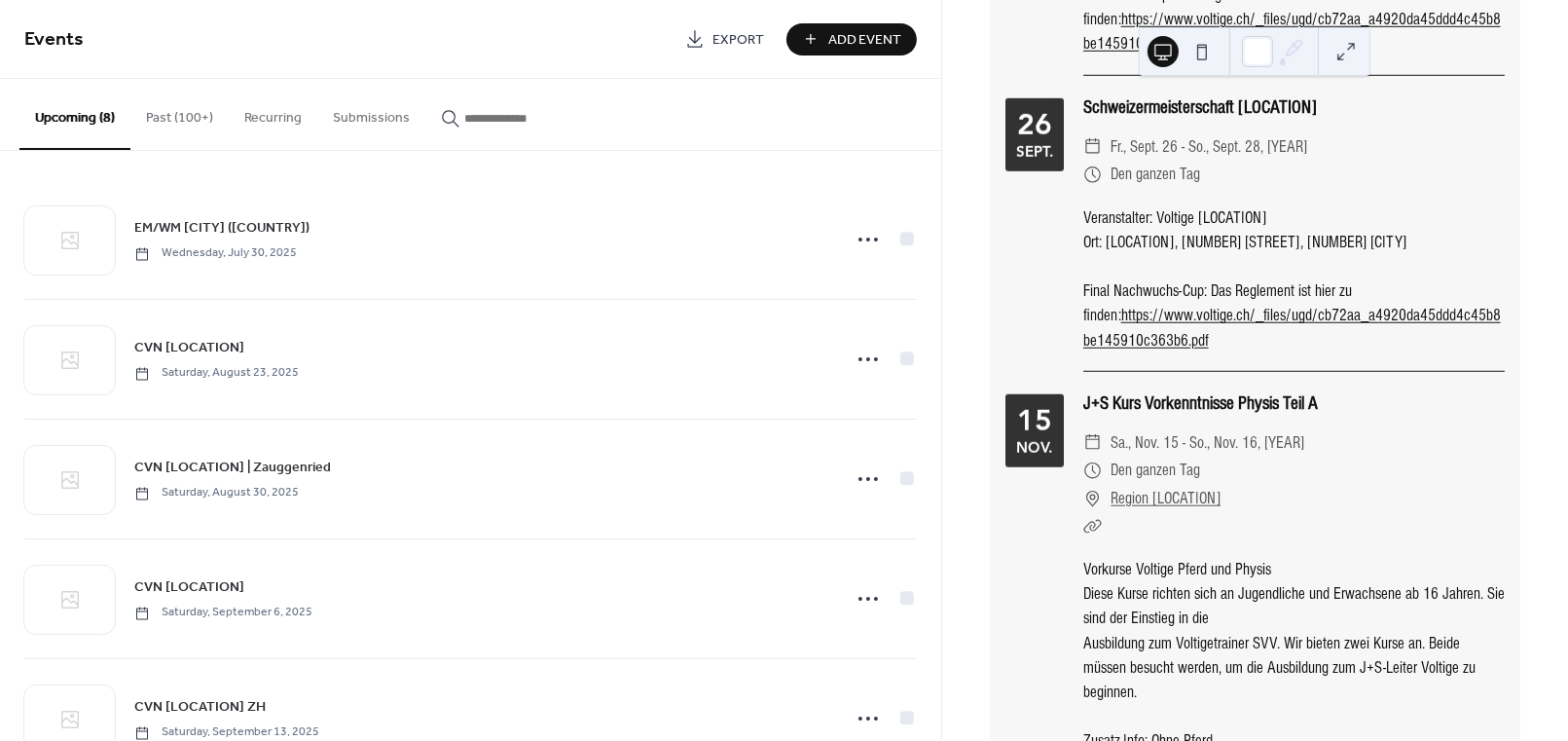scroll, scrollTop: 1689, scrollLeft: 0, axis: vertical 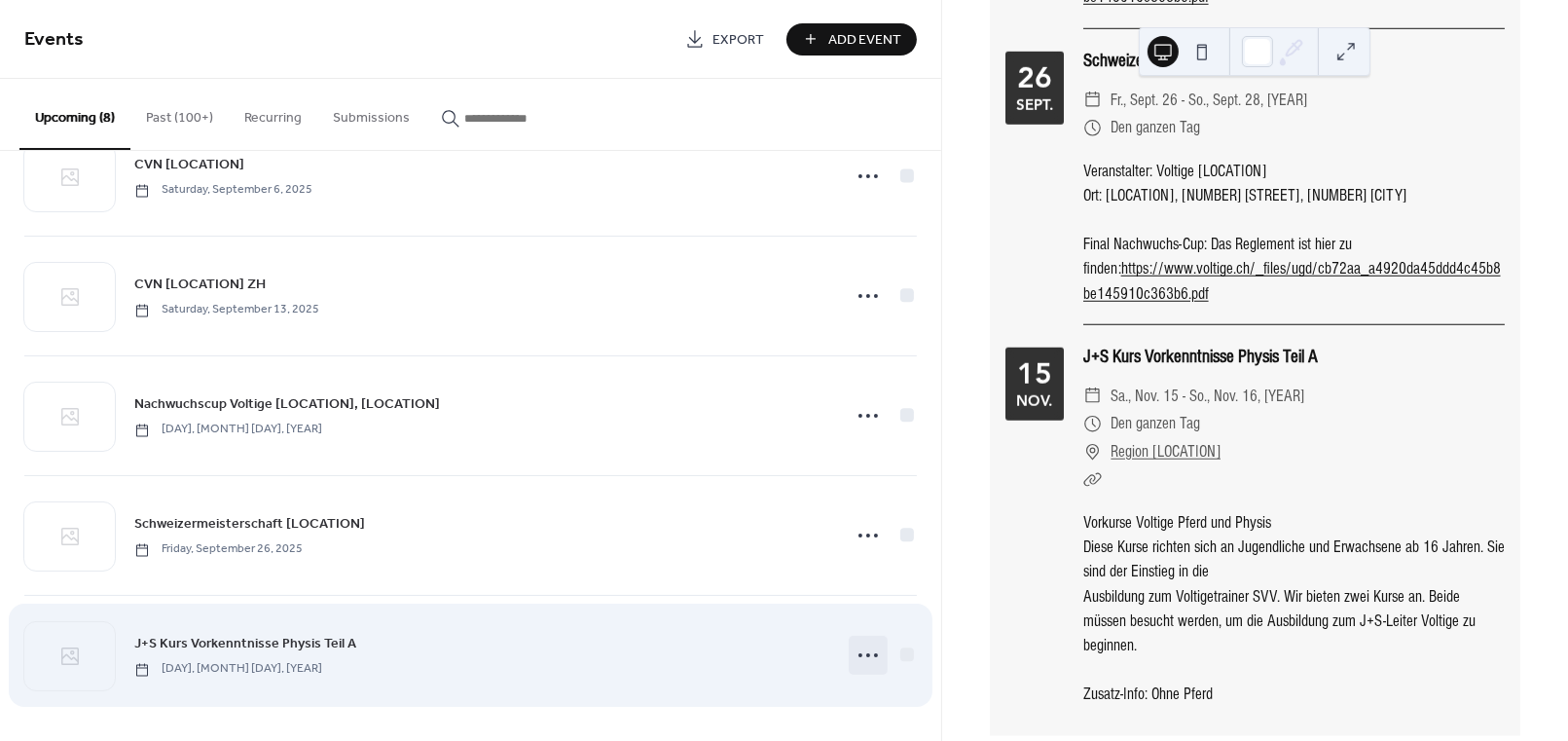 click 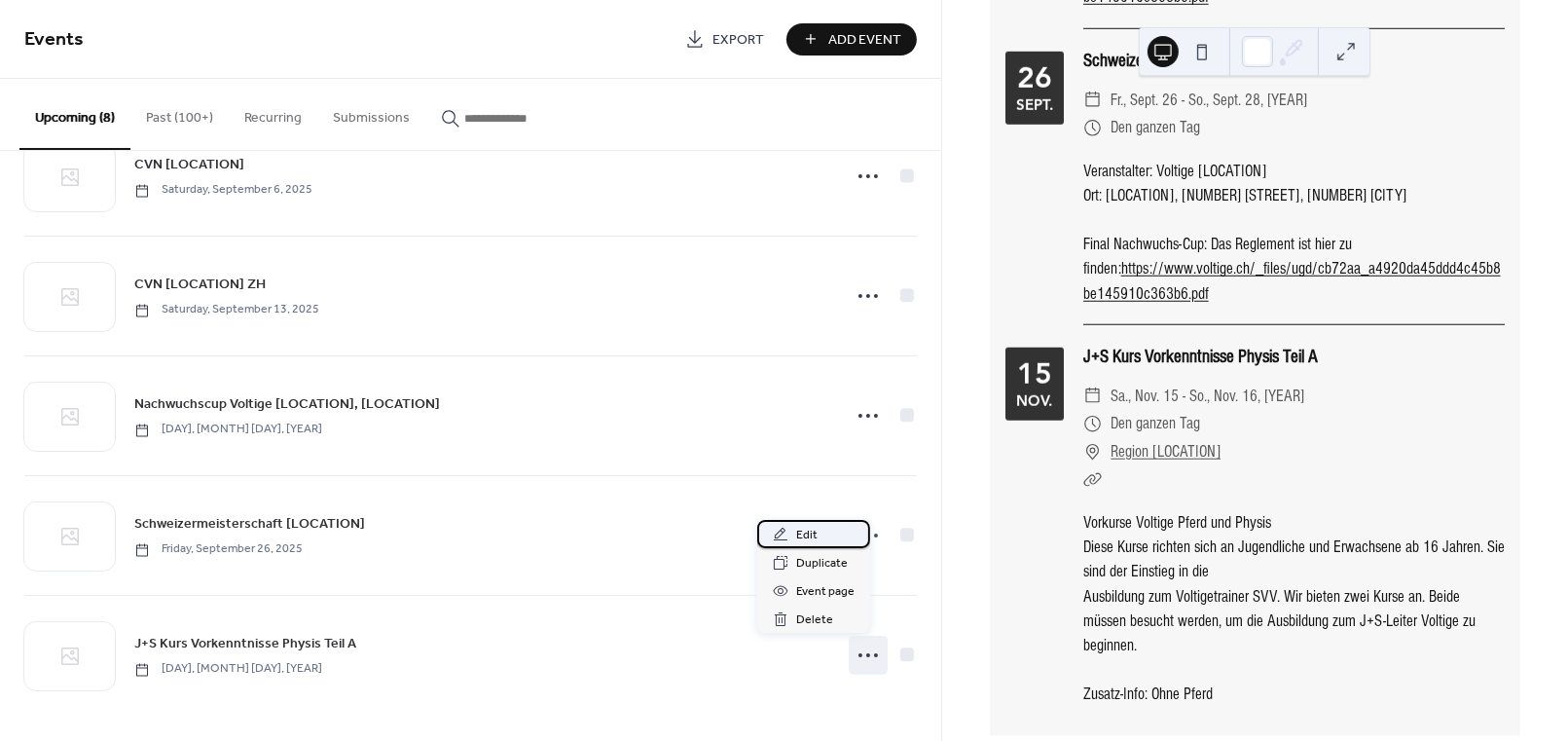 click on "Edit" at bounding box center [807, 536] 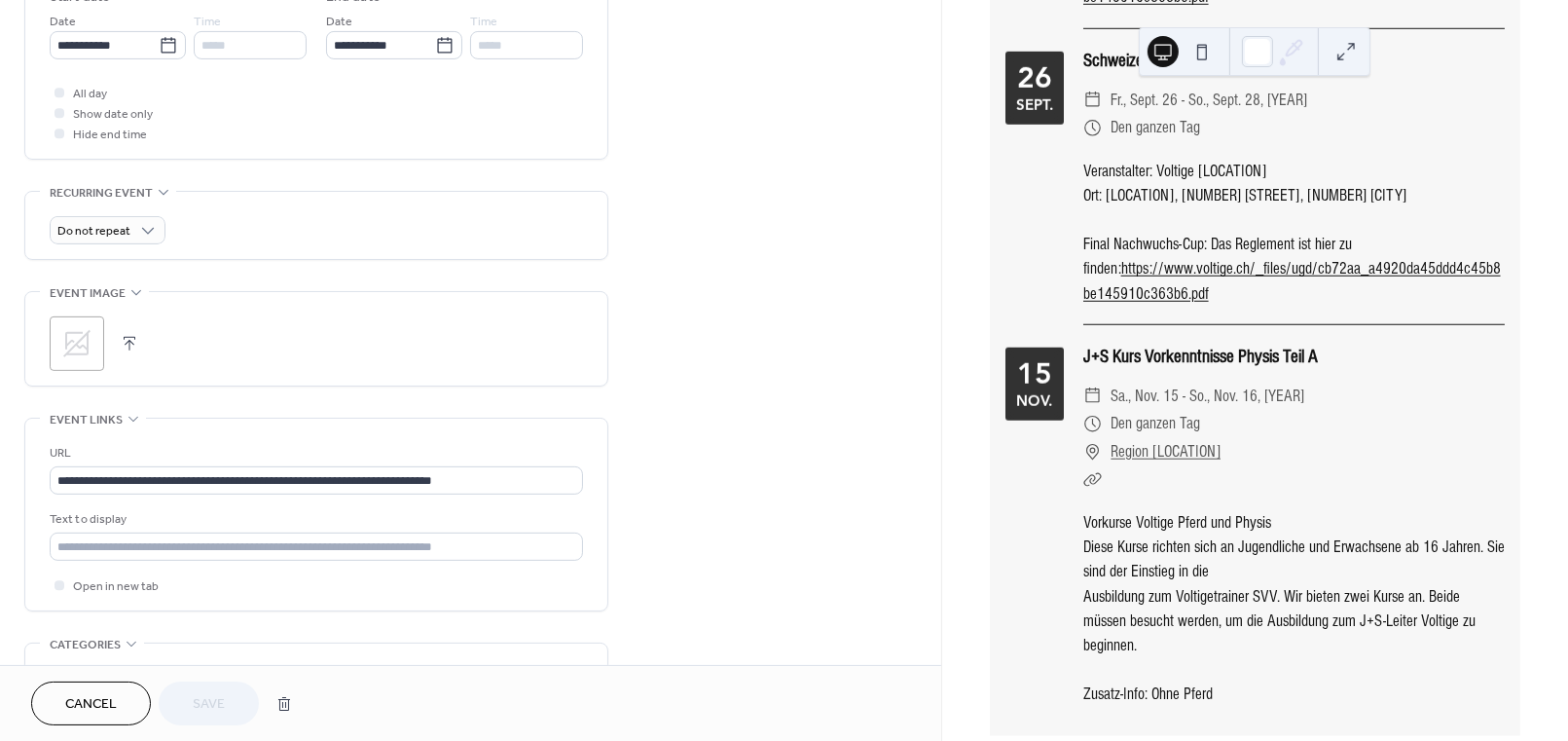 scroll, scrollTop: 674, scrollLeft: 0, axis: vertical 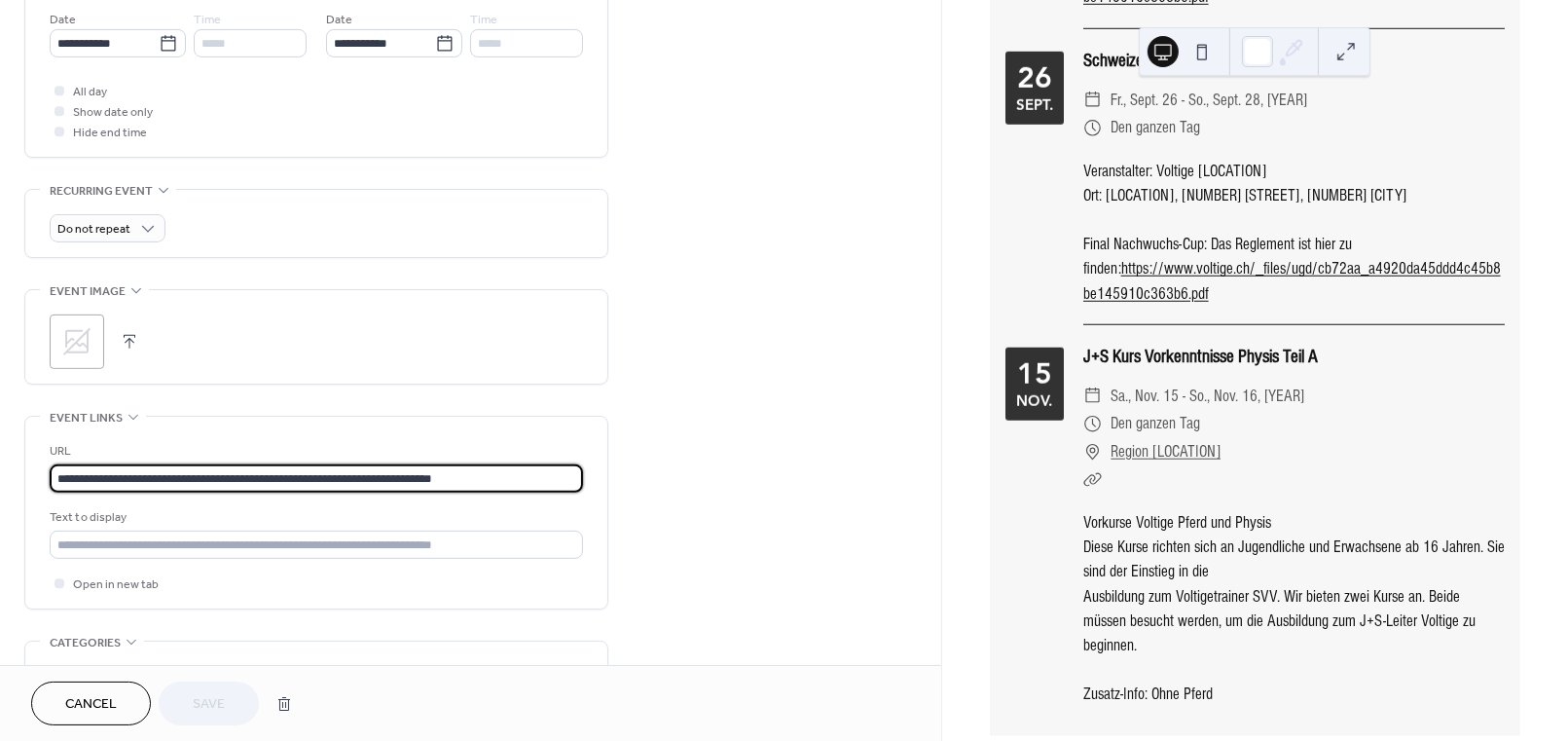 drag, startPoint x: 96, startPoint y: 489, endPoint x: 15, endPoint y: 491, distance: 81.0247 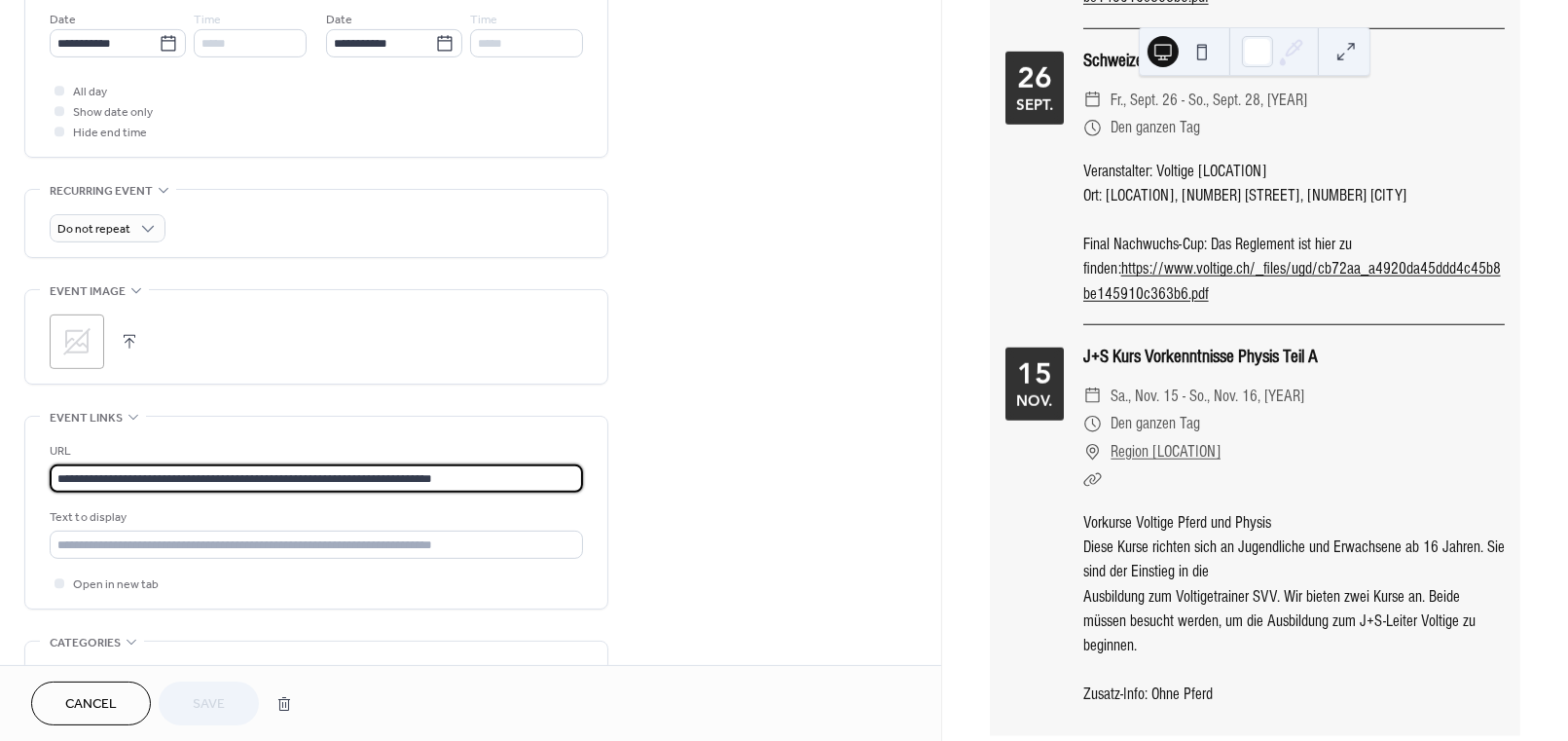 click on "**********" at bounding box center (316, 478) 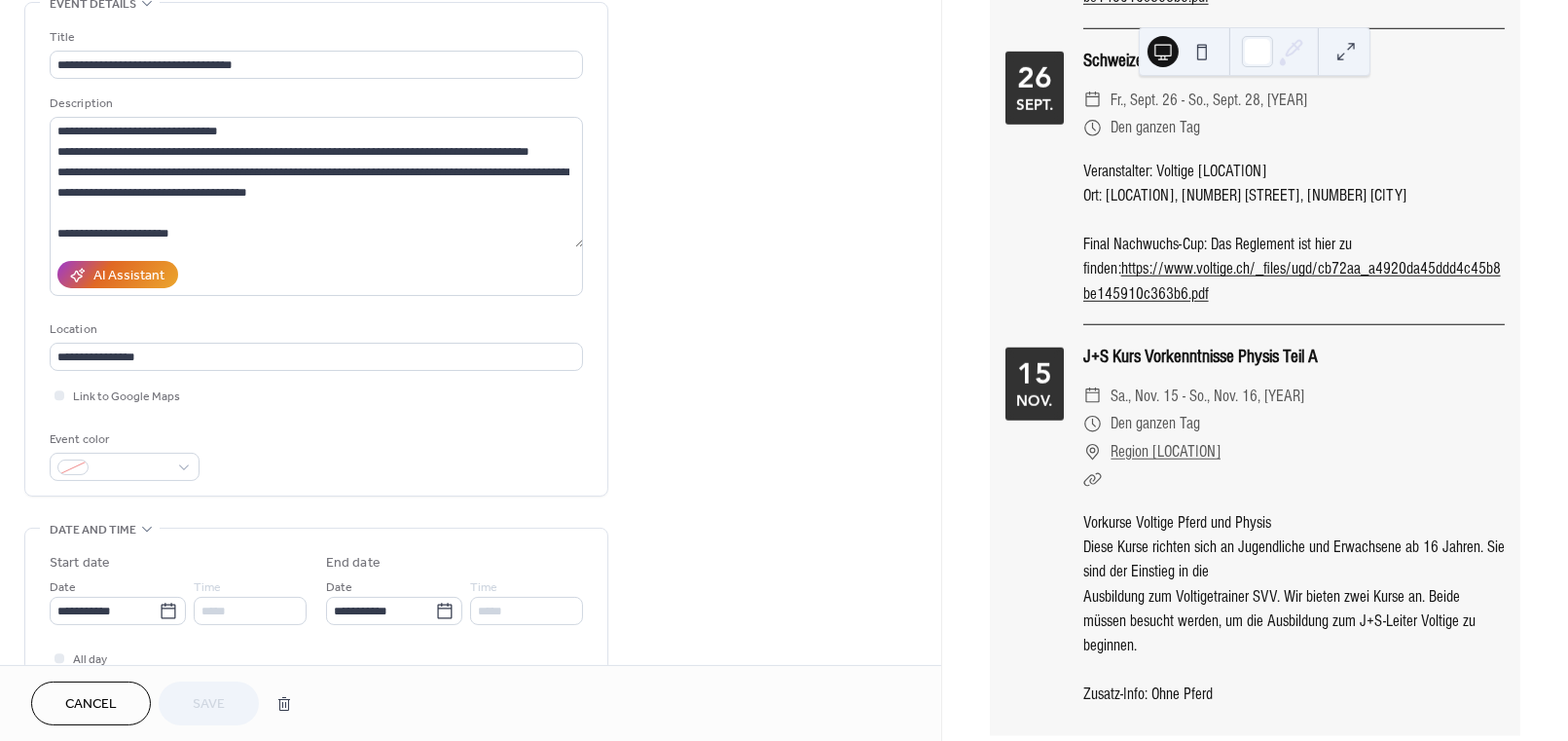 scroll, scrollTop: 0, scrollLeft: 0, axis: both 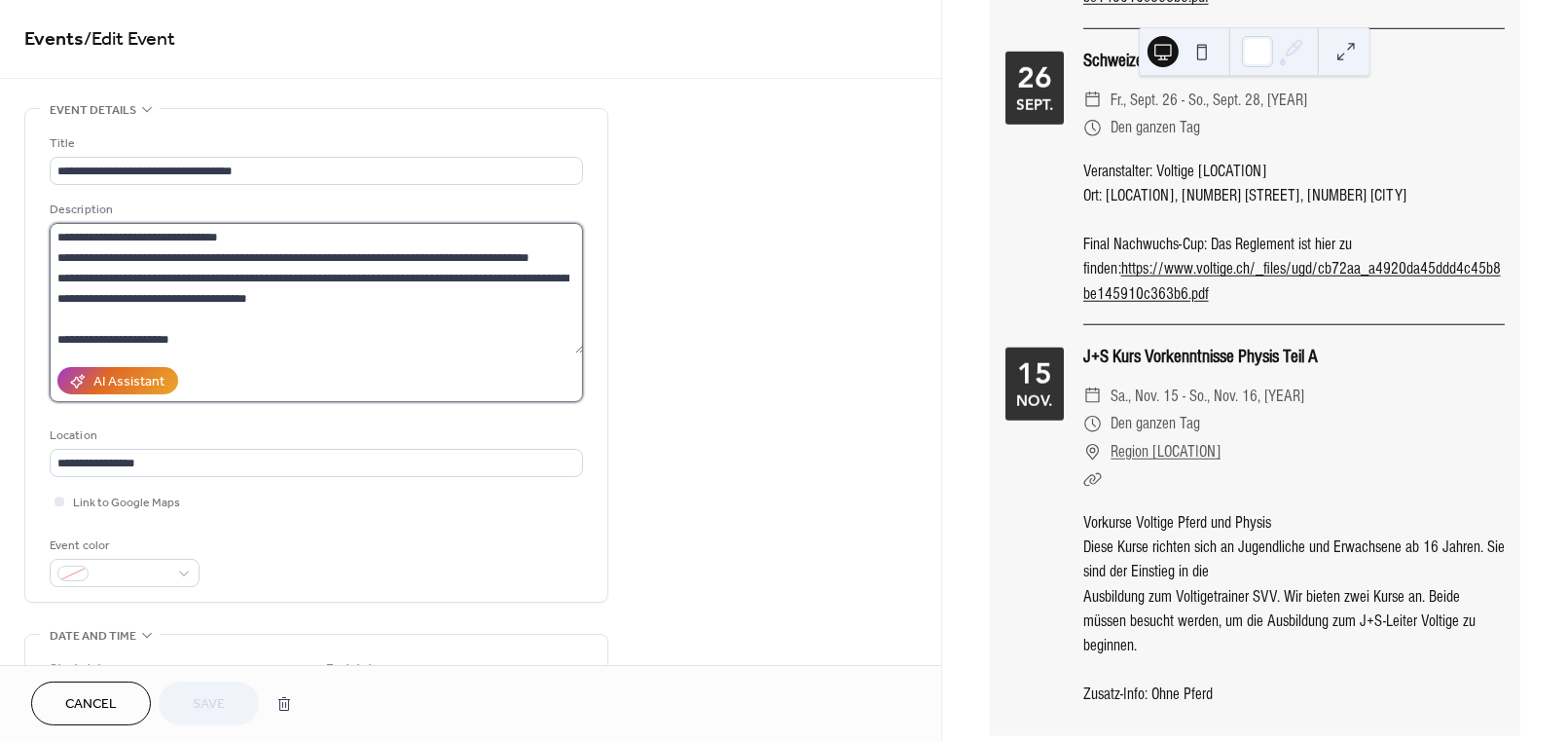 click on "**********" at bounding box center (316, 288) 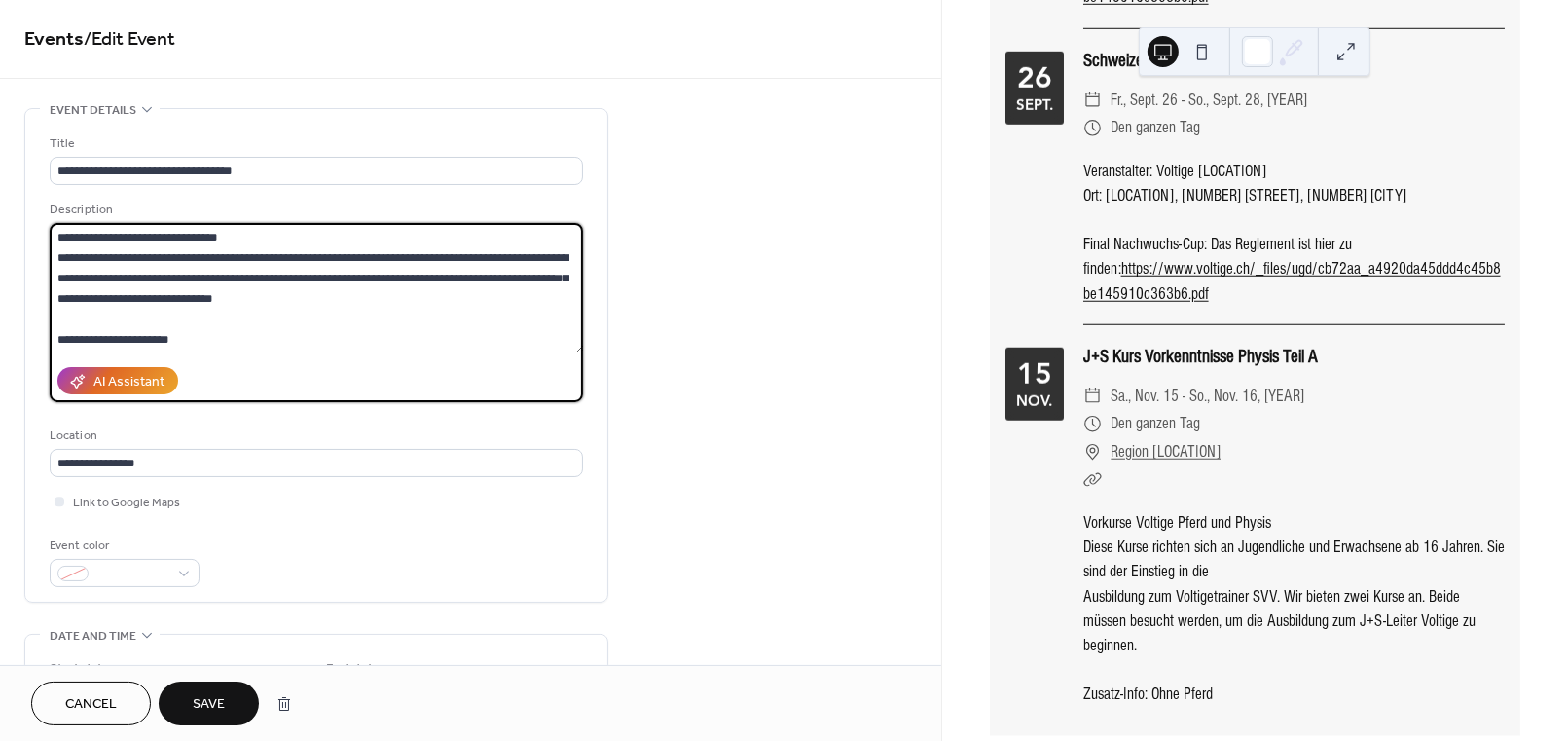 drag, startPoint x: 121, startPoint y: 340, endPoint x: 38, endPoint y: 334, distance: 83.2166 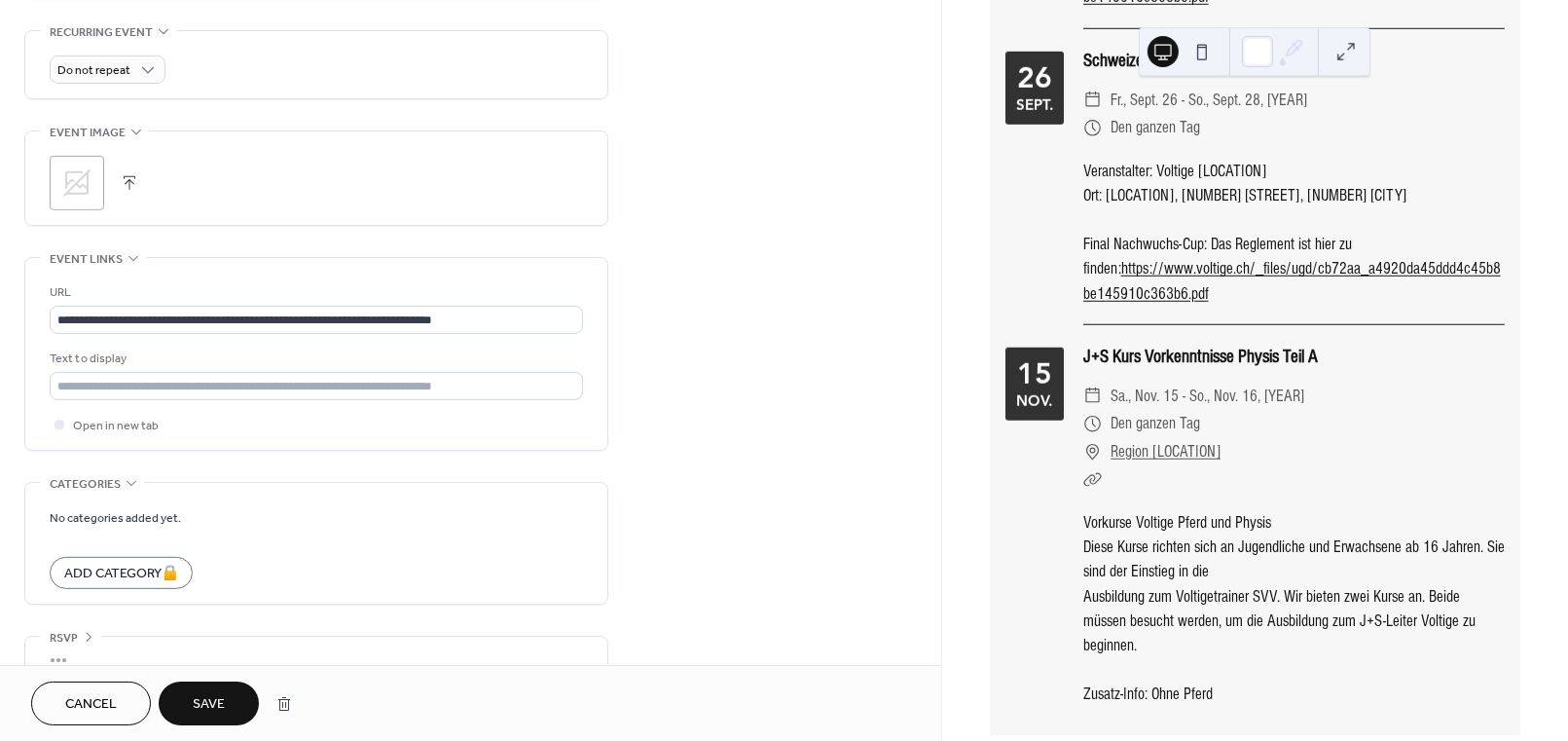 scroll, scrollTop: 841, scrollLeft: 0, axis: vertical 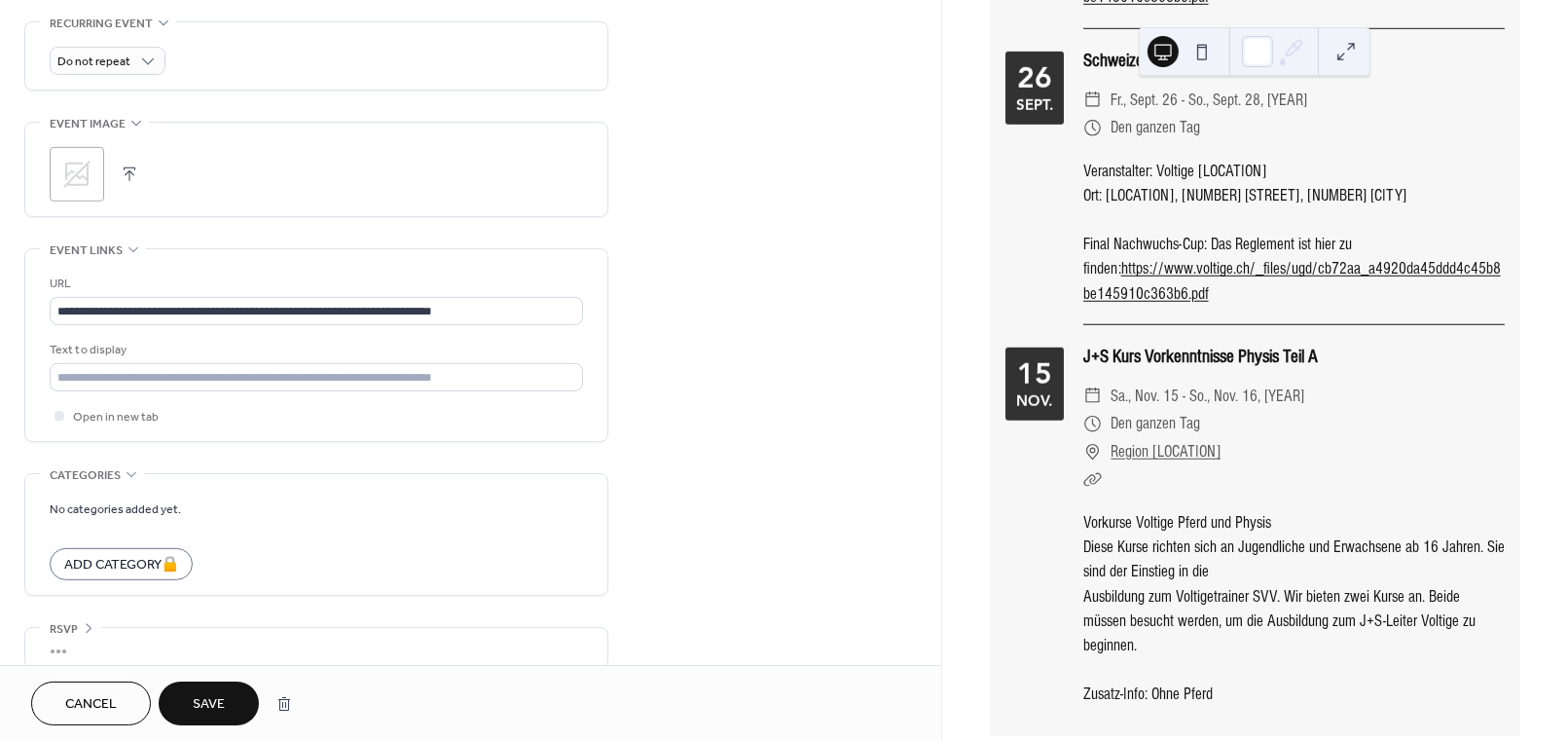 type on "**********" 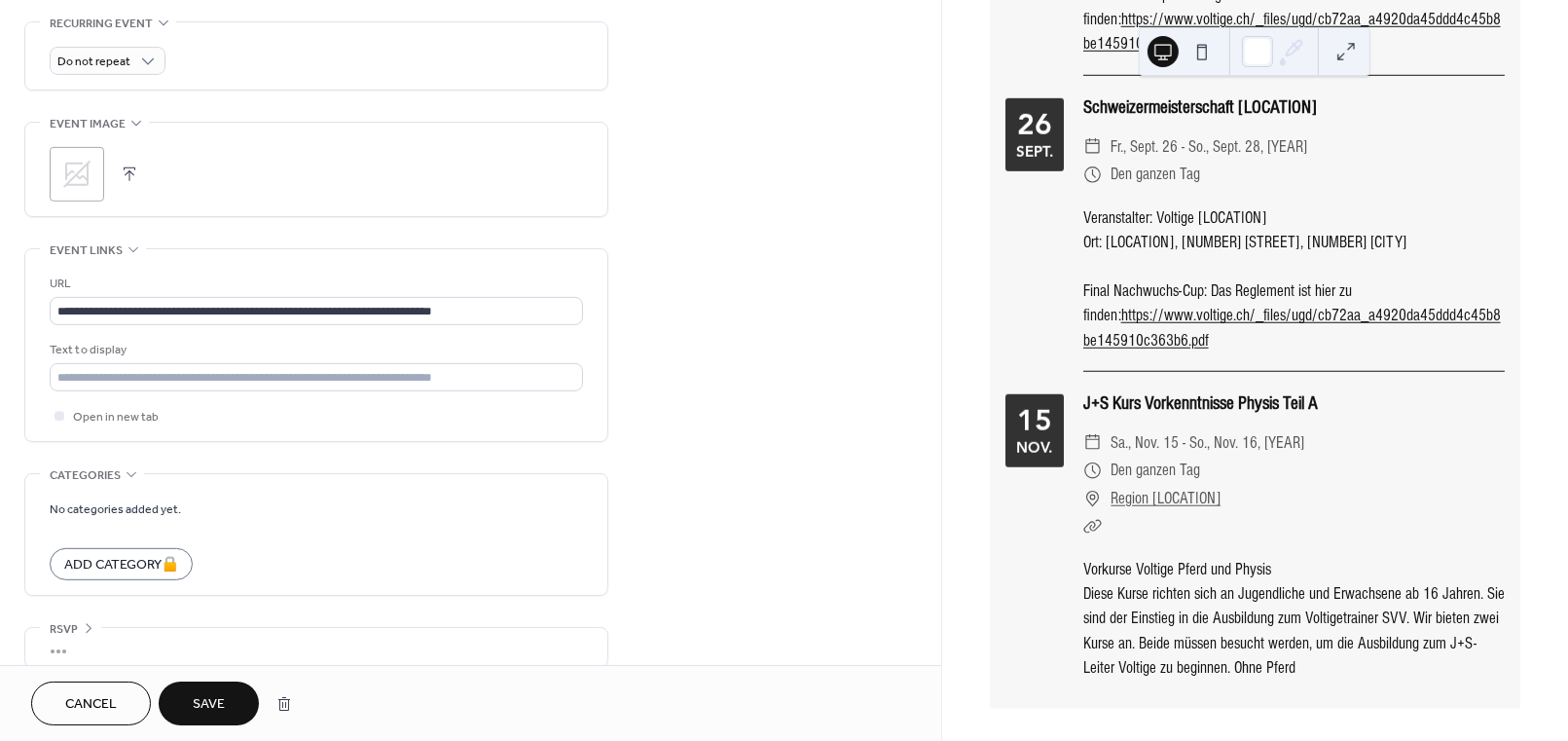 scroll, scrollTop: 1615, scrollLeft: 0, axis: vertical 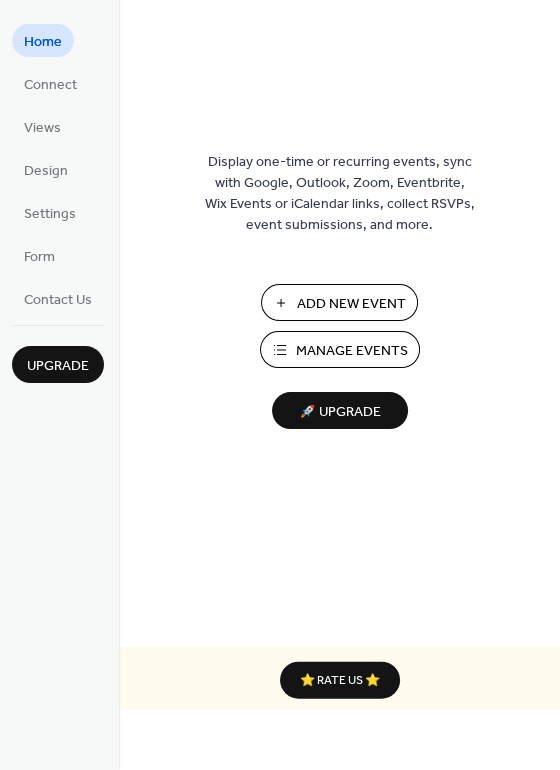 click on "Manage Events" at bounding box center [352, 351] 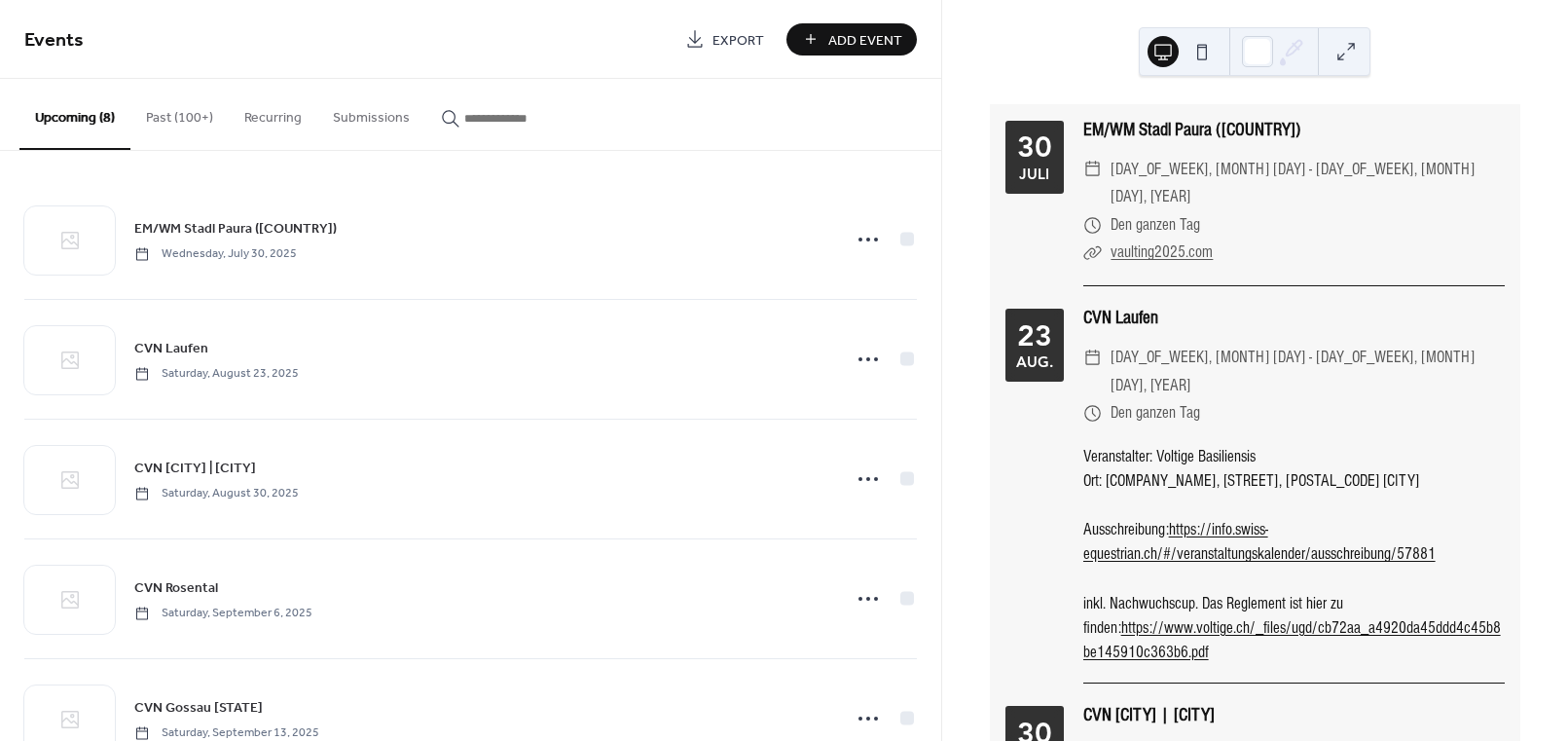 scroll, scrollTop: 0, scrollLeft: 0, axis: both 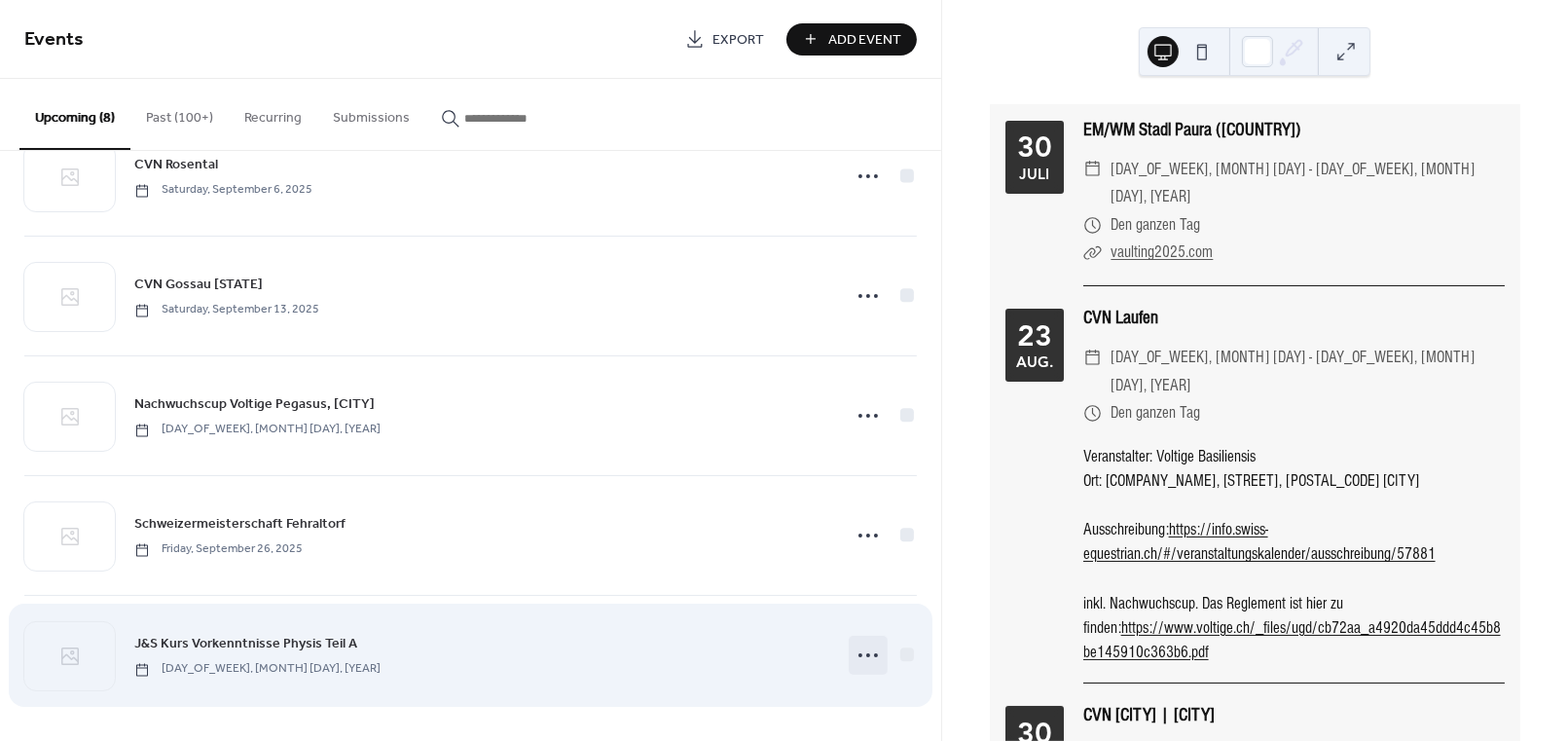 click 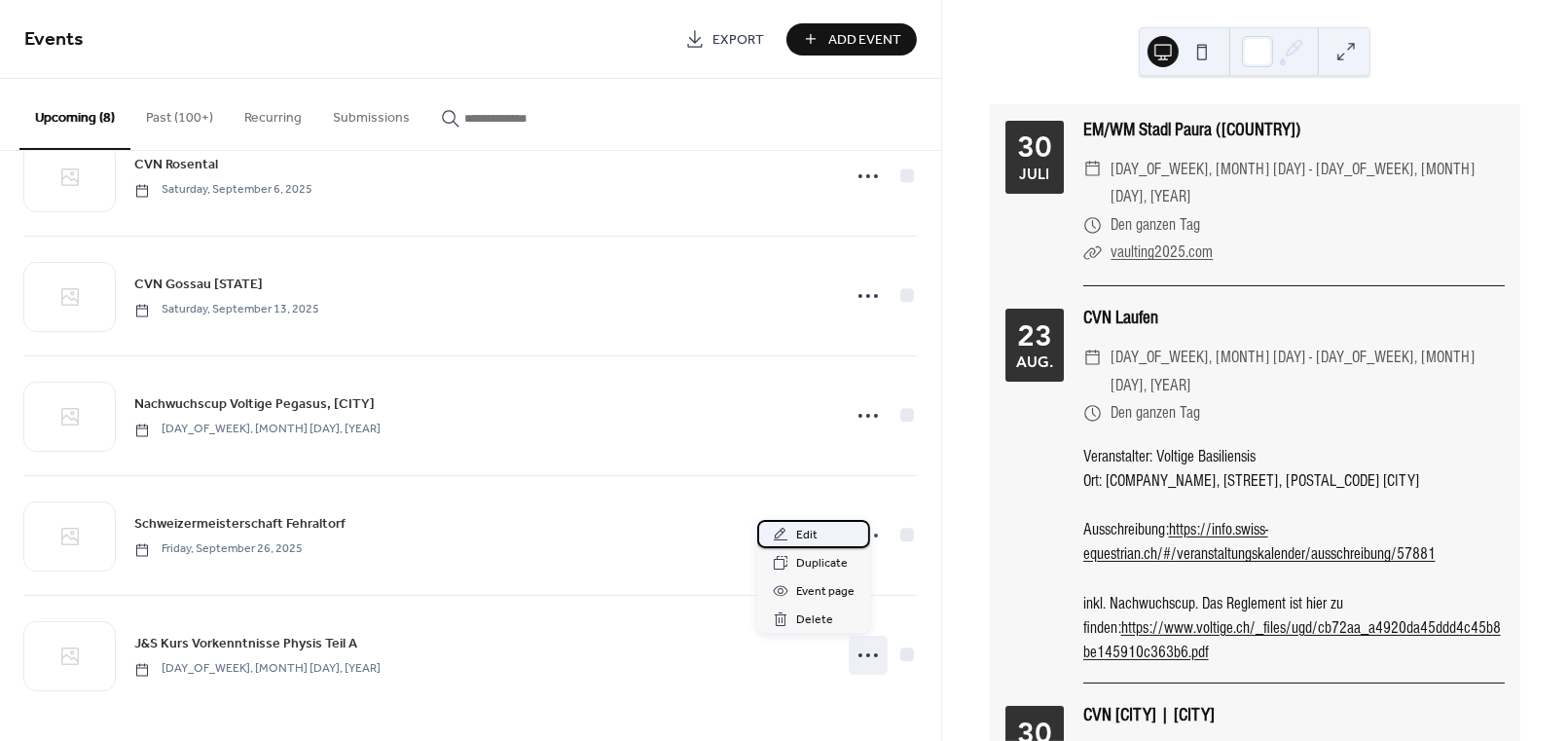 click on "Edit" at bounding box center [814, 534] 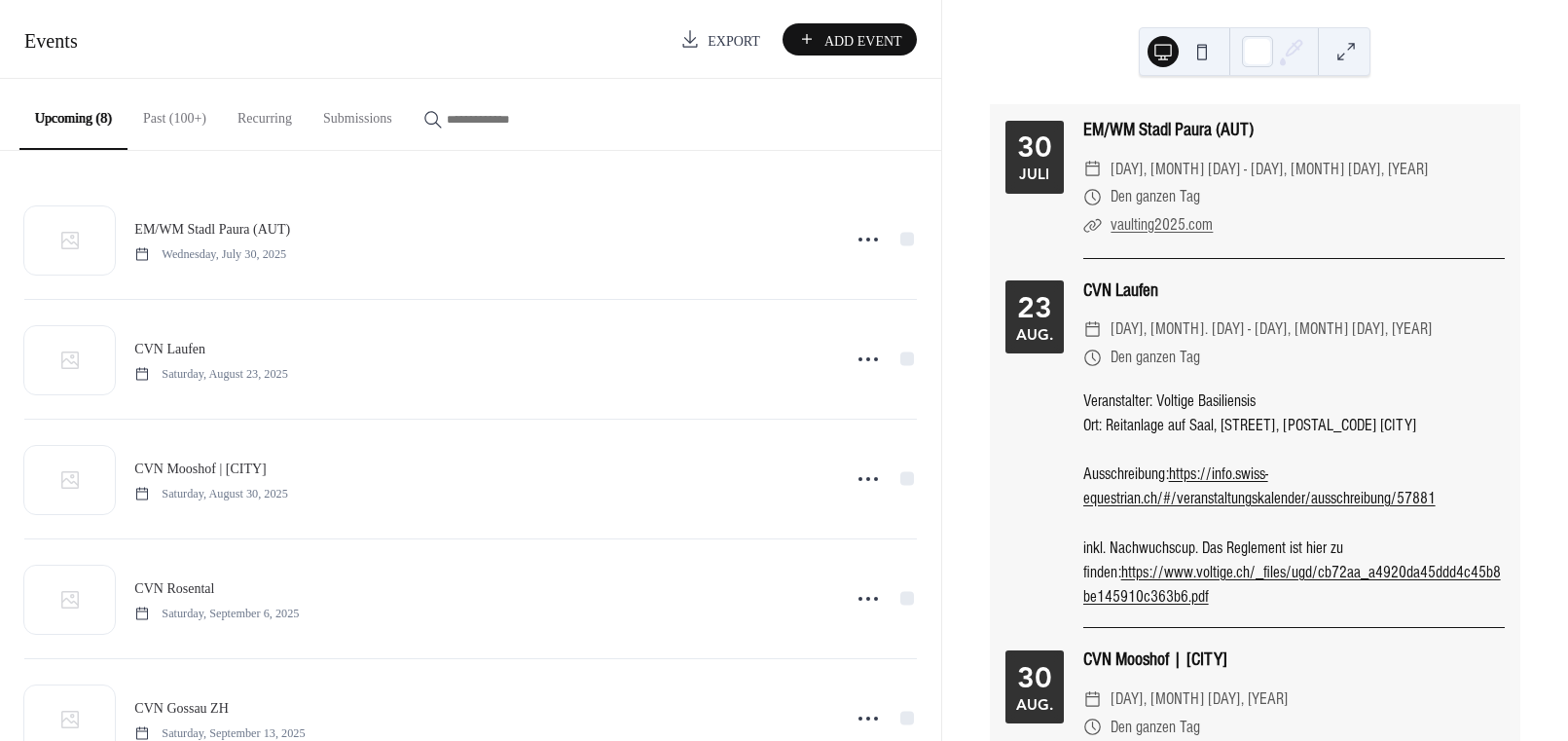 scroll, scrollTop: 0, scrollLeft: 0, axis: both 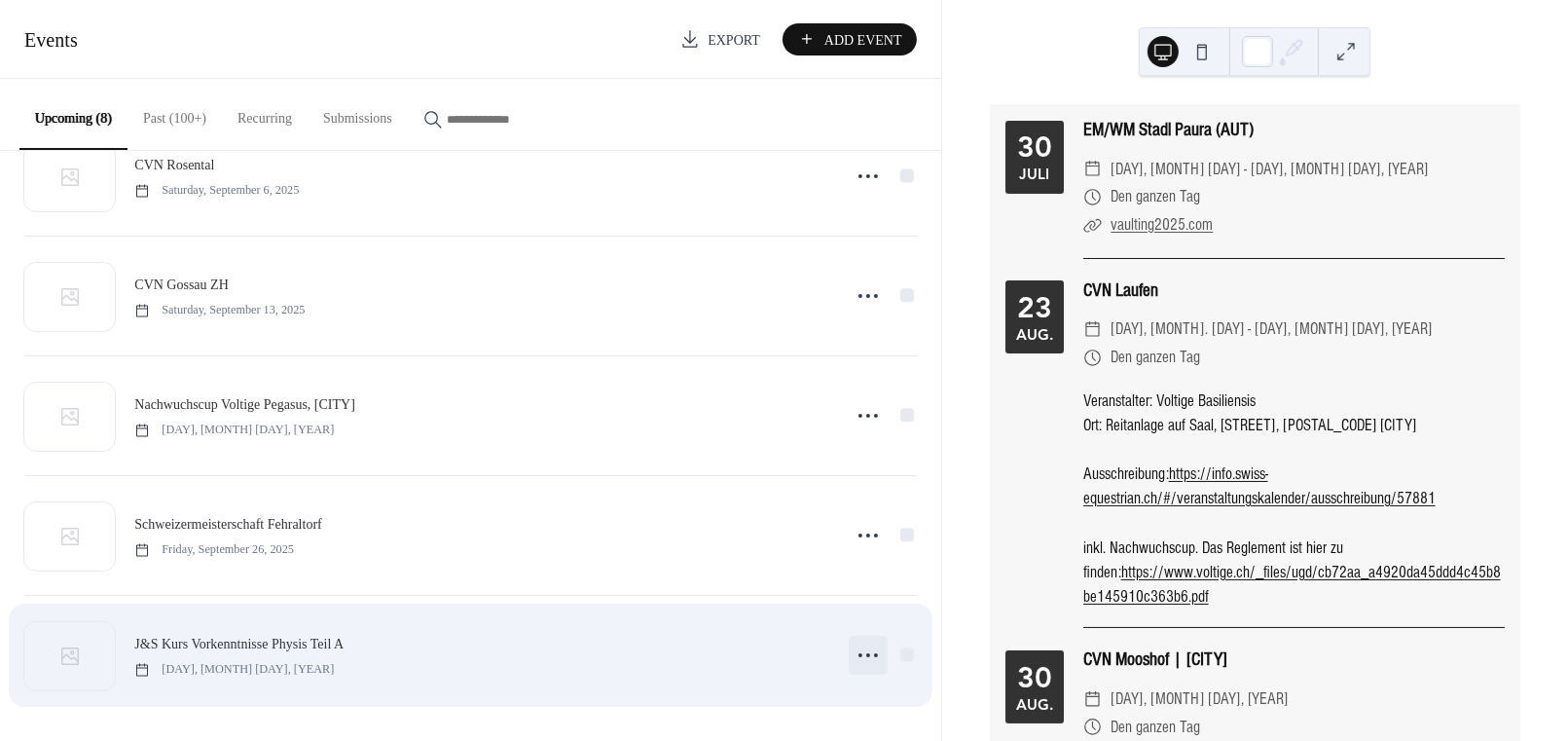 click 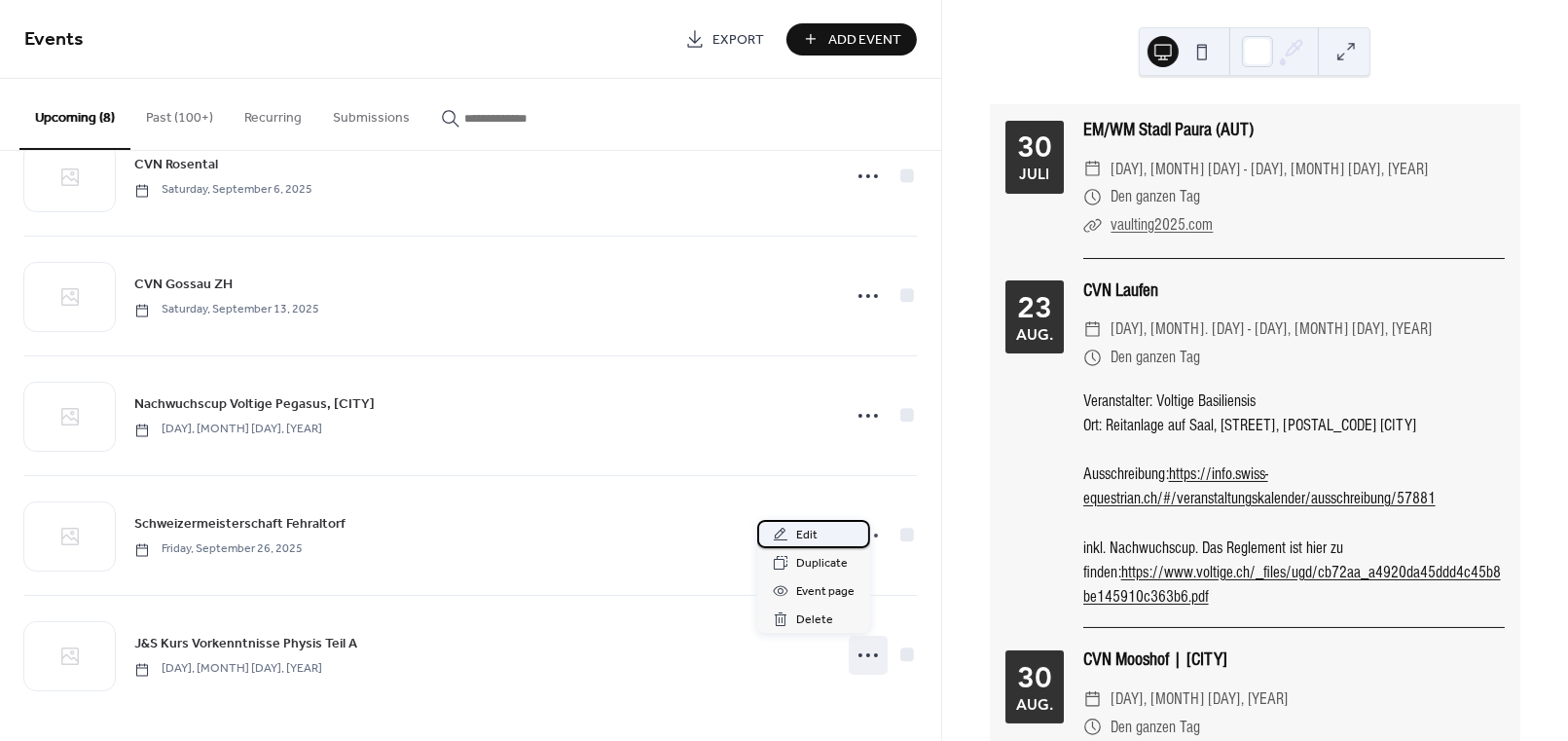 click on "Edit" at bounding box center (814, 534) 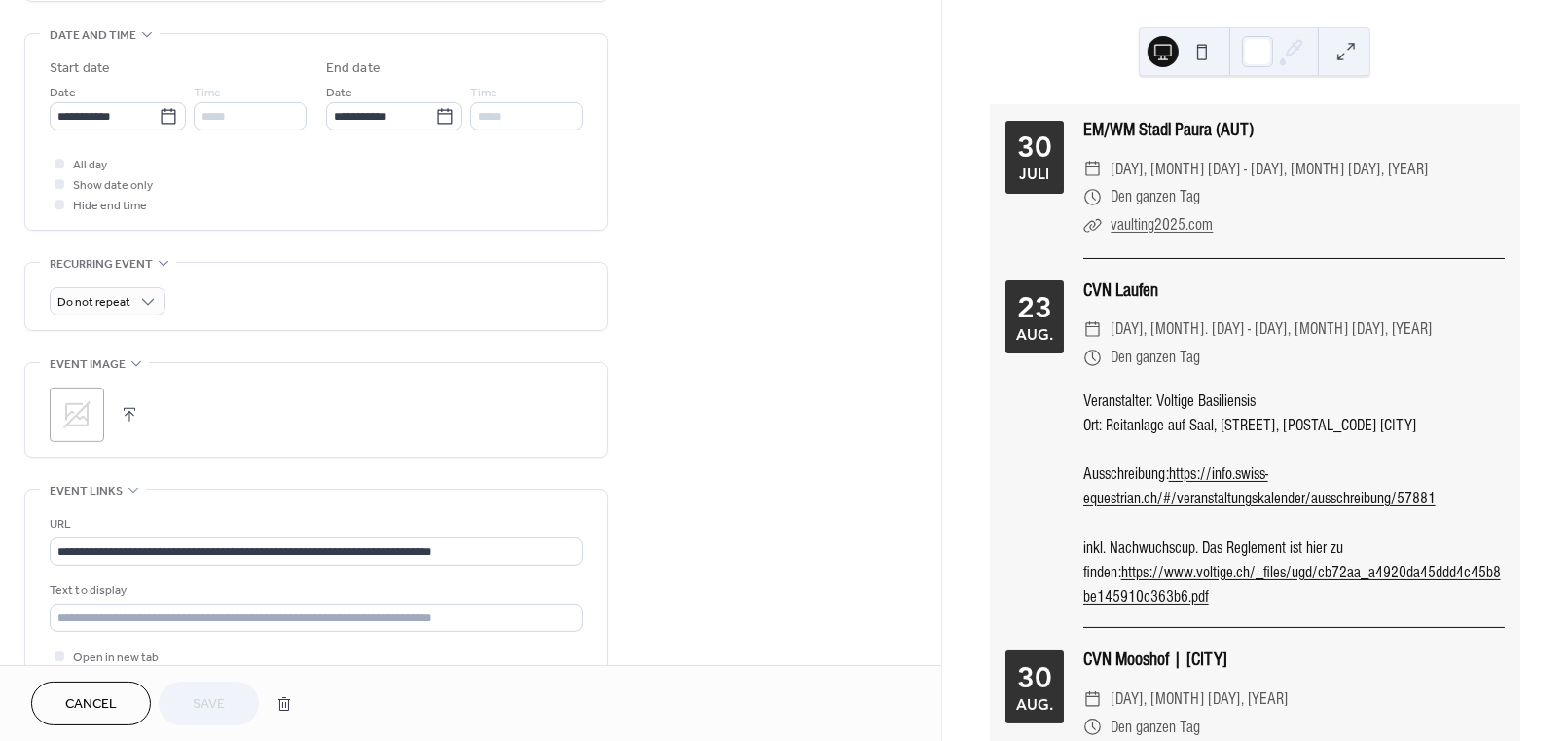 scroll, scrollTop: 688, scrollLeft: 0, axis: vertical 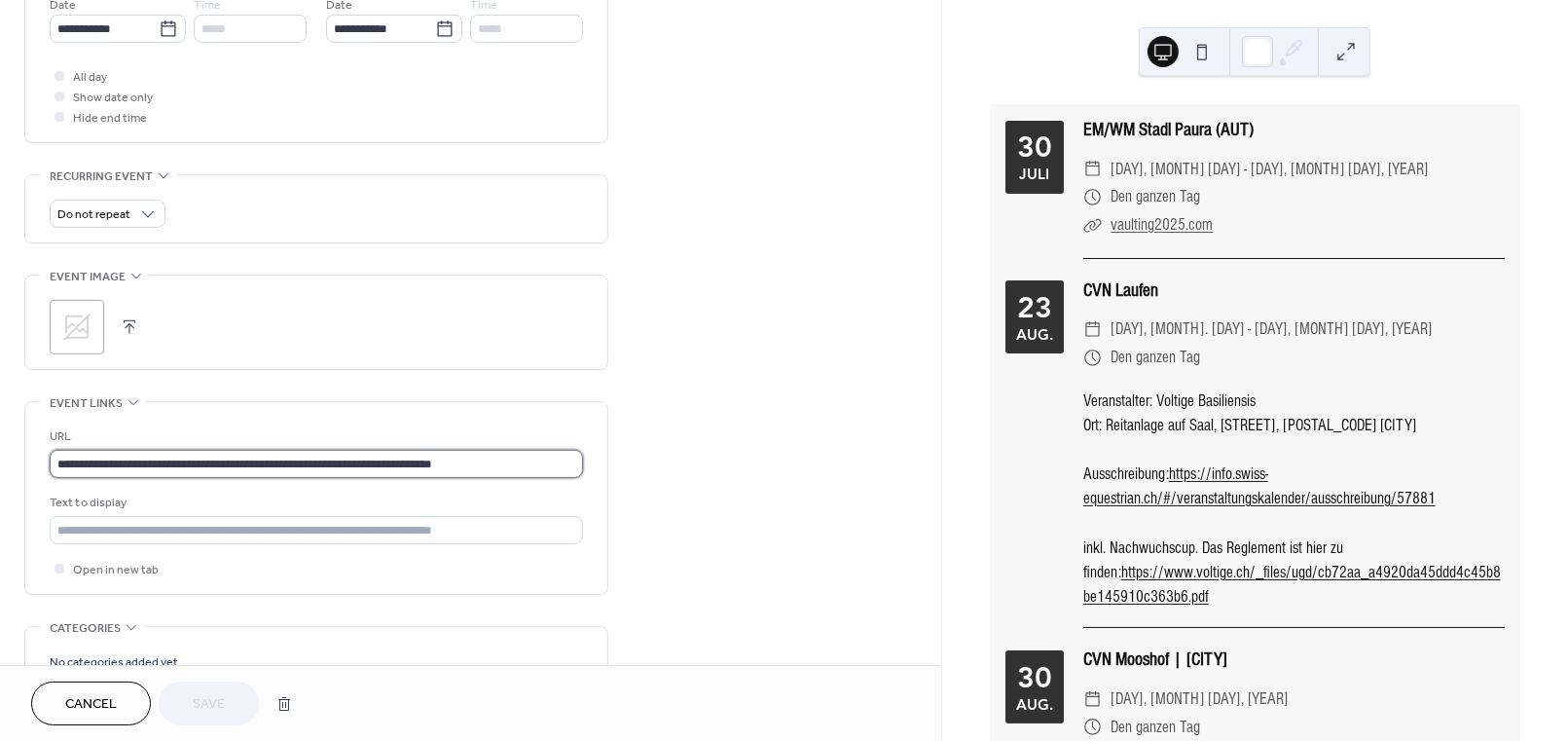 click on "**********" at bounding box center (316, 463) 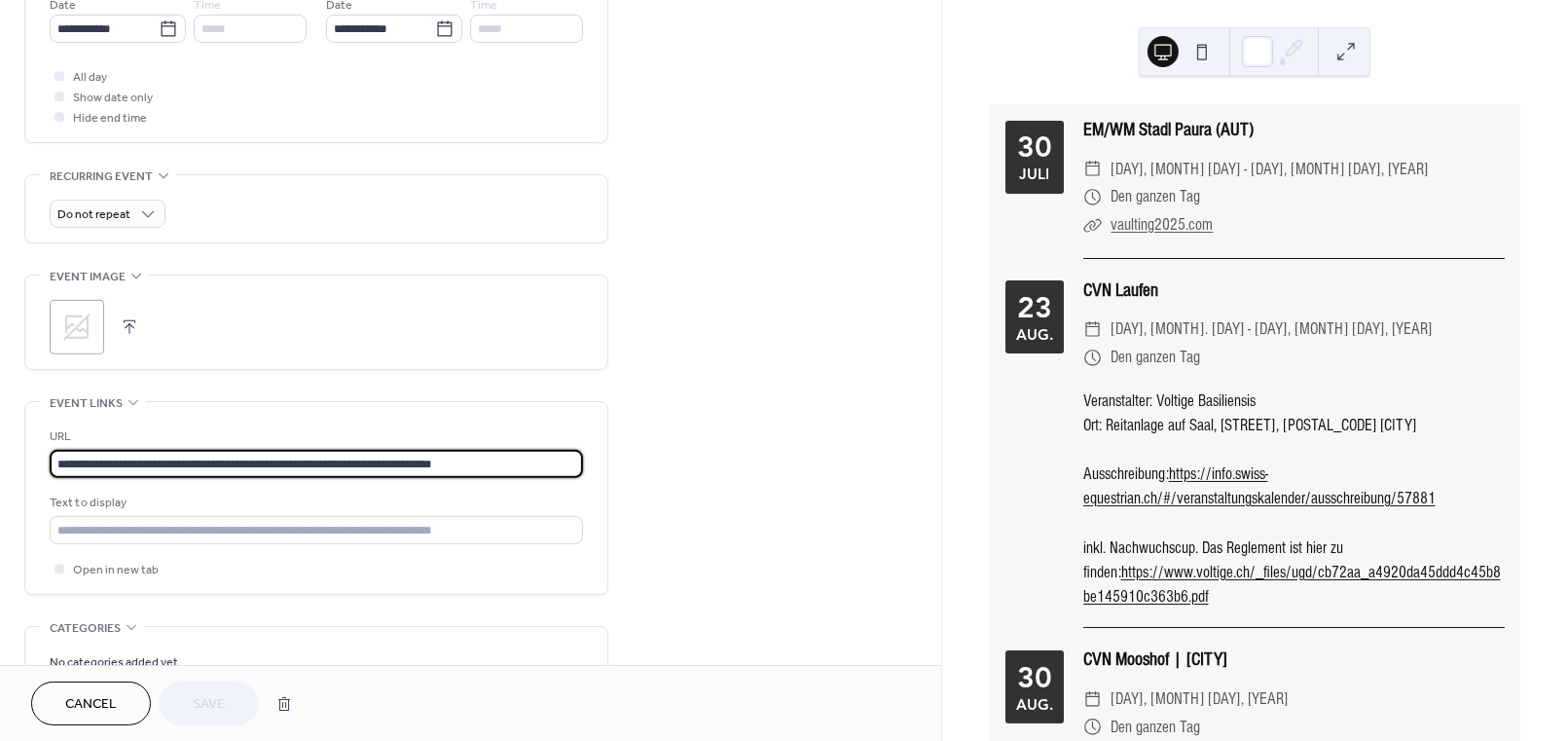 click on "**********" at bounding box center [316, 463] 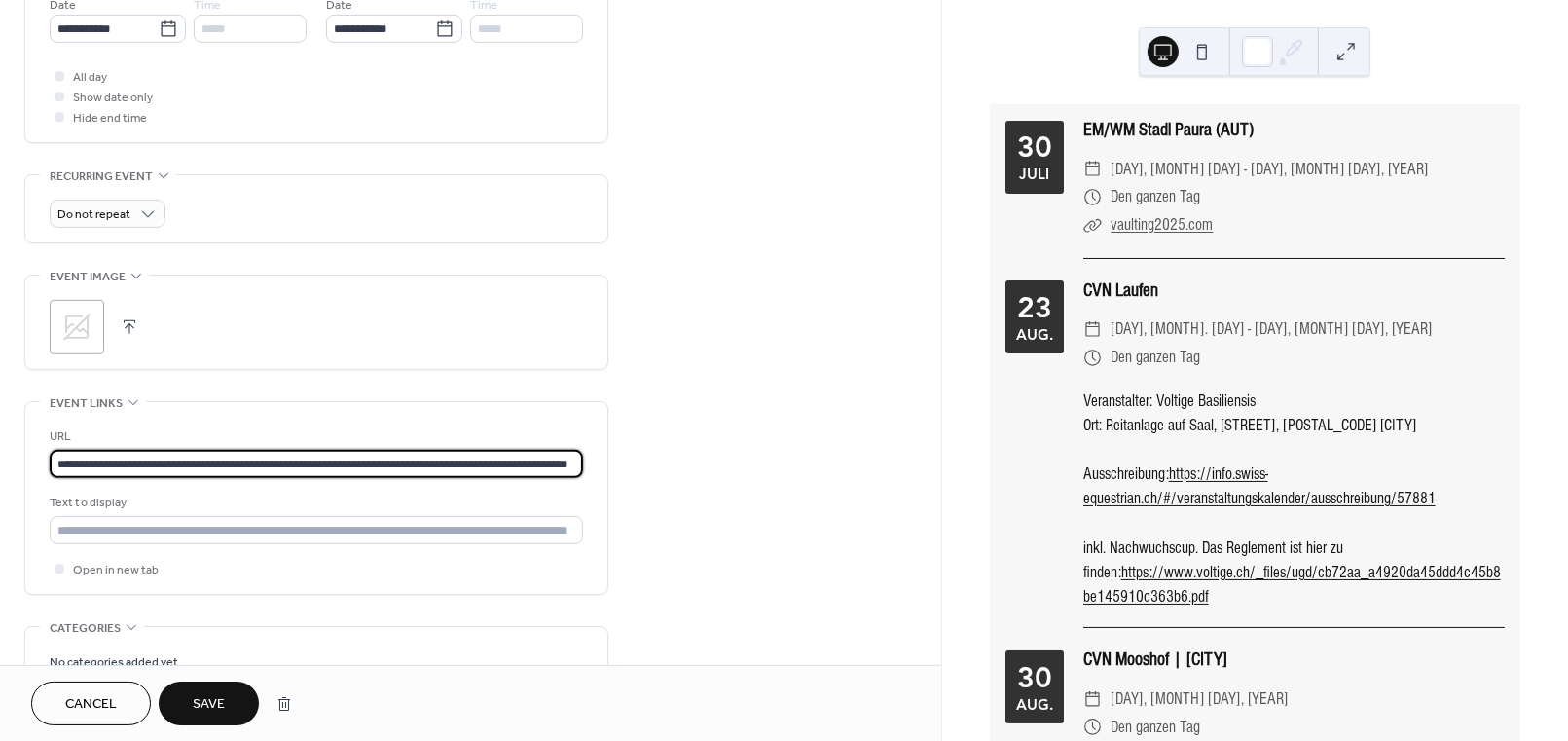 scroll, scrollTop: 0, scrollLeft: 92, axis: horizontal 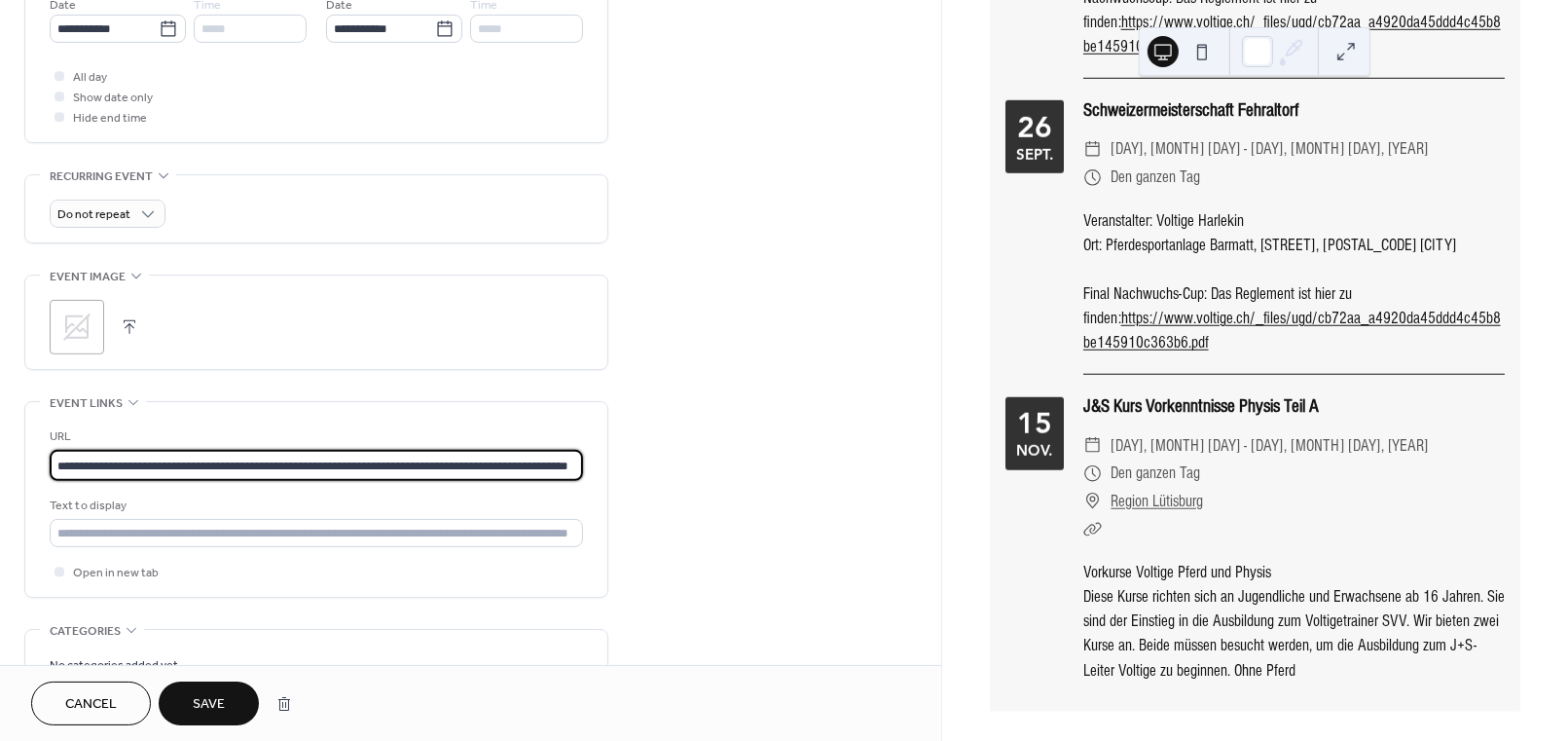 type on "**********" 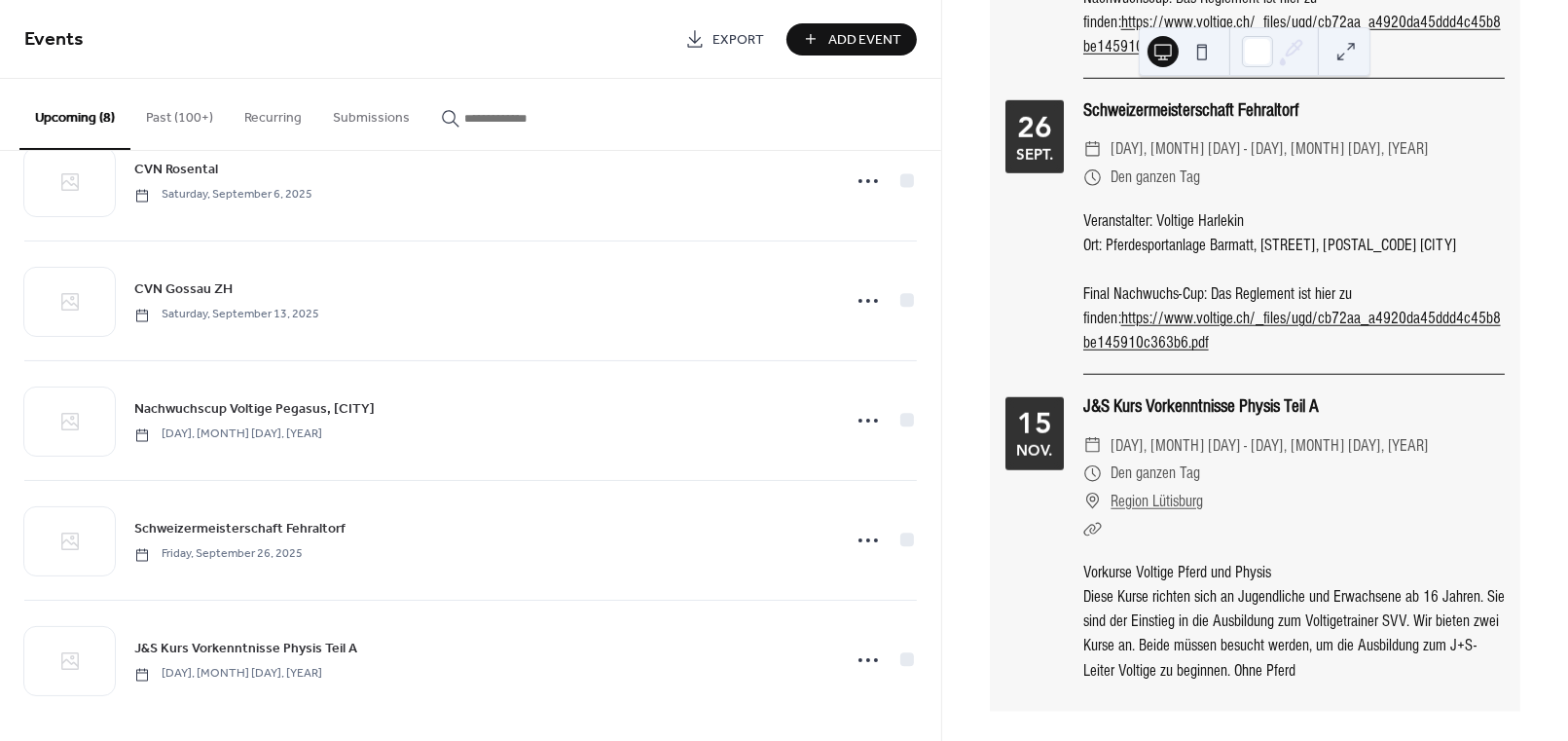 scroll, scrollTop: 423, scrollLeft: 0, axis: vertical 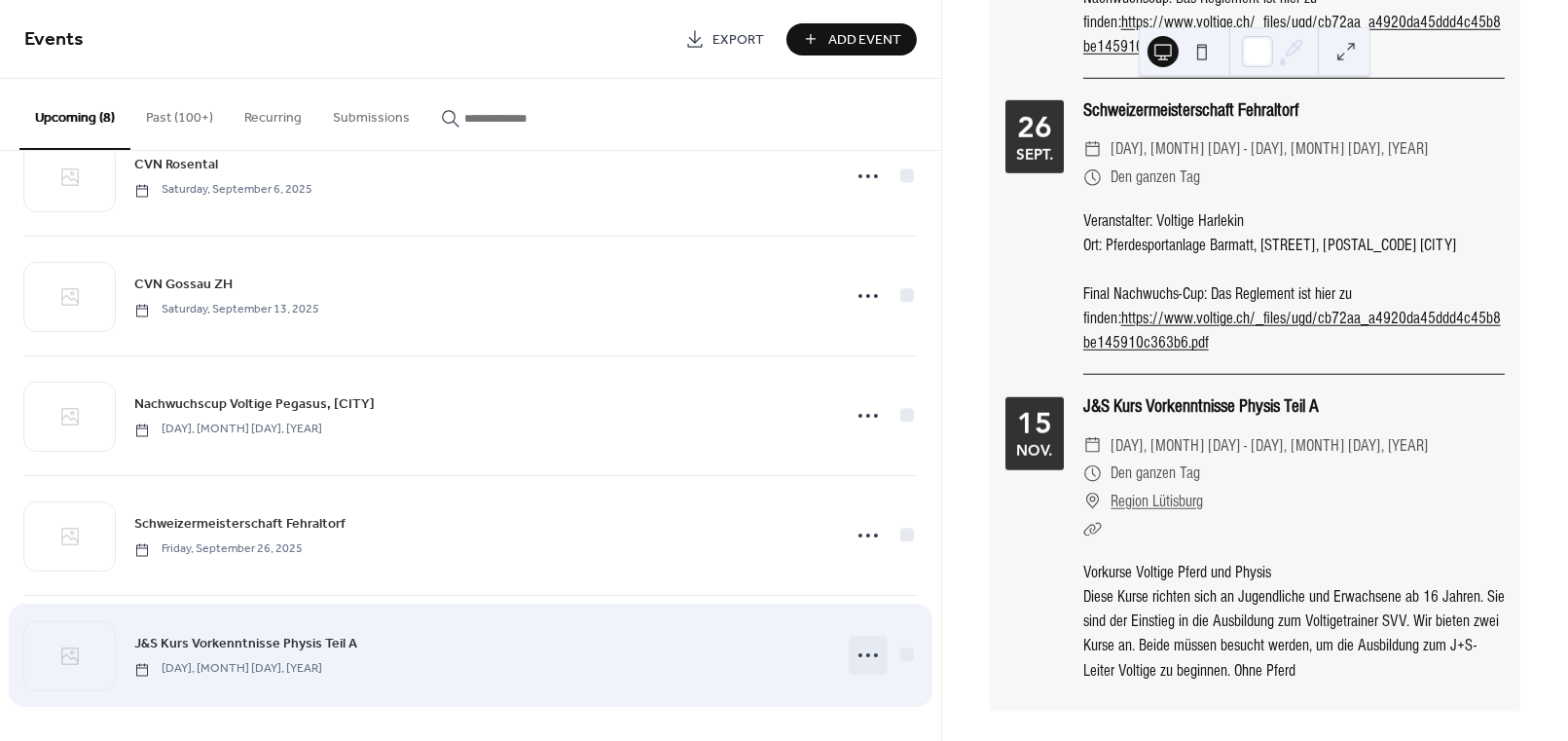 click 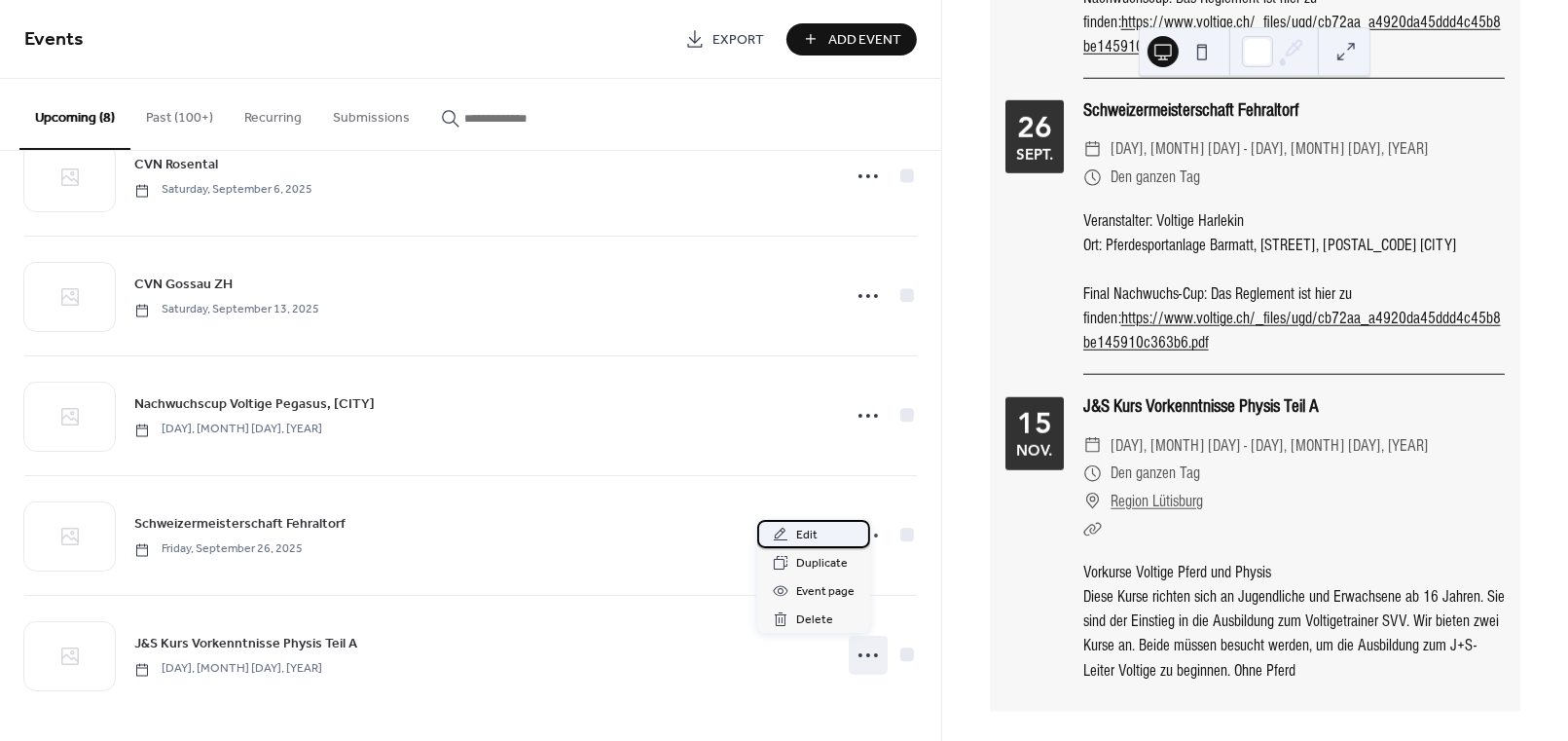 click on "Edit" at bounding box center [807, 536] 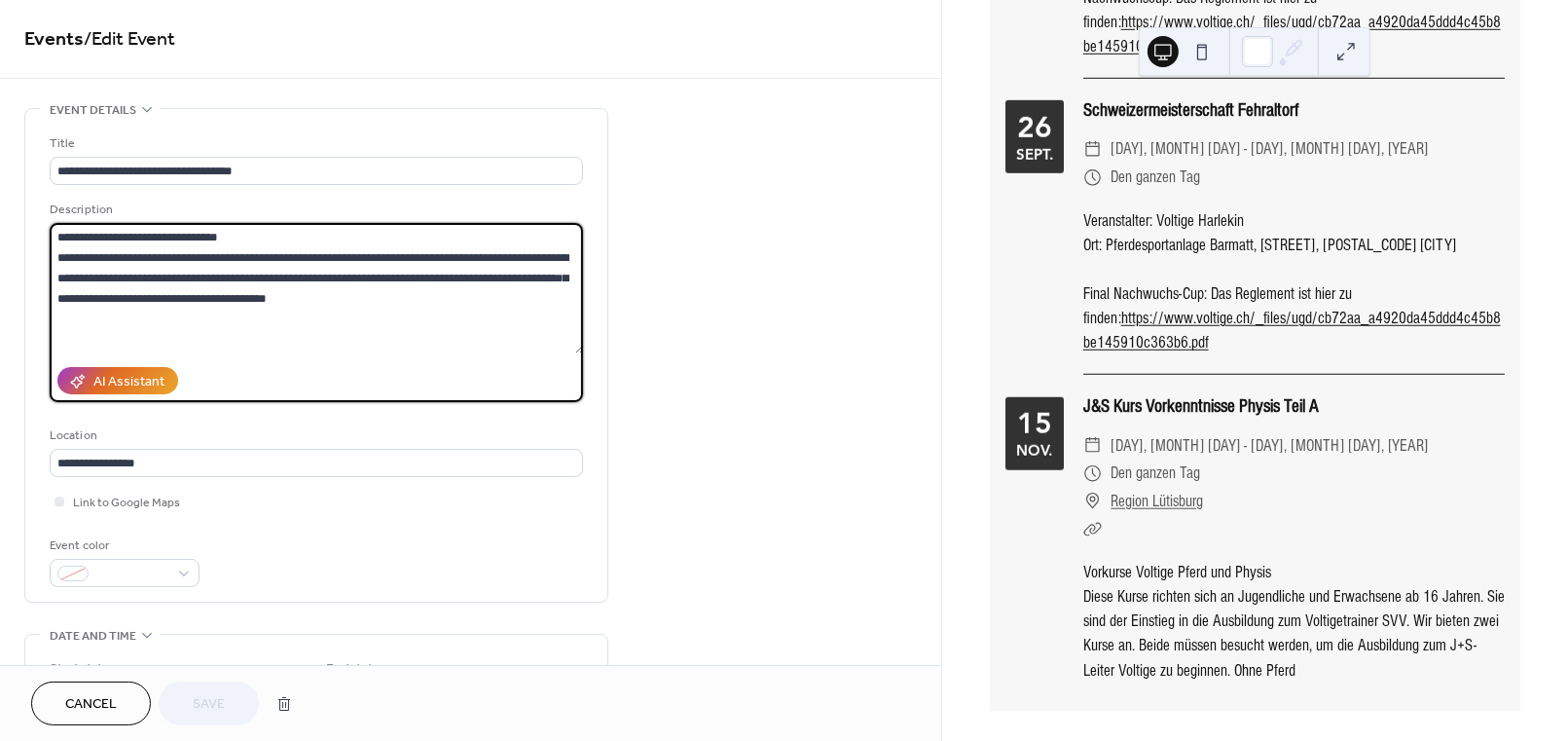 click on "**********" at bounding box center (316, 288) 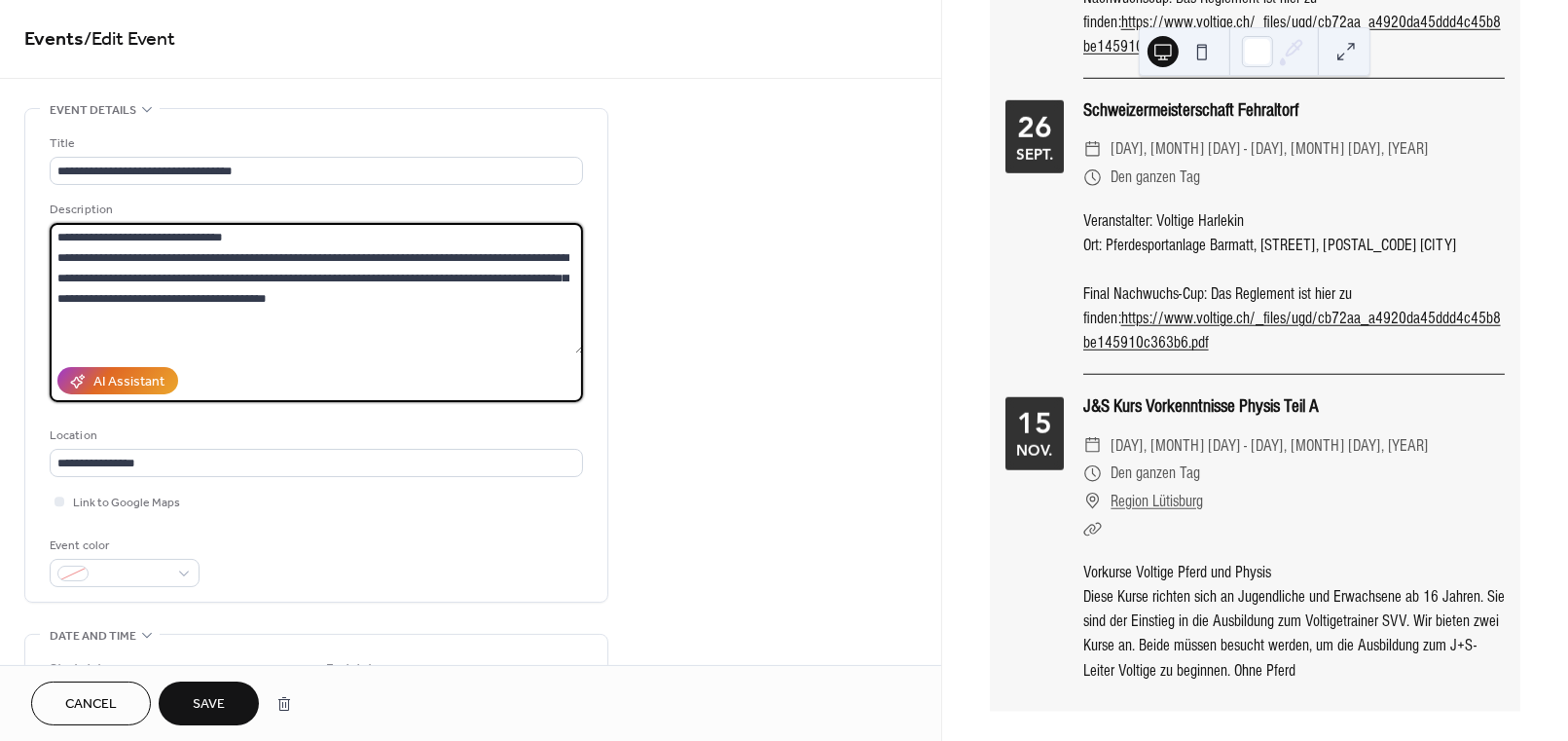 click on "**********" at bounding box center (316, 288) 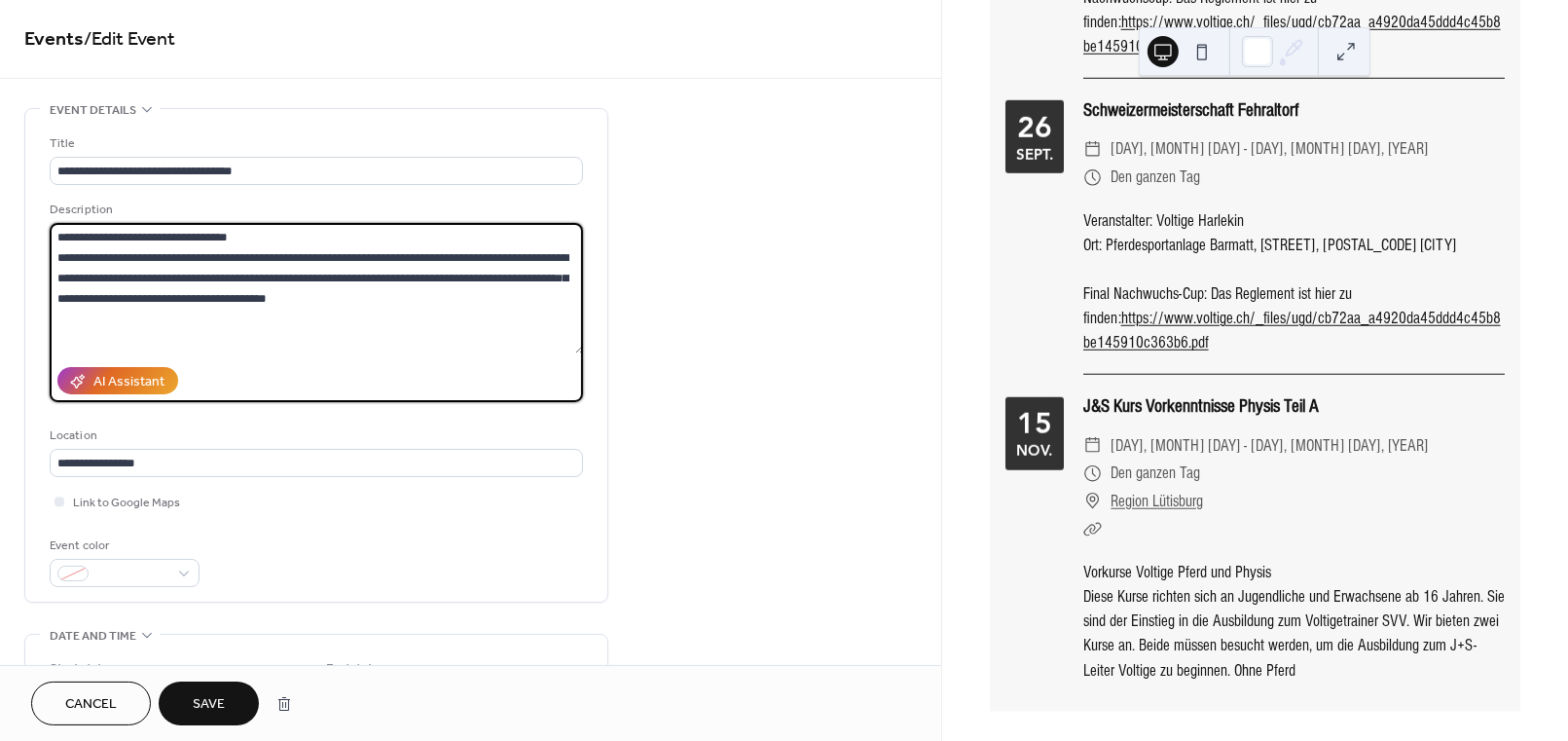 type on "**********" 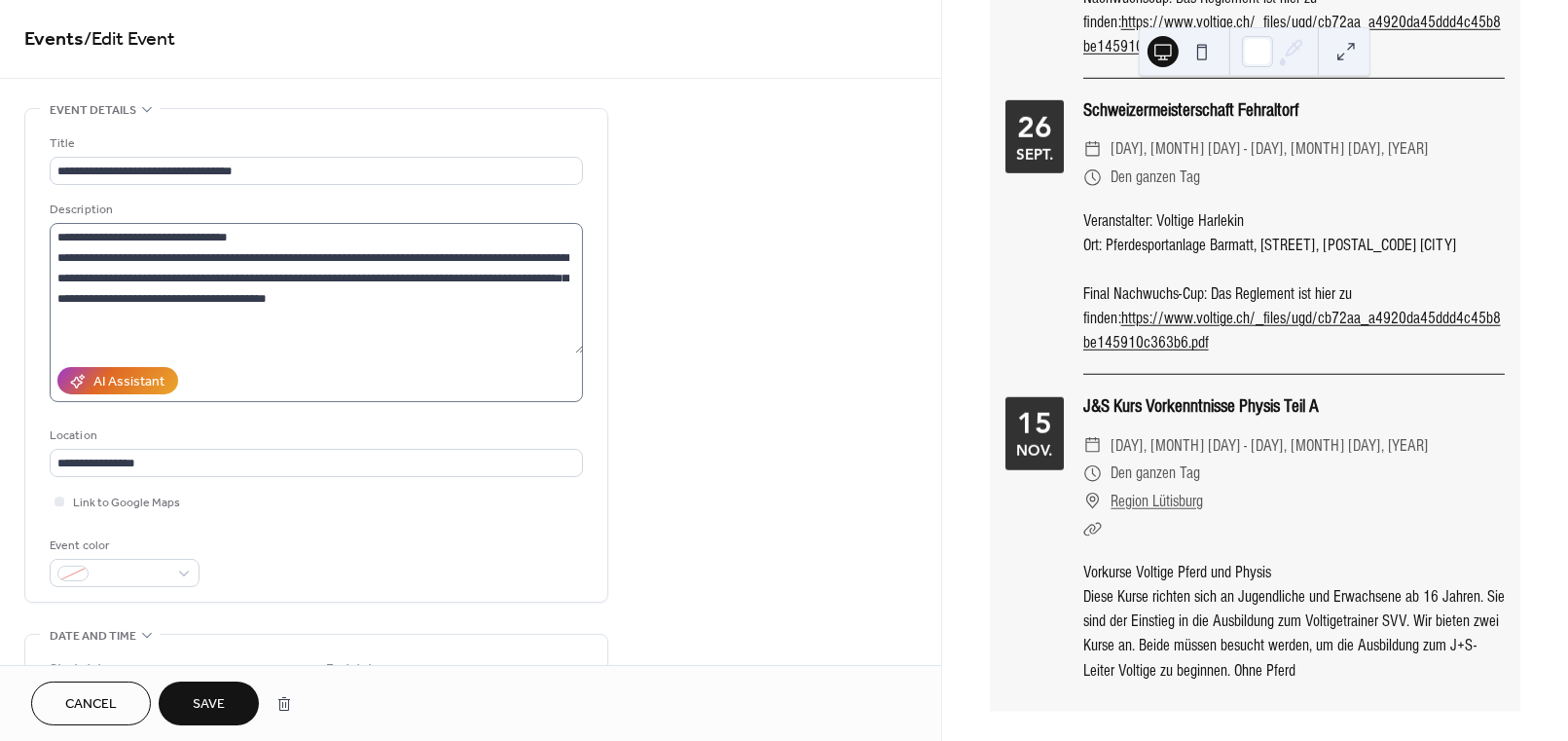 type 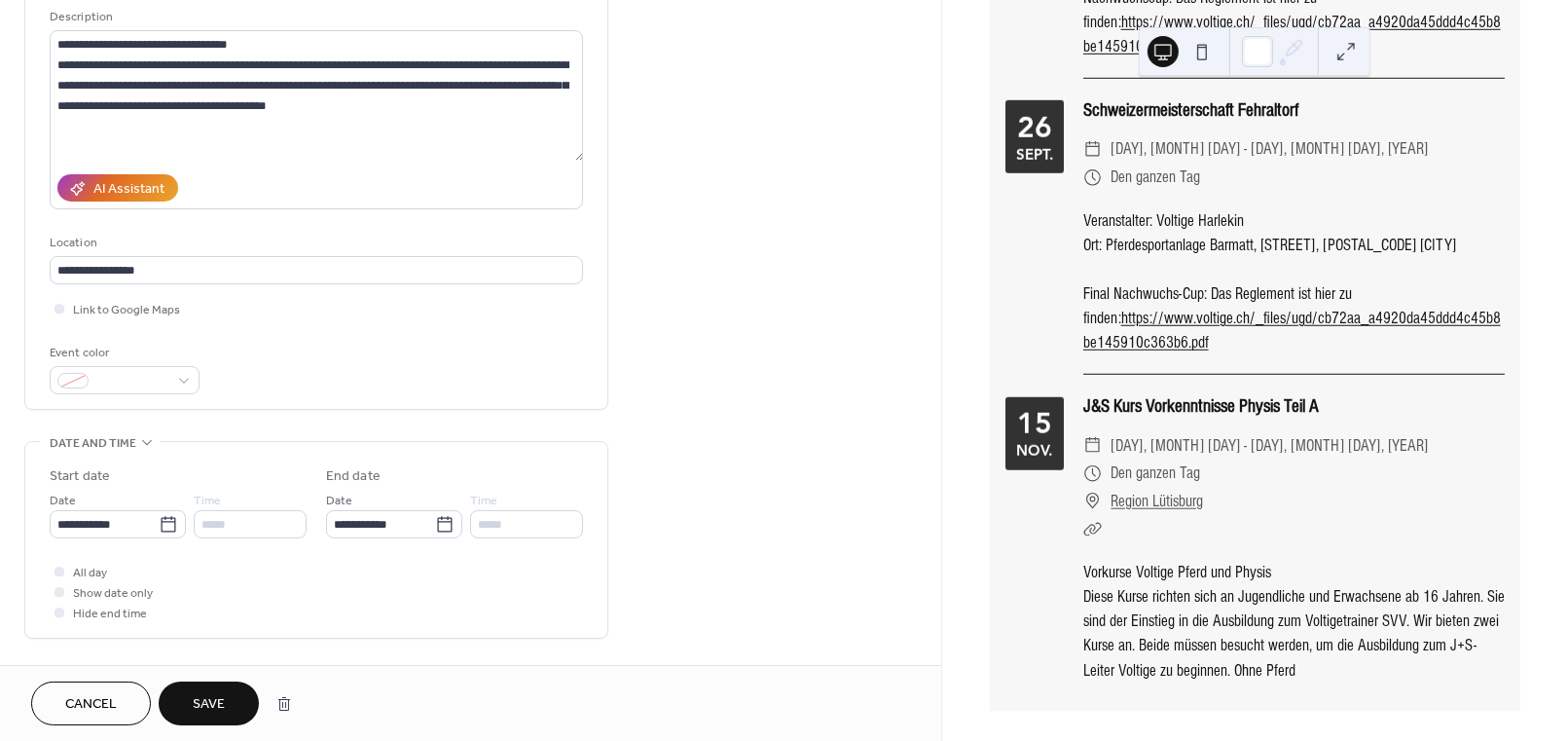 scroll, scrollTop: 194, scrollLeft: 0, axis: vertical 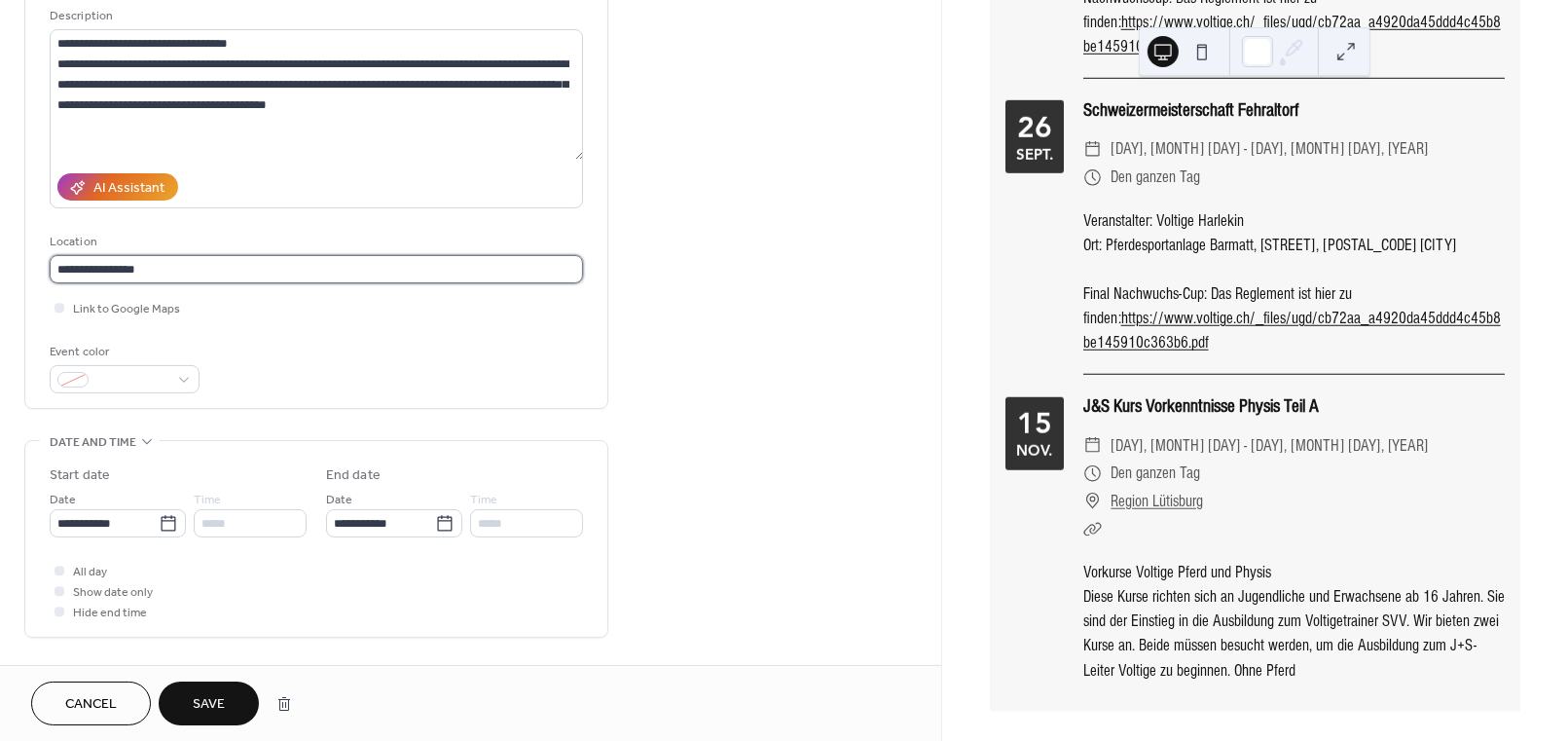 click on "**********" at bounding box center (316, 269) 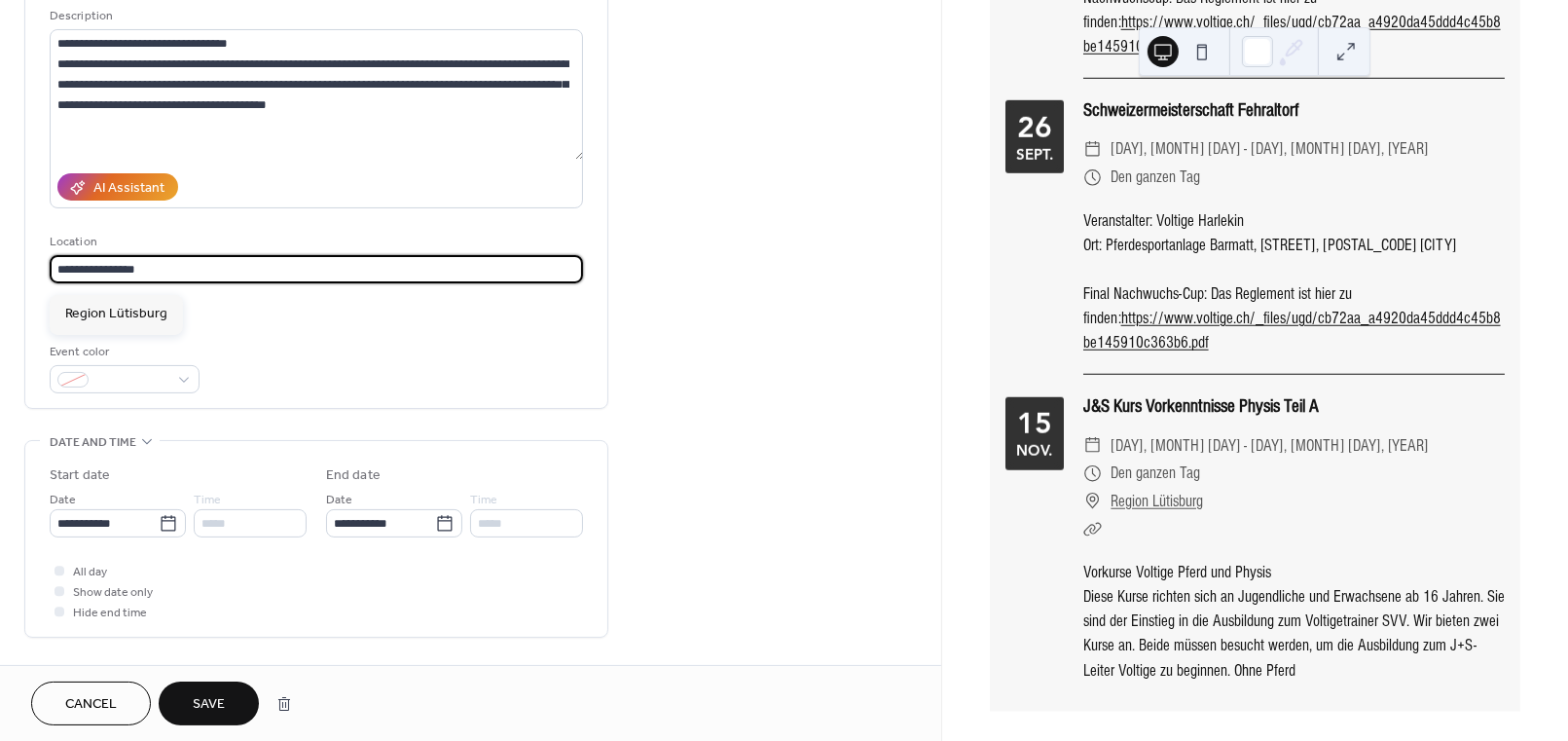 click on "**********" at bounding box center (316, 269) 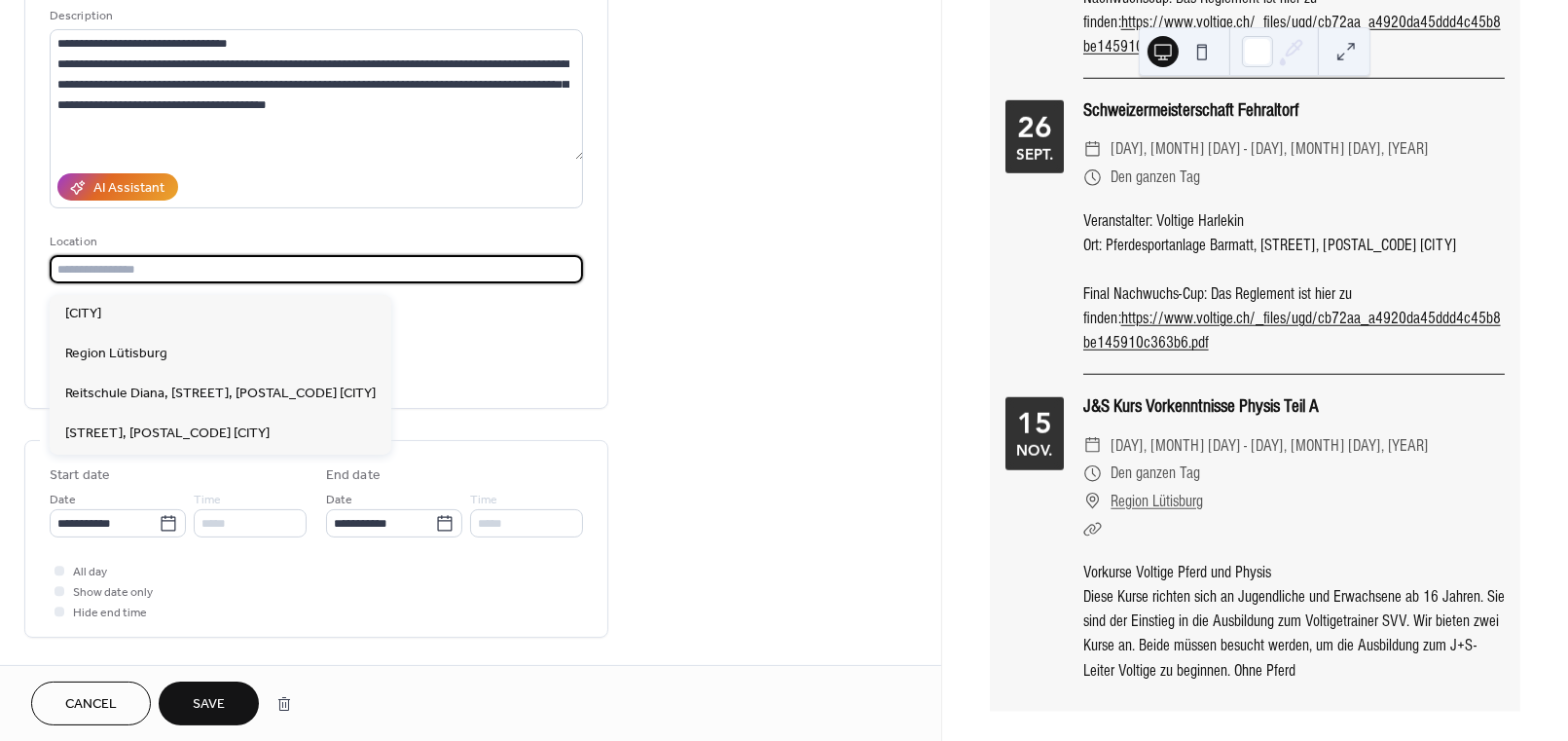 type 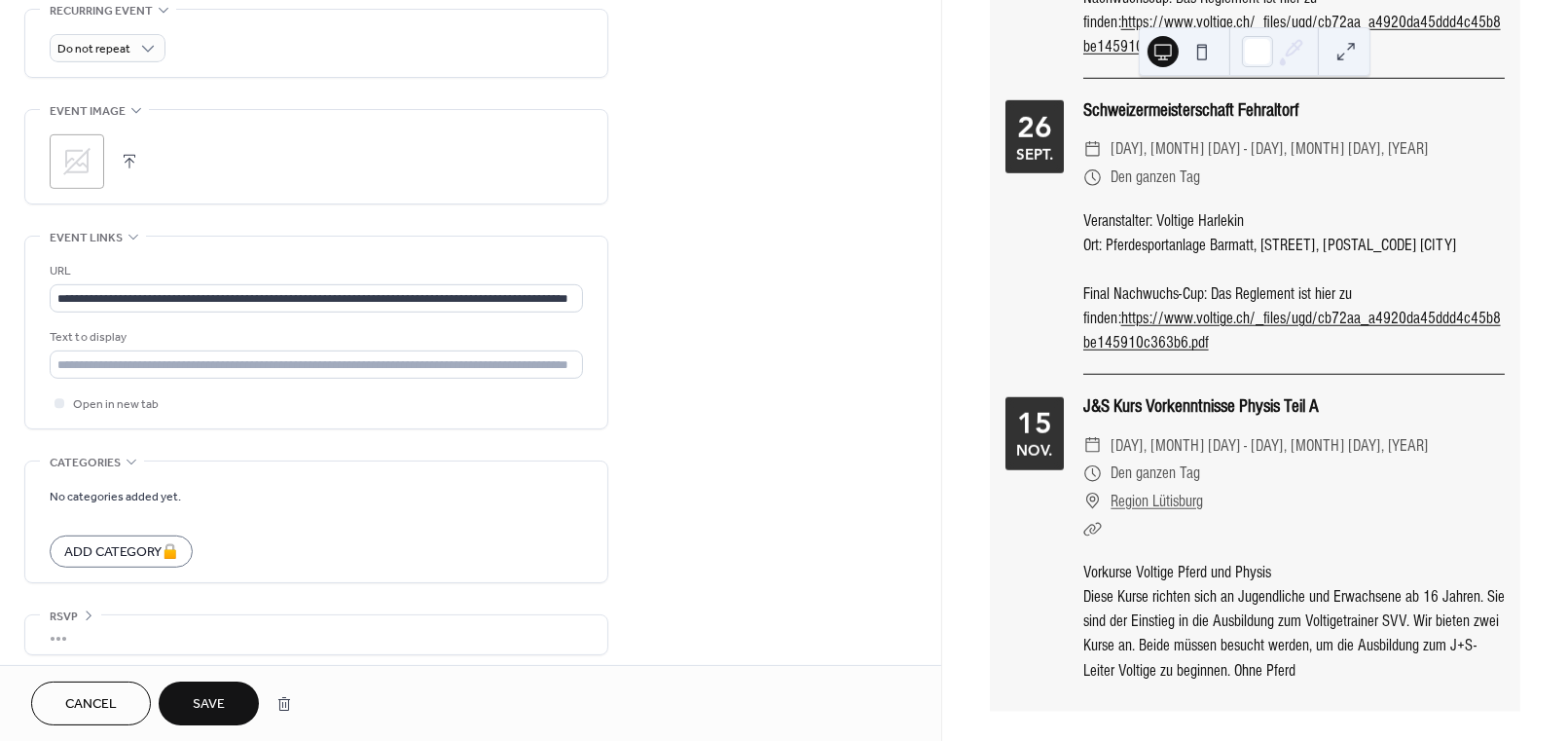 scroll, scrollTop: 864, scrollLeft: 0, axis: vertical 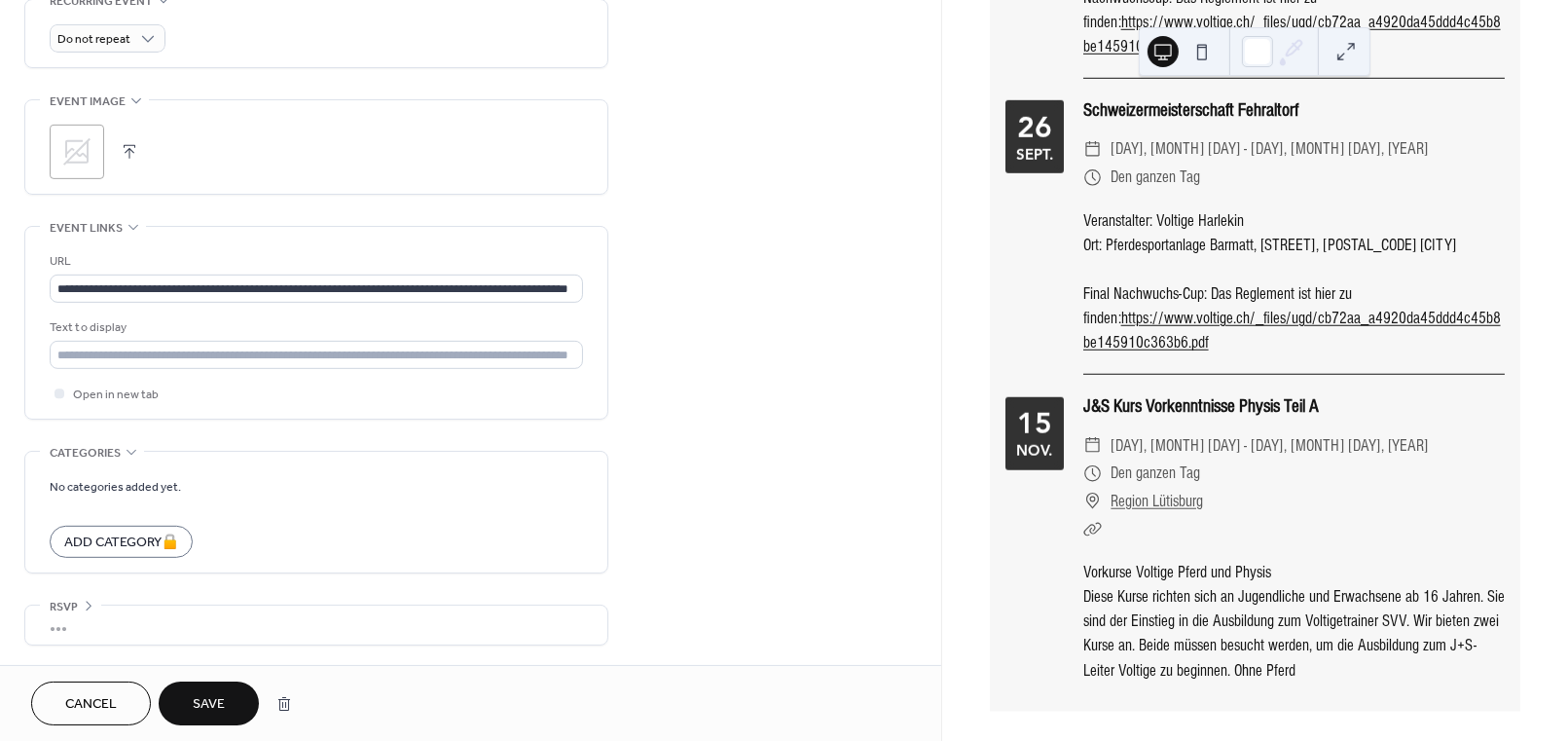 click on "Save" at bounding box center [208, 705] 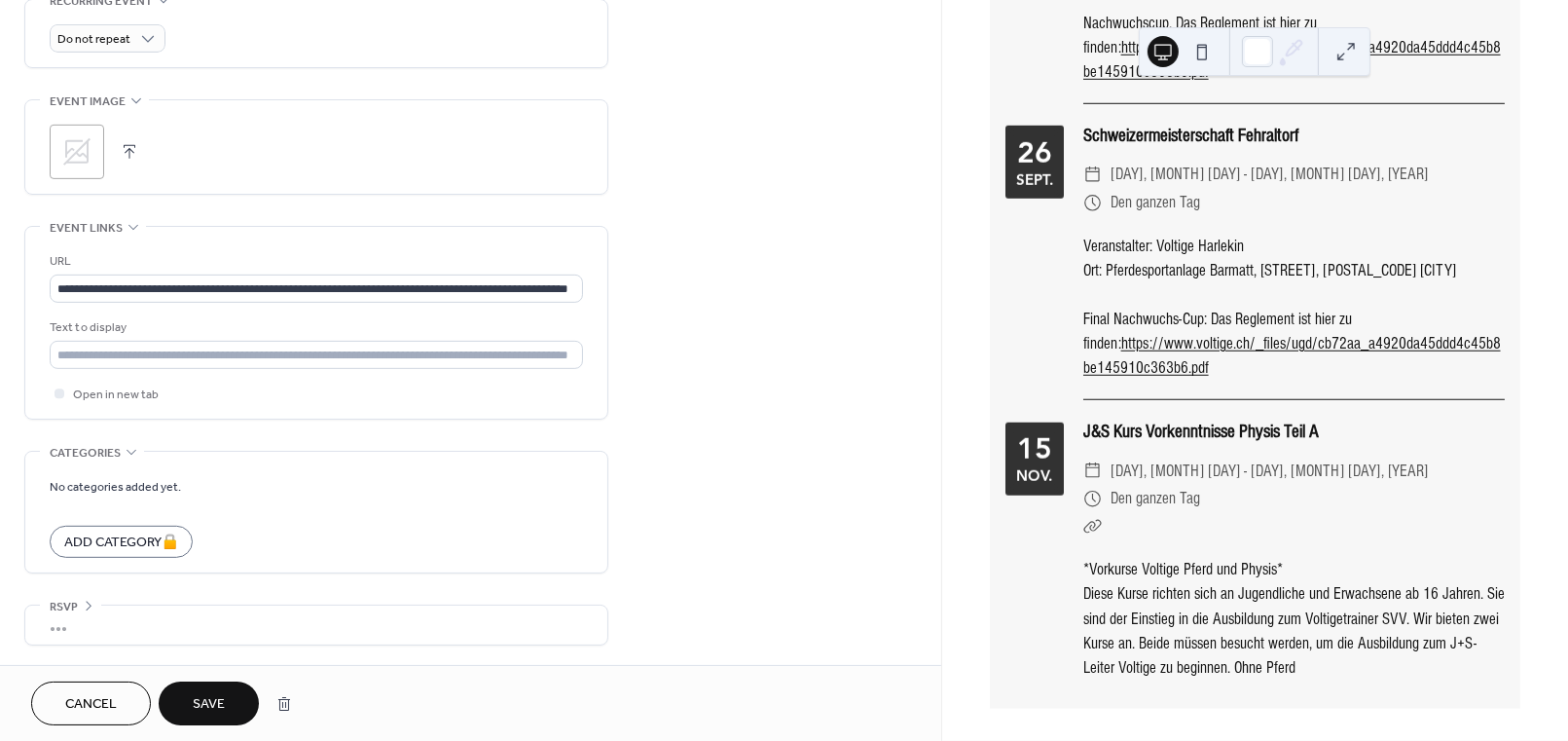 scroll, scrollTop: 1588, scrollLeft: 0, axis: vertical 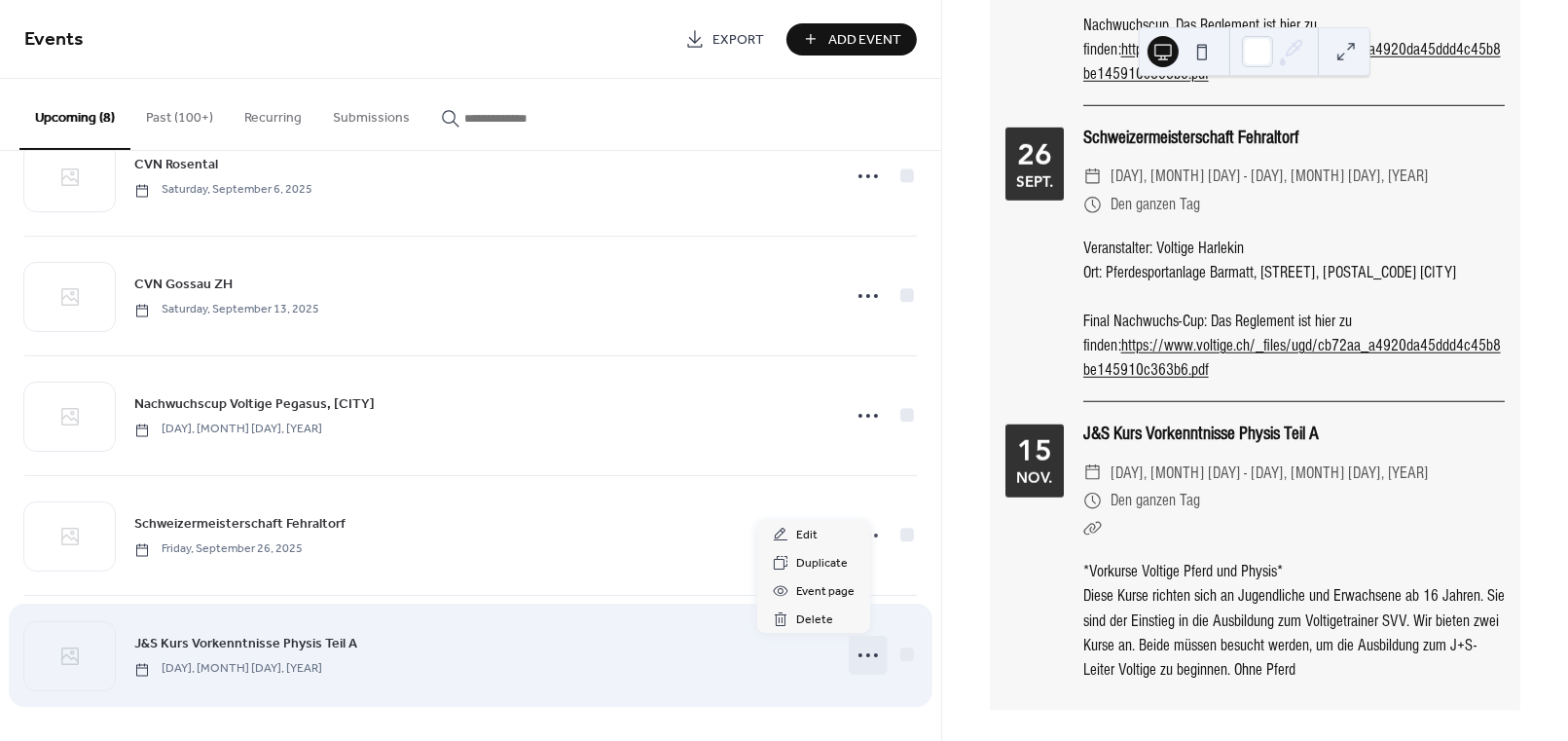 click 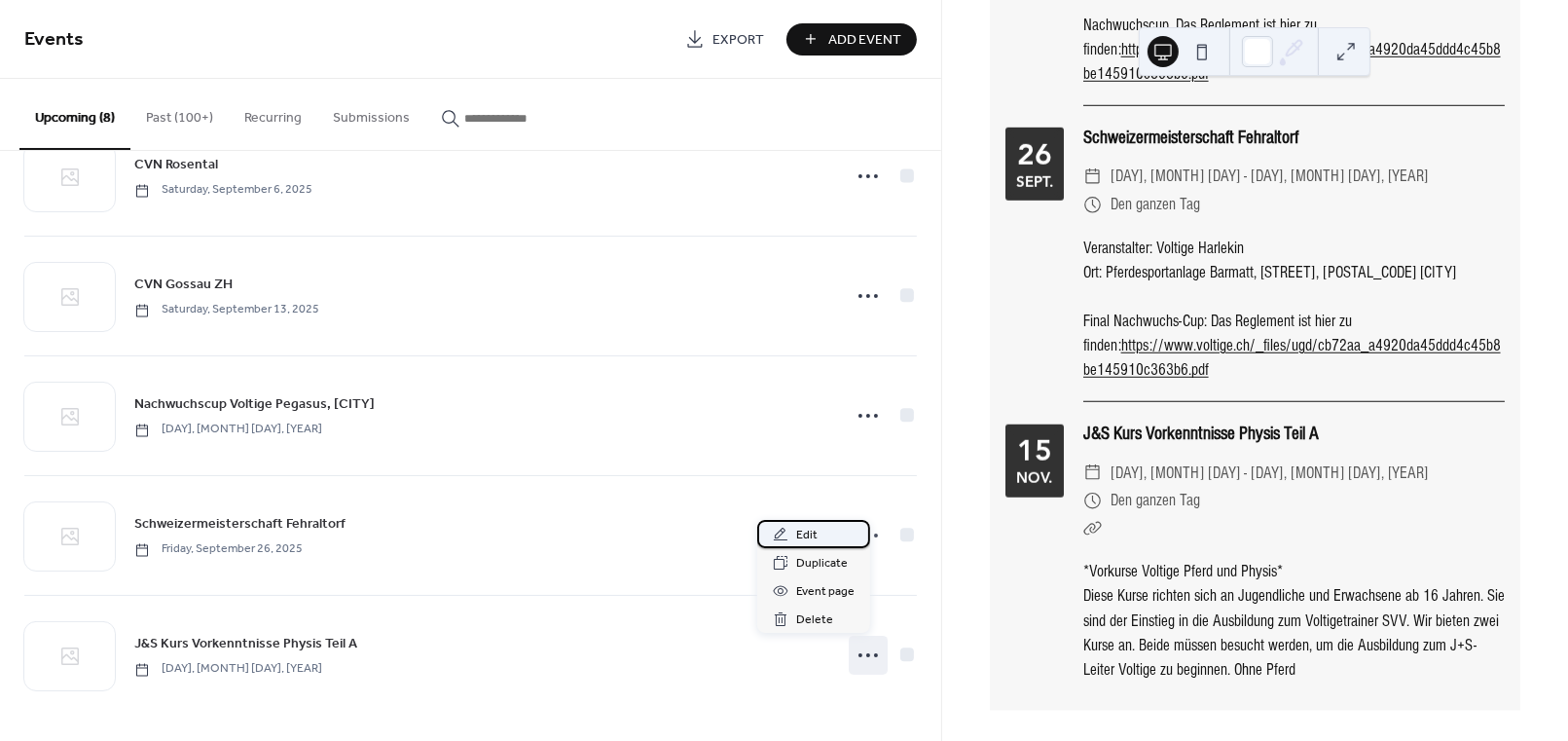 click on "Edit" at bounding box center [807, 536] 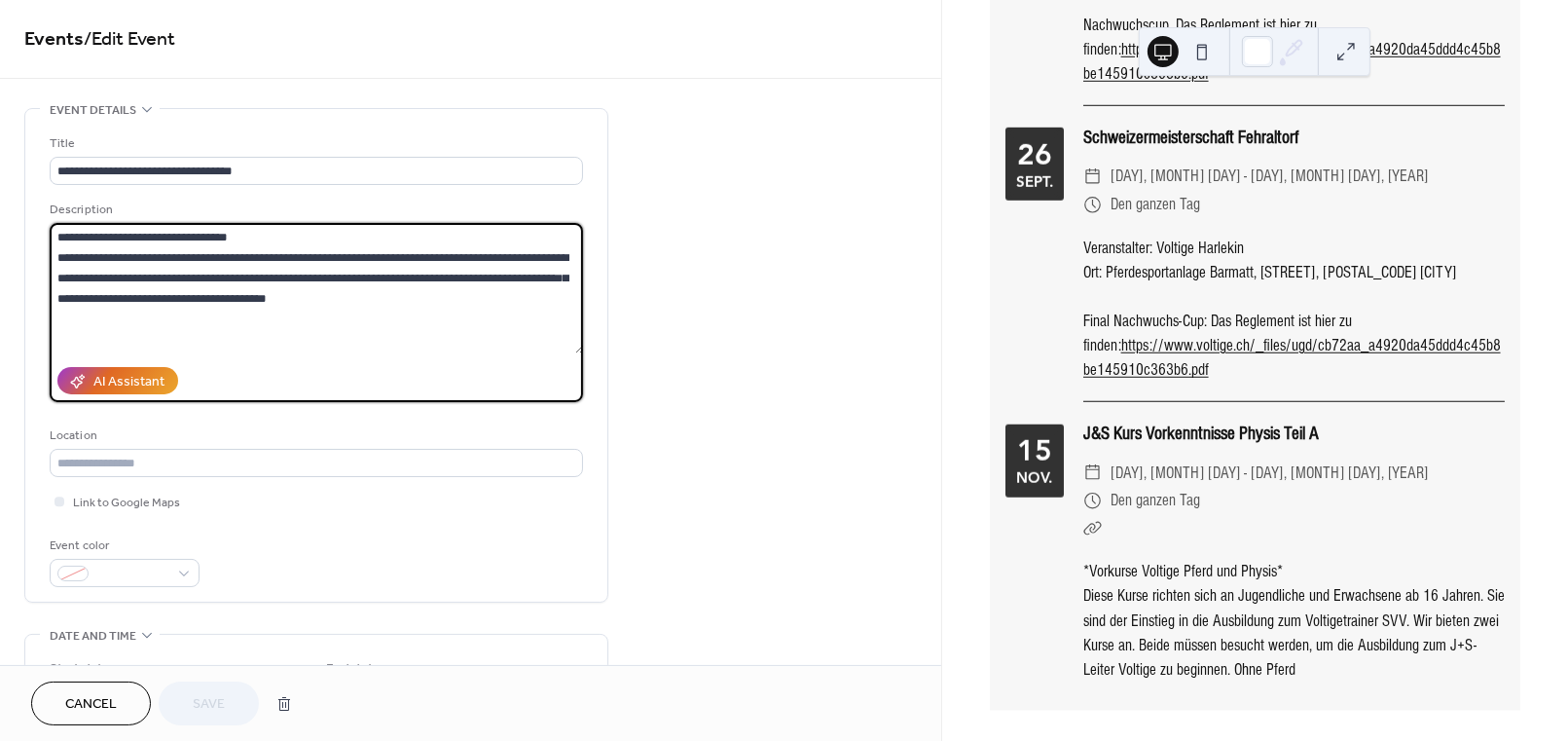 click on "**********" at bounding box center [316, 288] 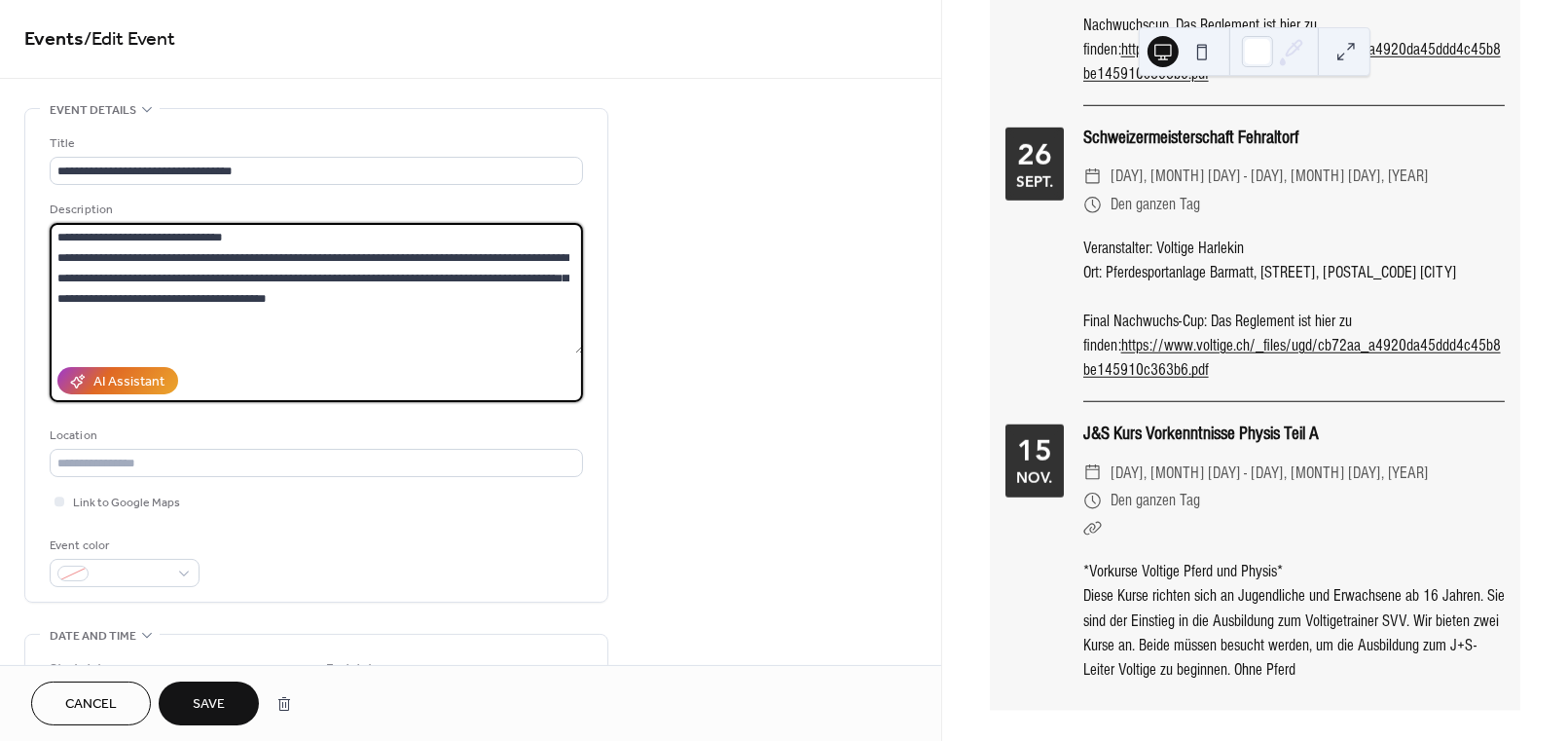 drag, startPoint x: 59, startPoint y: 239, endPoint x: 46, endPoint y: 239, distance: 13 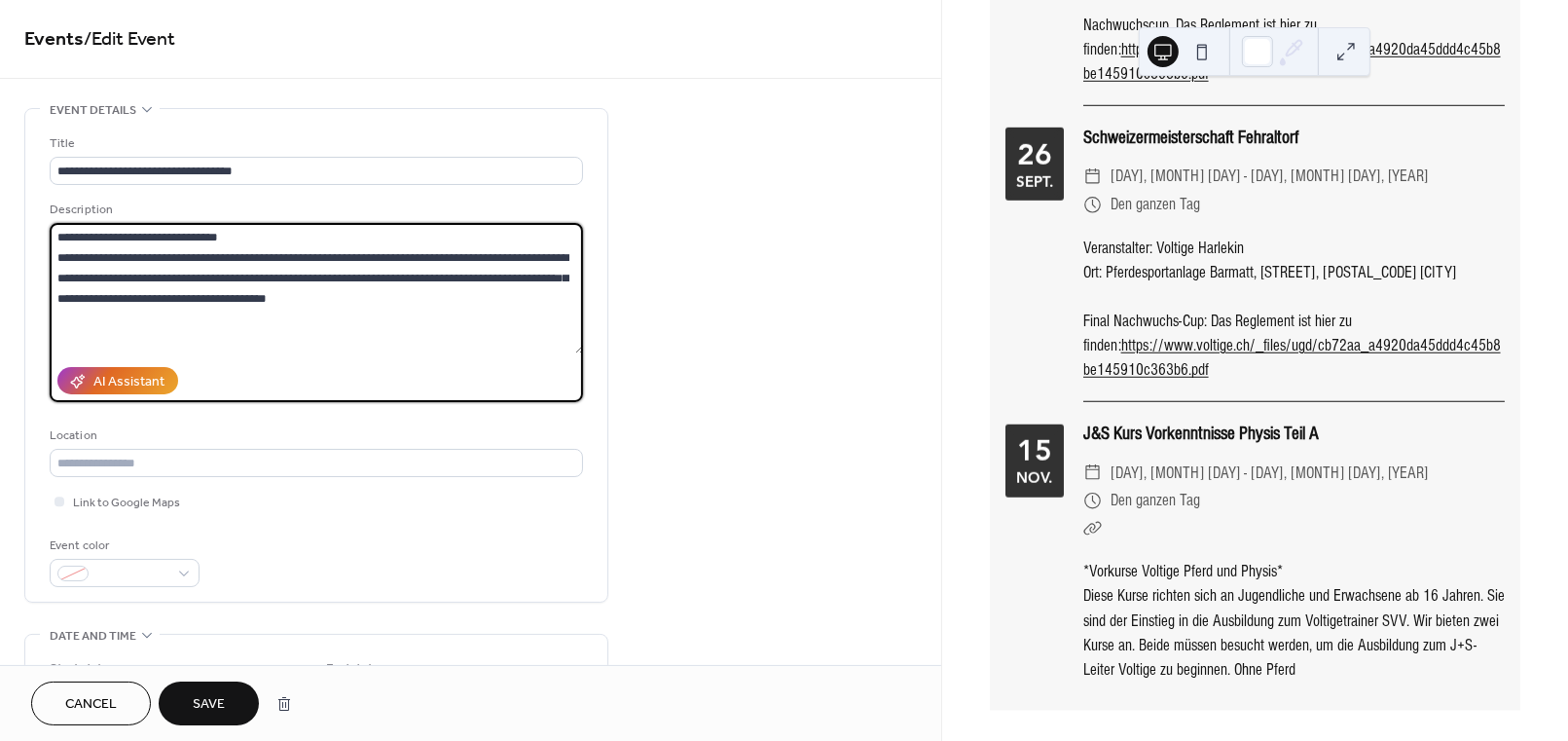 click on "**********" at bounding box center [316, 288] 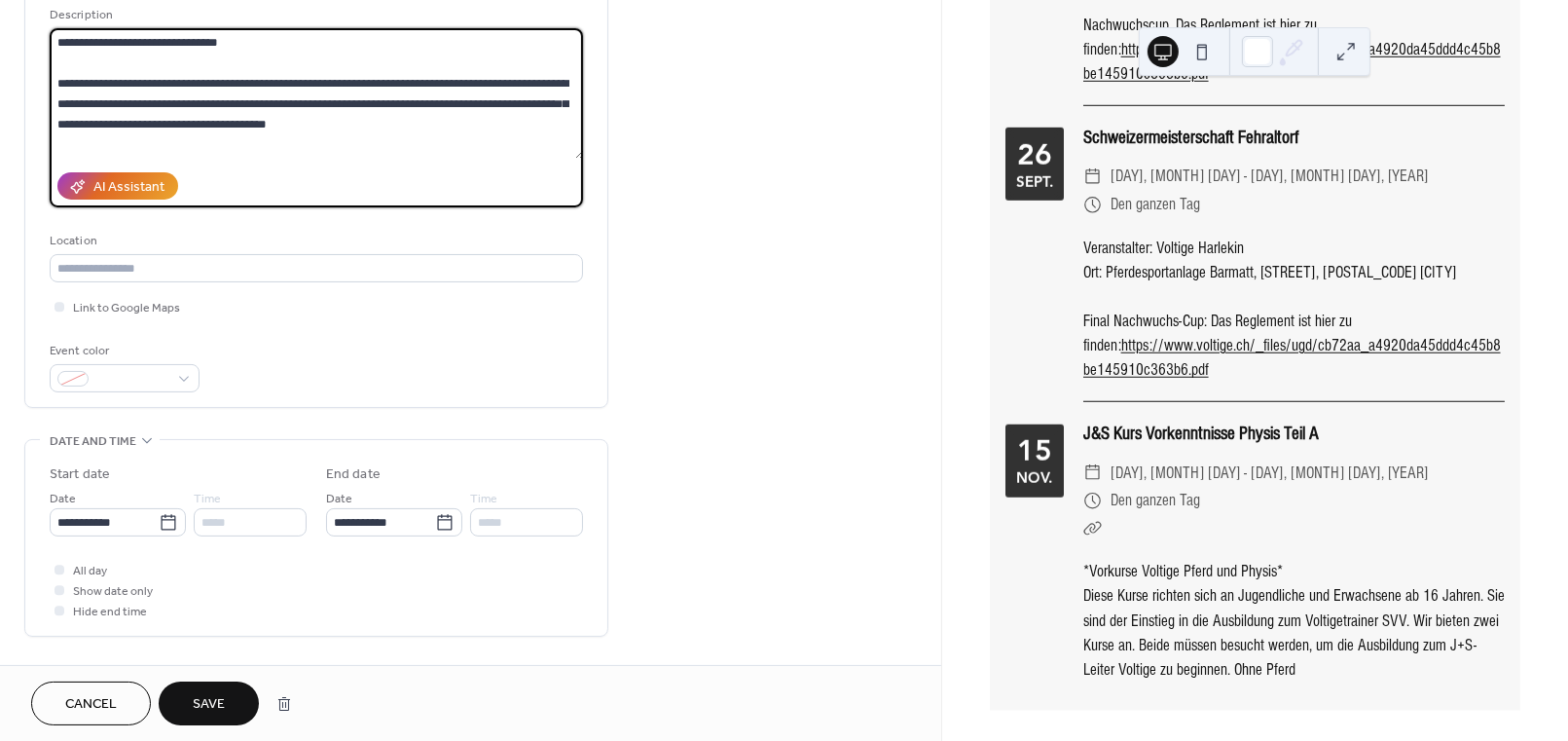 scroll, scrollTop: 207, scrollLeft: 0, axis: vertical 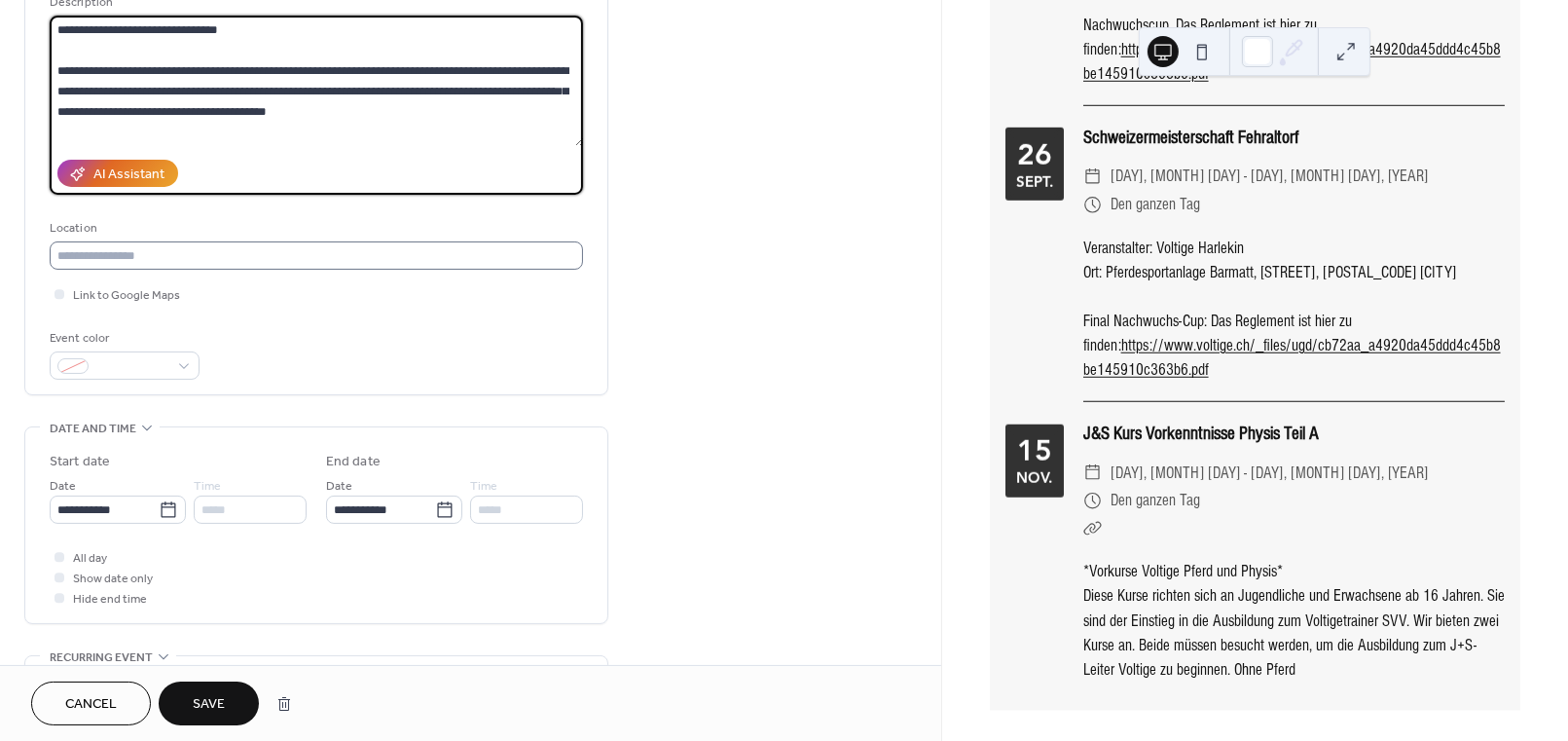 type on "**********" 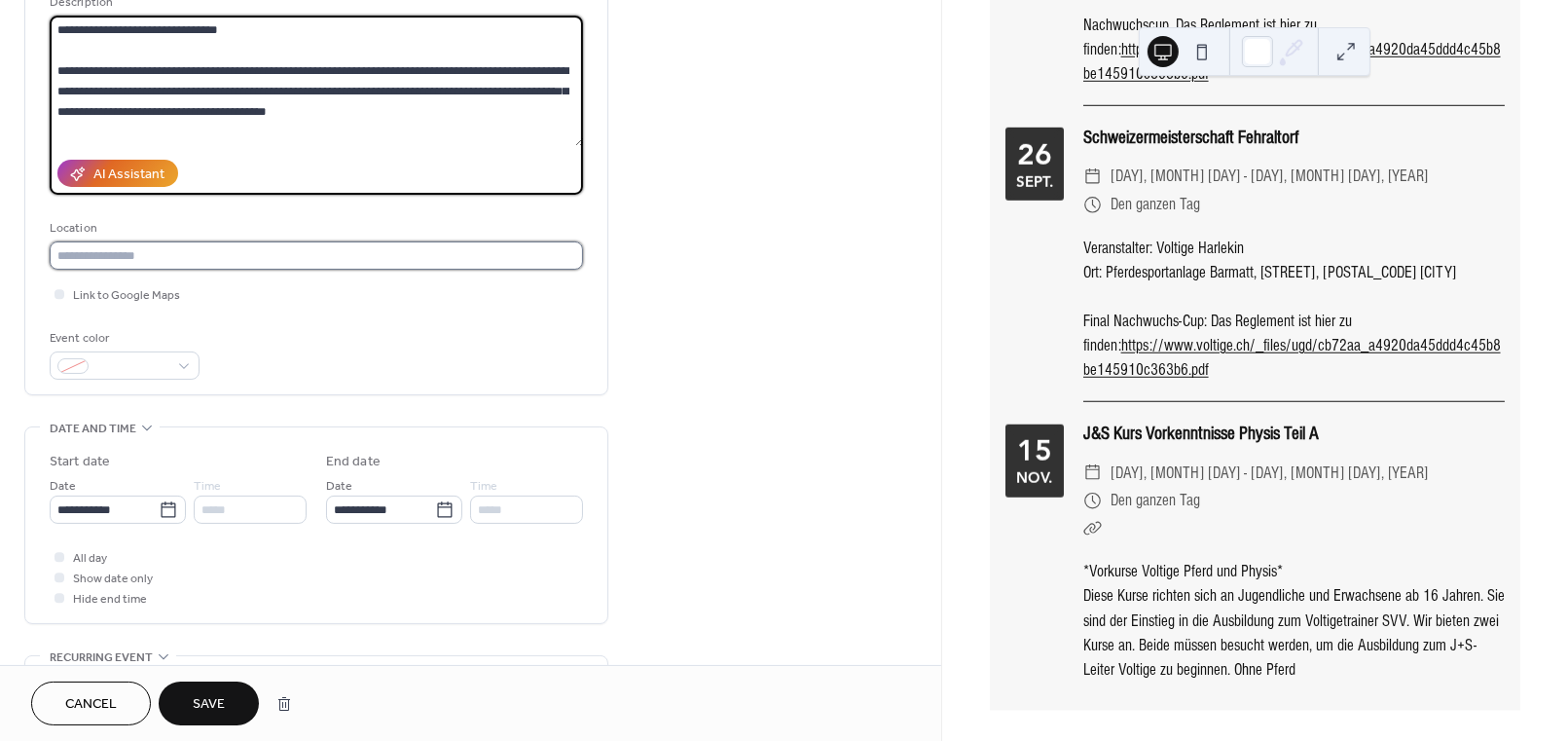 click at bounding box center (316, 255) 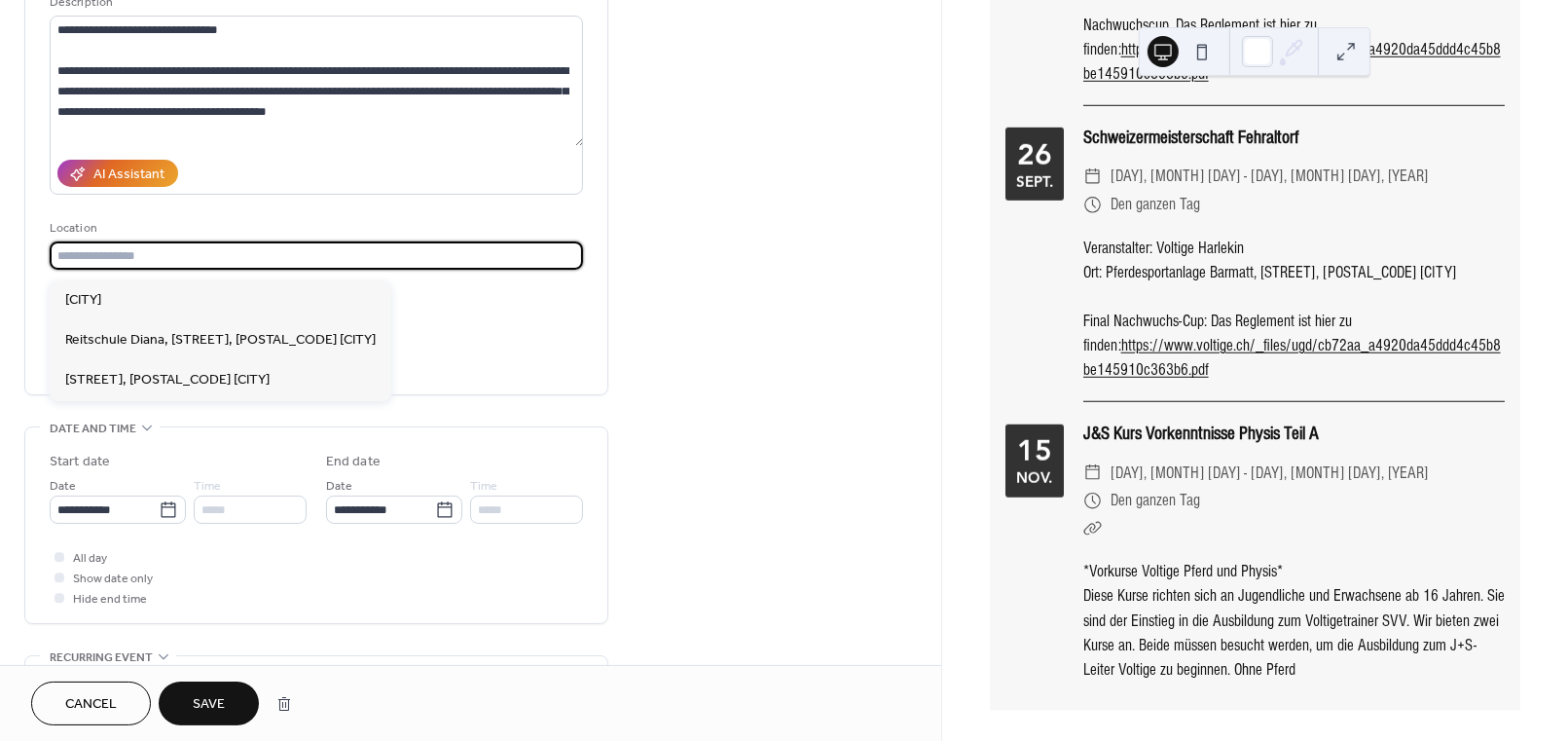 paste on "**********" 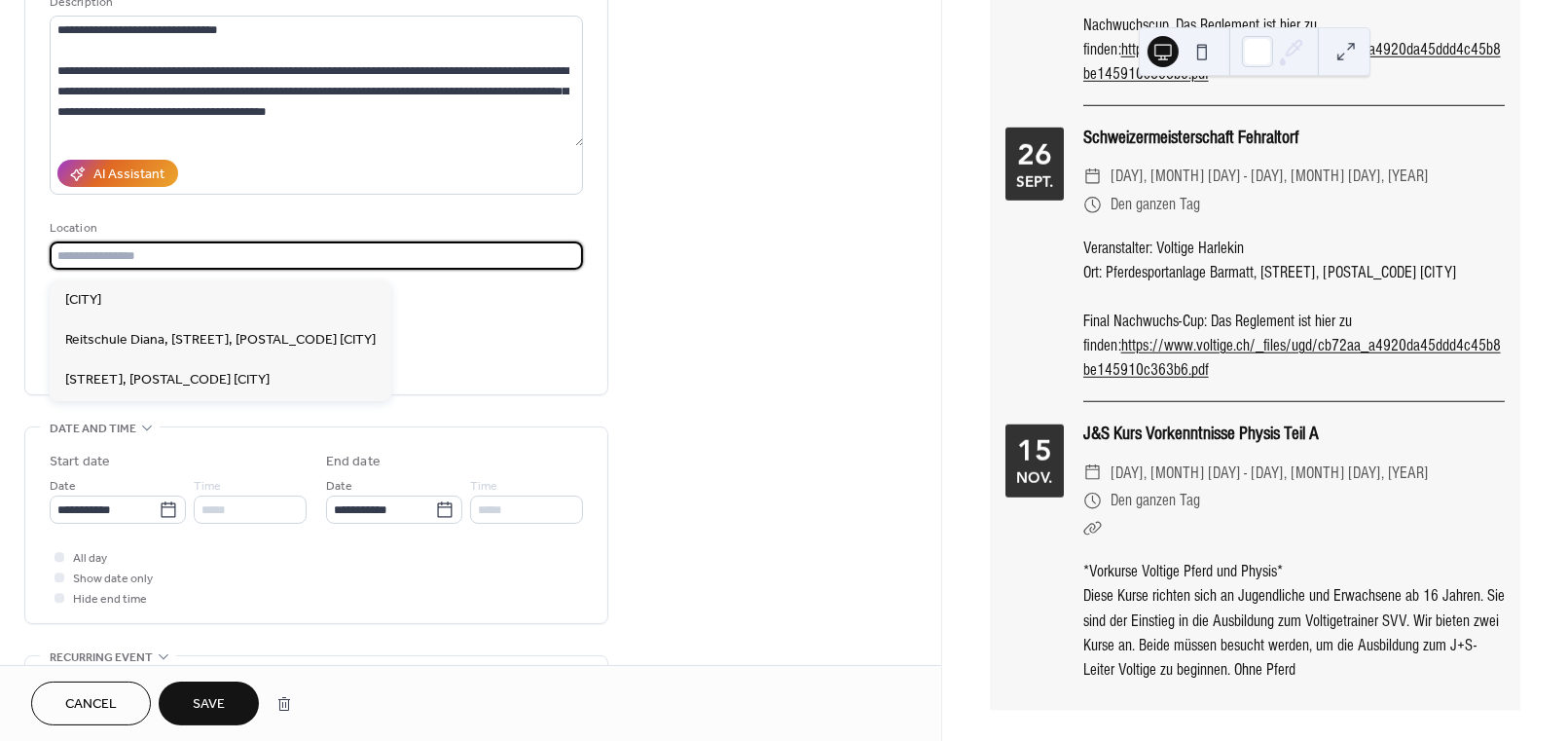 type on "**********" 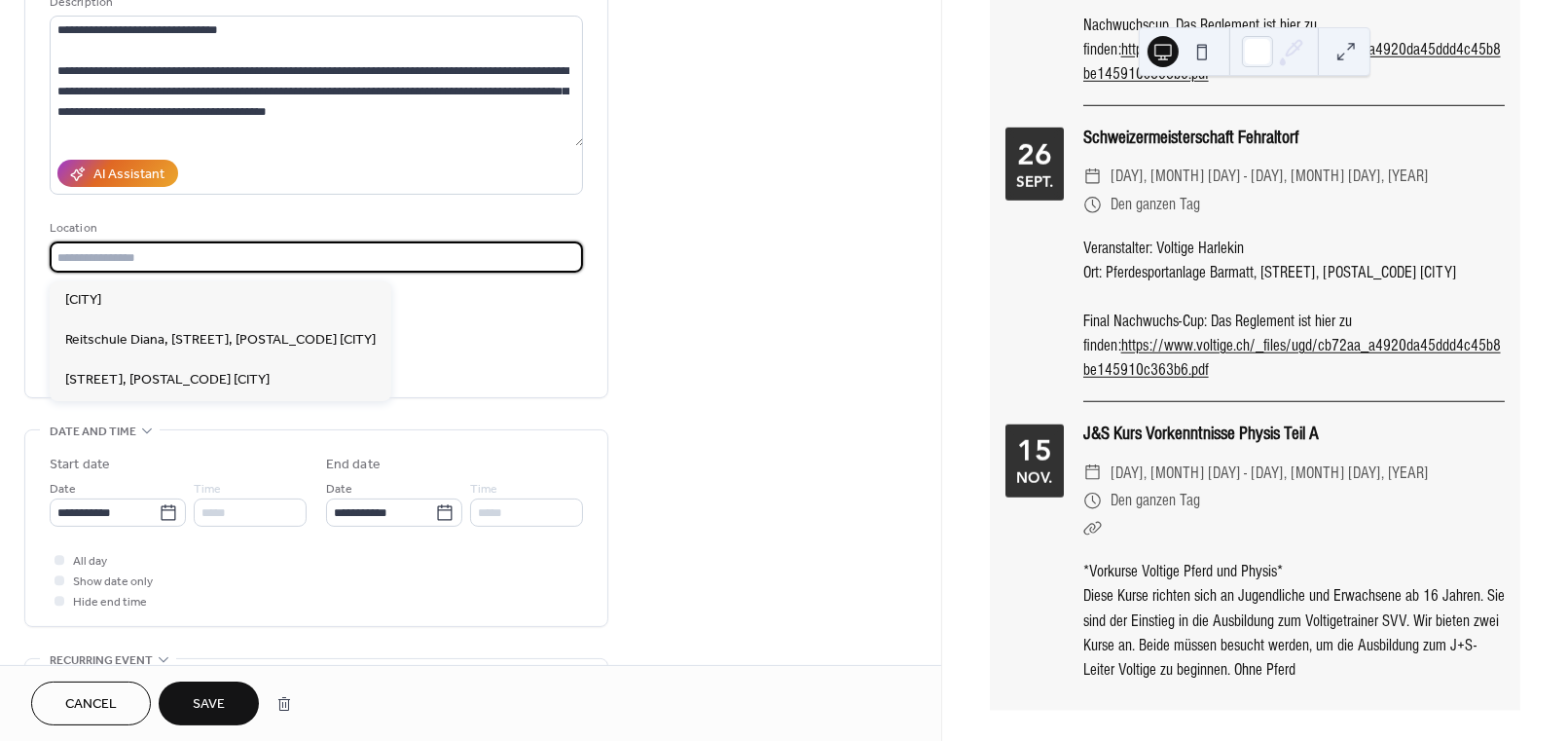 scroll, scrollTop: 0, scrollLeft: 0, axis: both 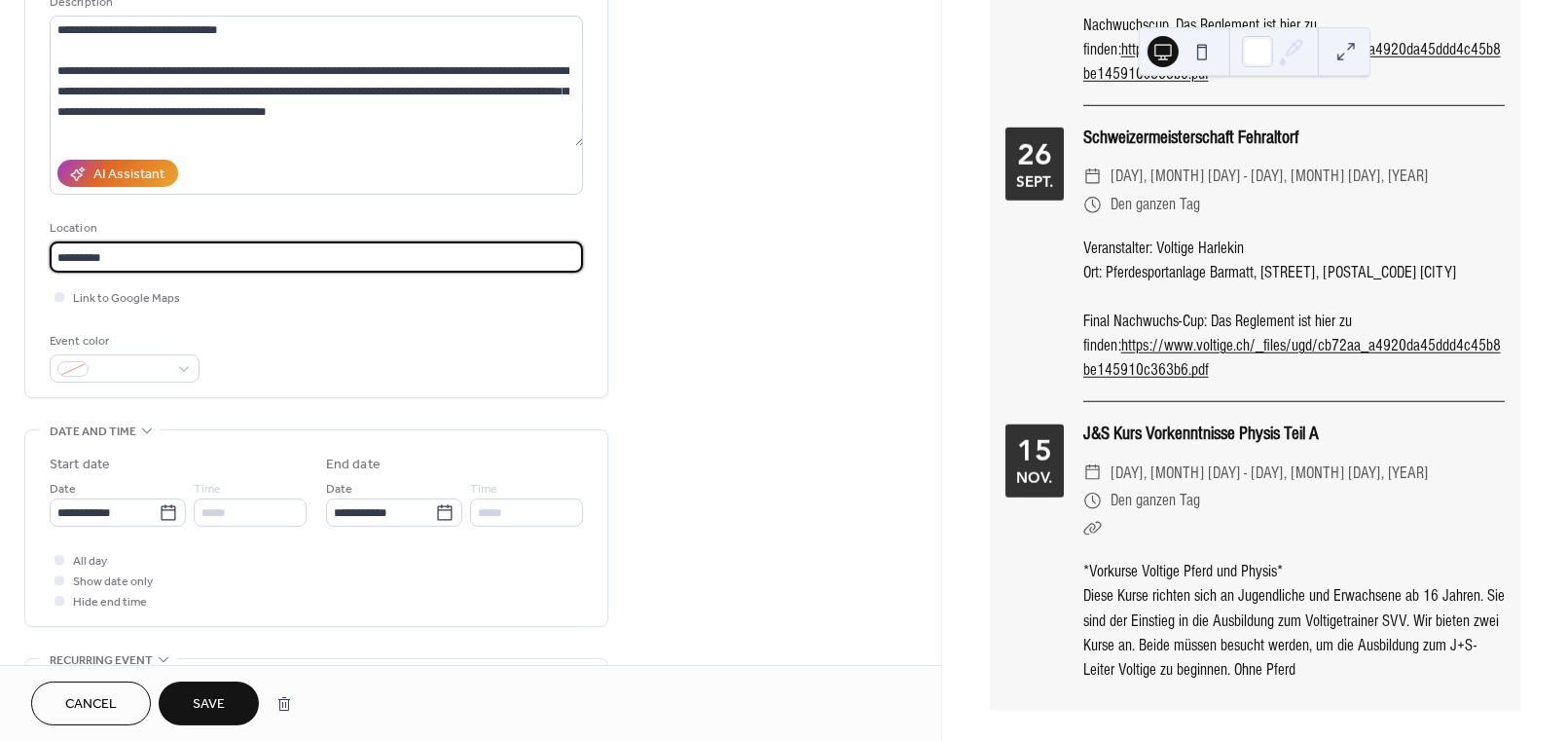 click on "*********" at bounding box center [316, 257] 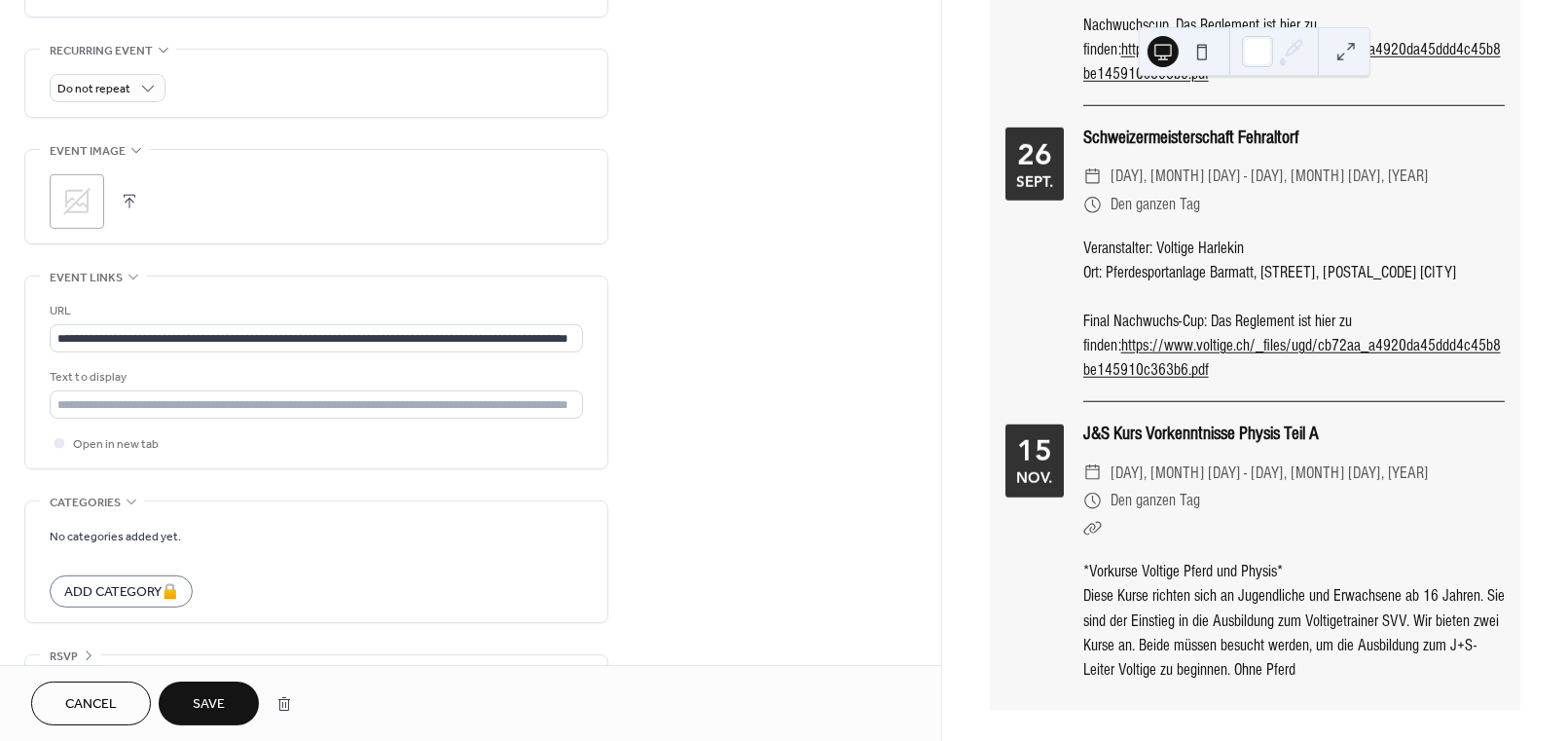 scroll, scrollTop: 829, scrollLeft: 0, axis: vertical 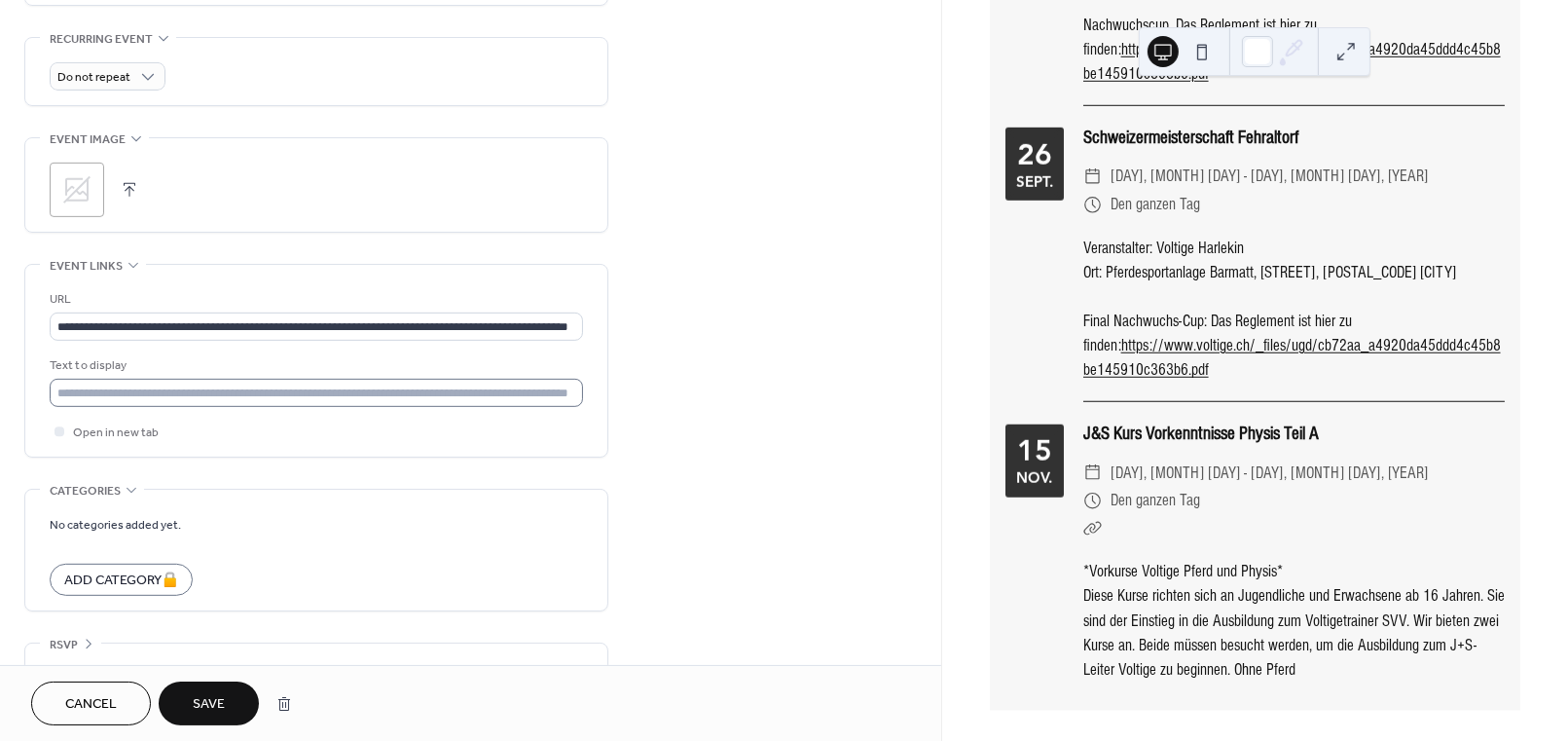 type on "**********" 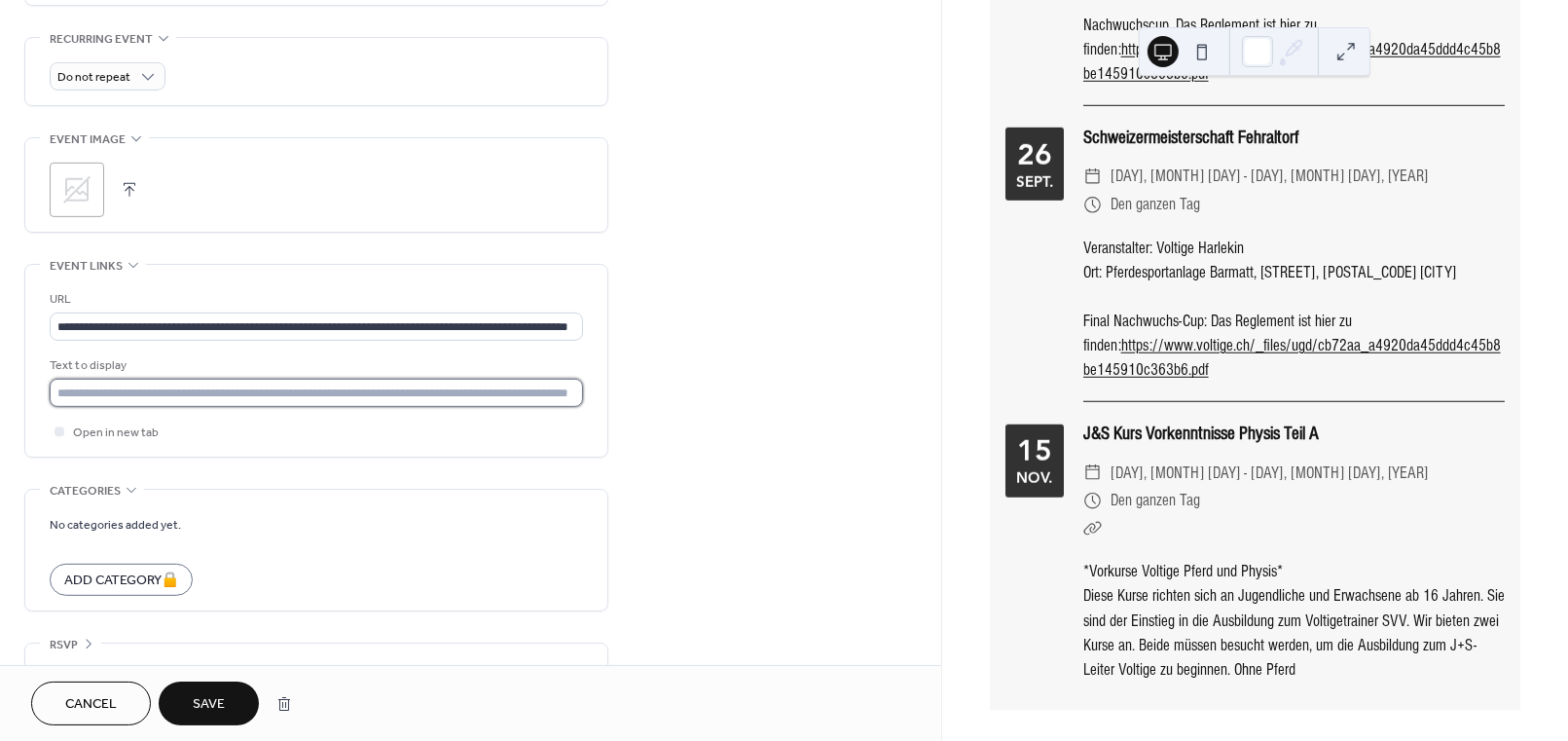 click at bounding box center [316, 392] 